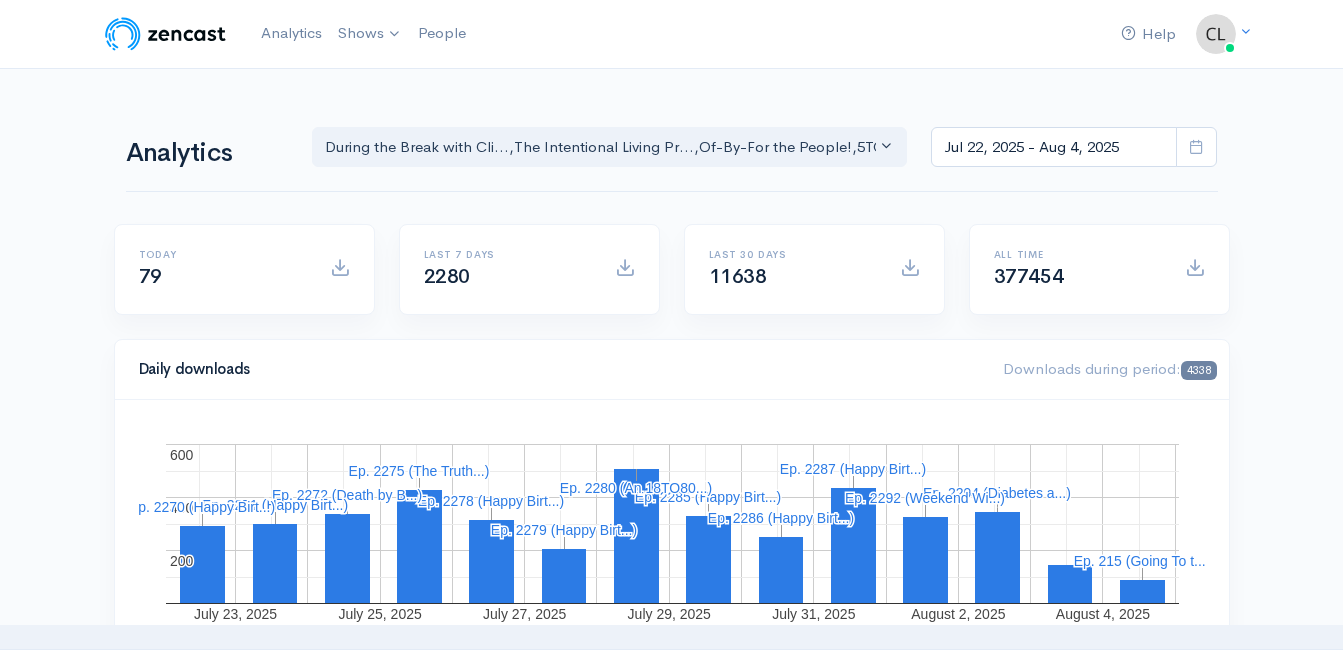 scroll, scrollTop: 0, scrollLeft: 0, axis: both 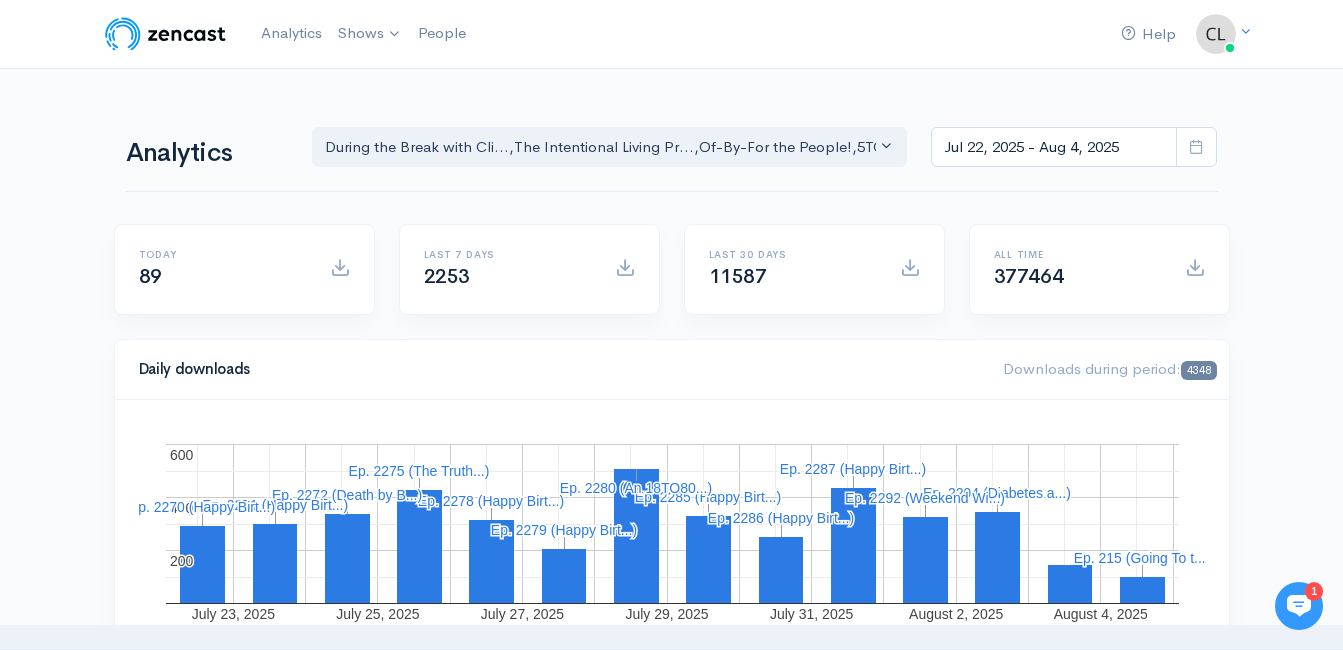 click on "Help
Notifications
View all
Your profile   Team settings     Default team   Current     Logout
Analytics
Shows
5TO9 COACHING
During the Break with Clint Powell
The Jeff Styles
The CrimeCast
Of-By-For the People!
Policy-Pitfalls-Power Plays
18 TO 80 Podcast
Oath and Pledge
Out of the Chair with Matt Patty
Celebrate America 250
The Intentional Living Project
,  ,  ," at bounding box center (671, 1417) 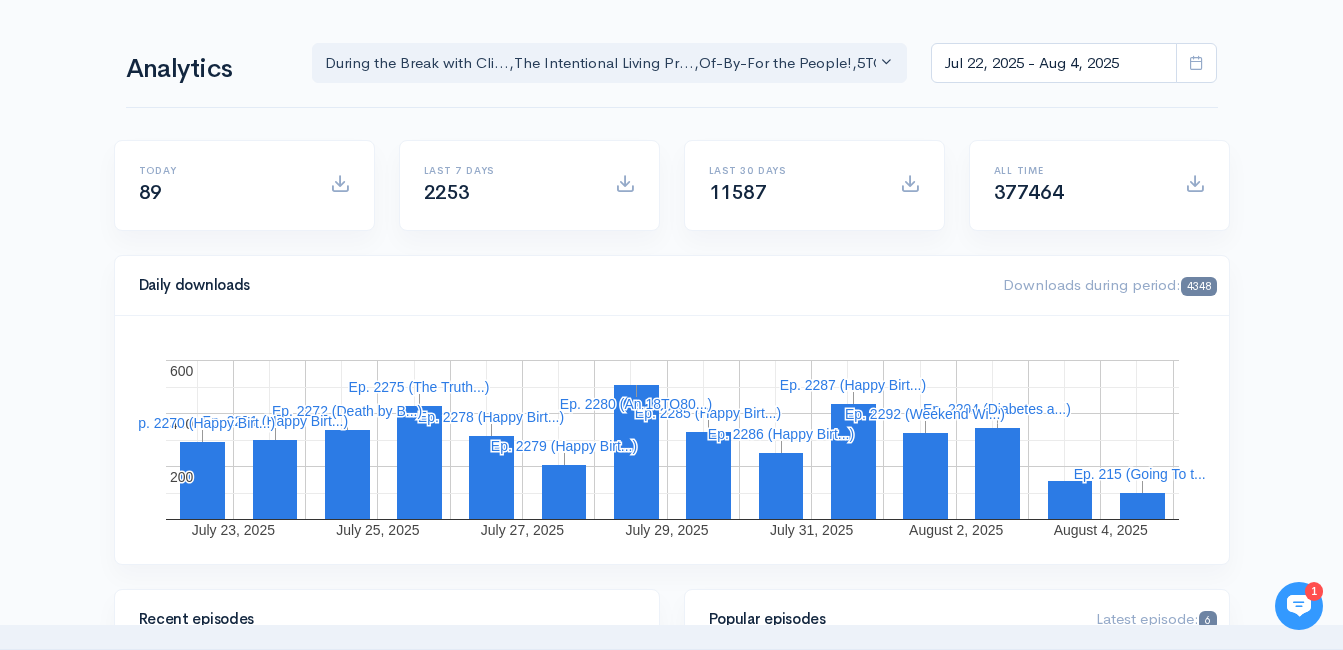 scroll, scrollTop: 0, scrollLeft: 0, axis: both 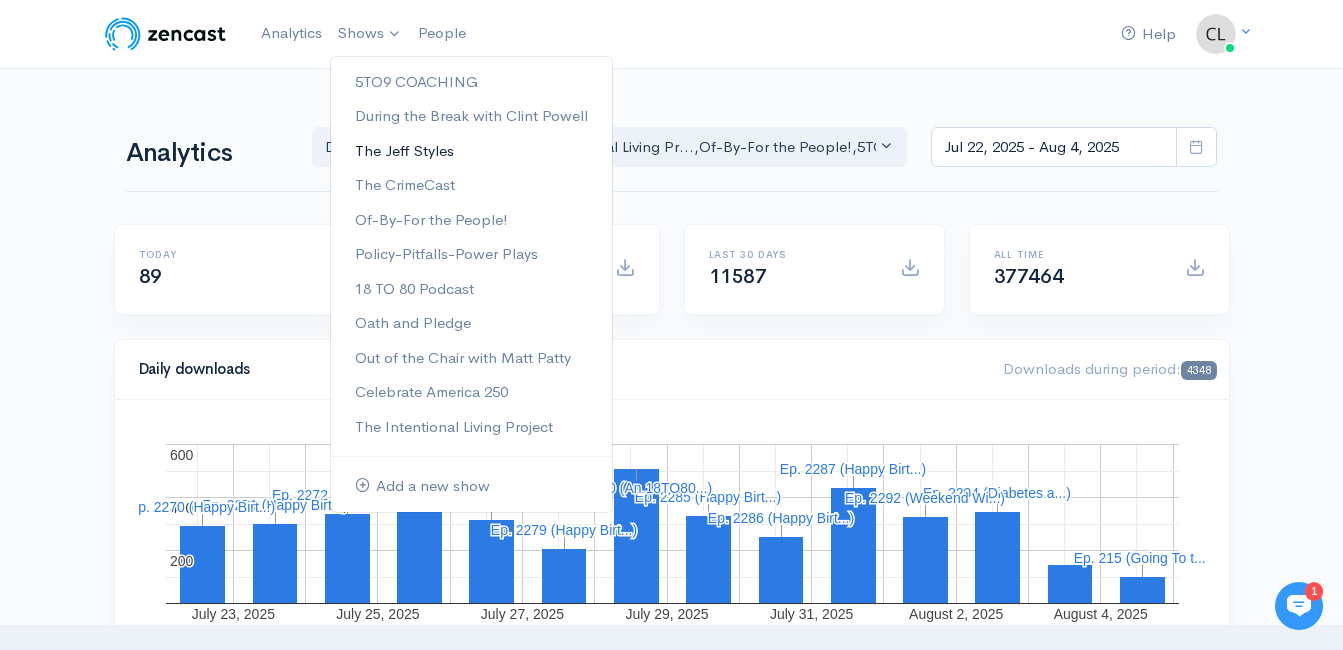 click on "The Jeff Styles" at bounding box center (471, 151) 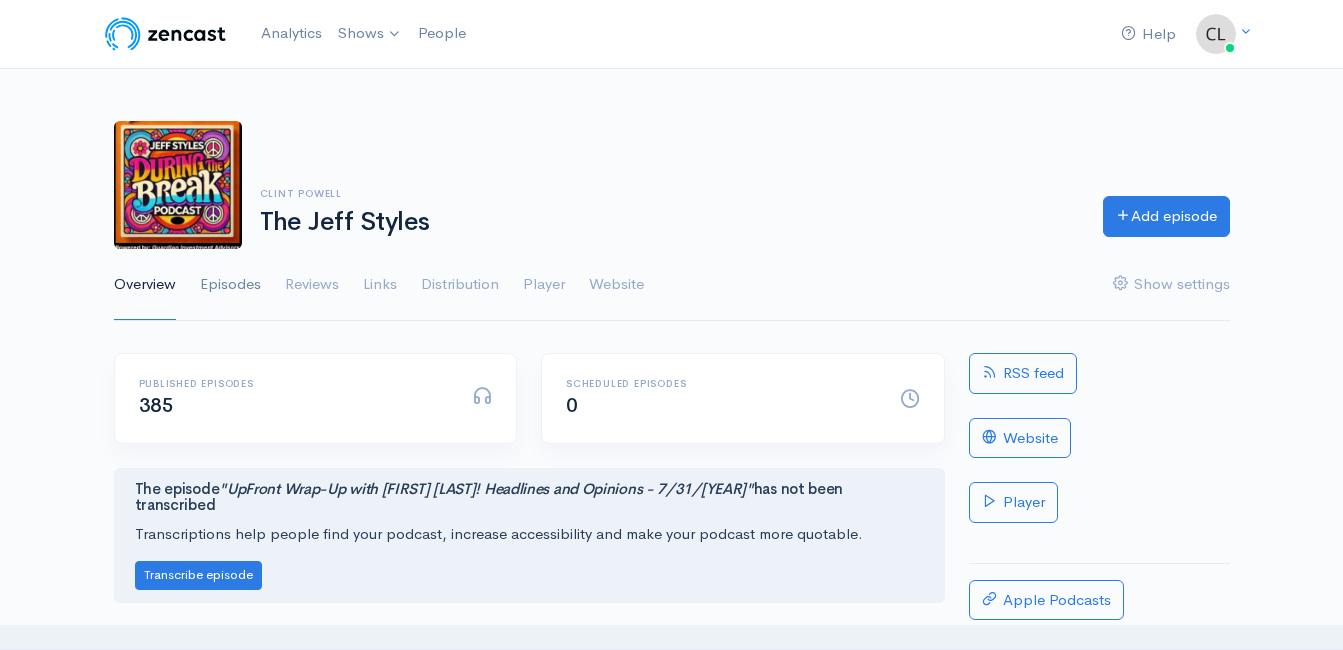 scroll, scrollTop: 0, scrollLeft: 0, axis: both 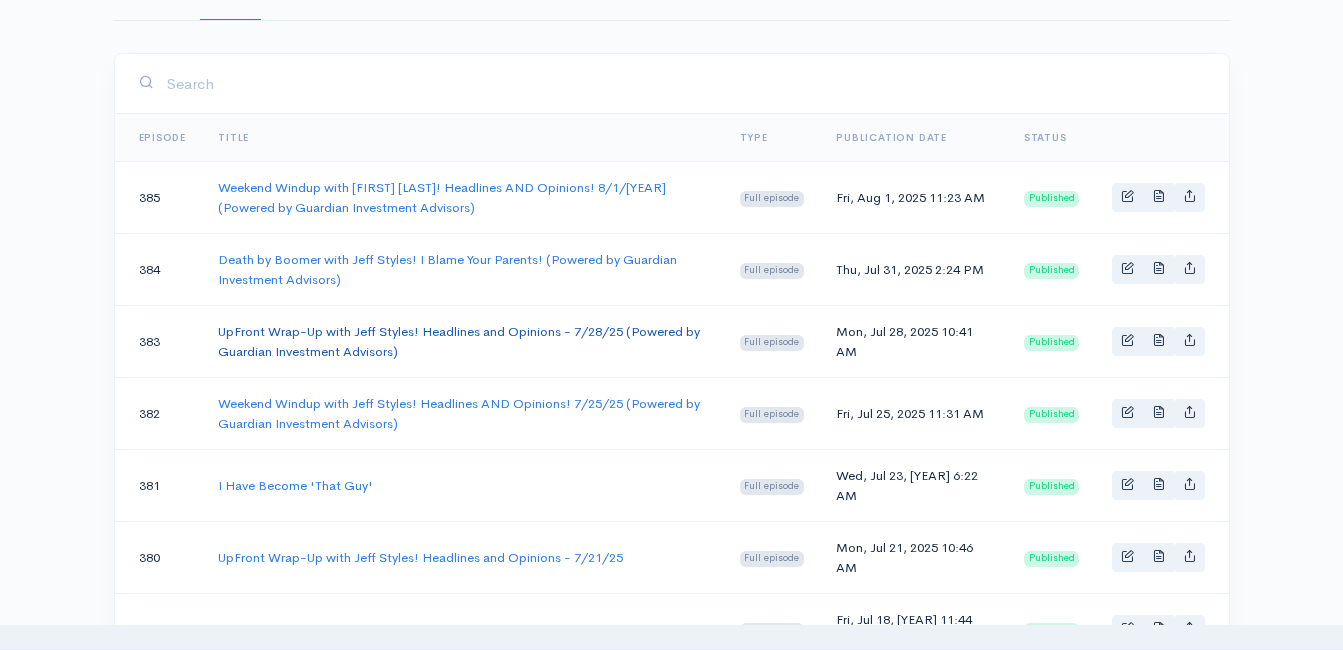 click on "UpFront Wrap-Up with Jeff Styles! Headlines and Opinions - 7/28/25 (Powered by Guardian Investment Advisors)" at bounding box center (459, 341) 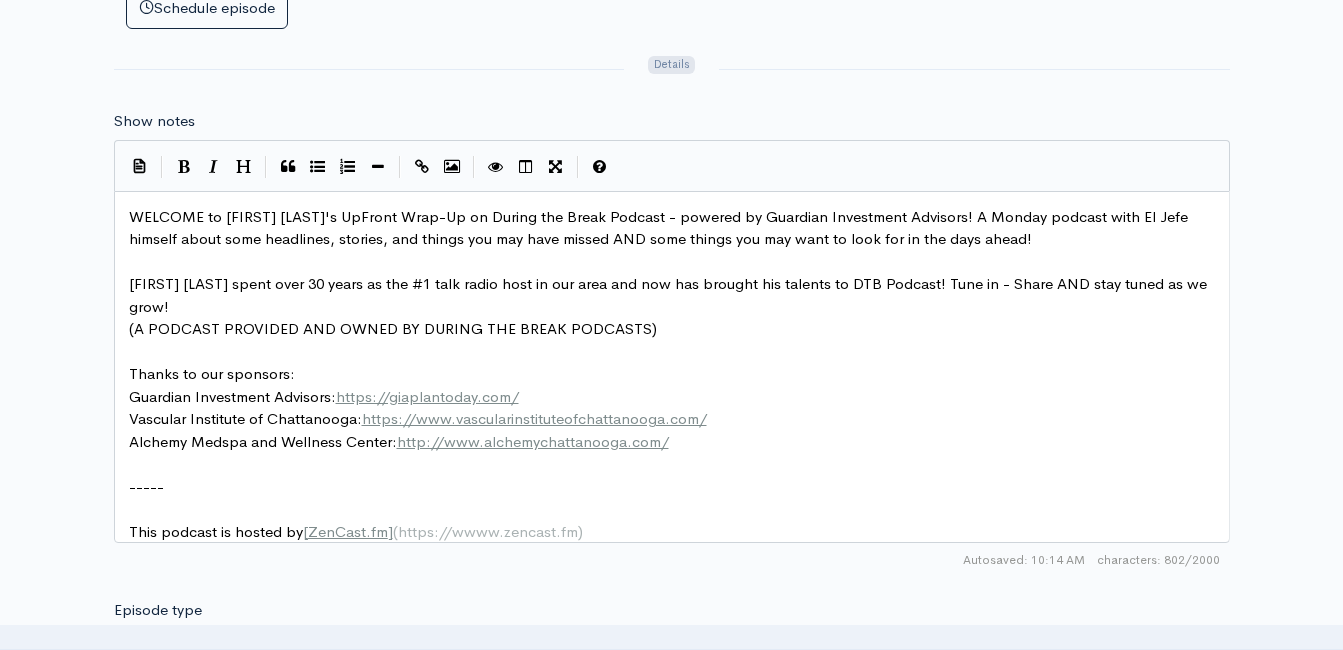 scroll, scrollTop: 1100, scrollLeft: 0, axis: vertical 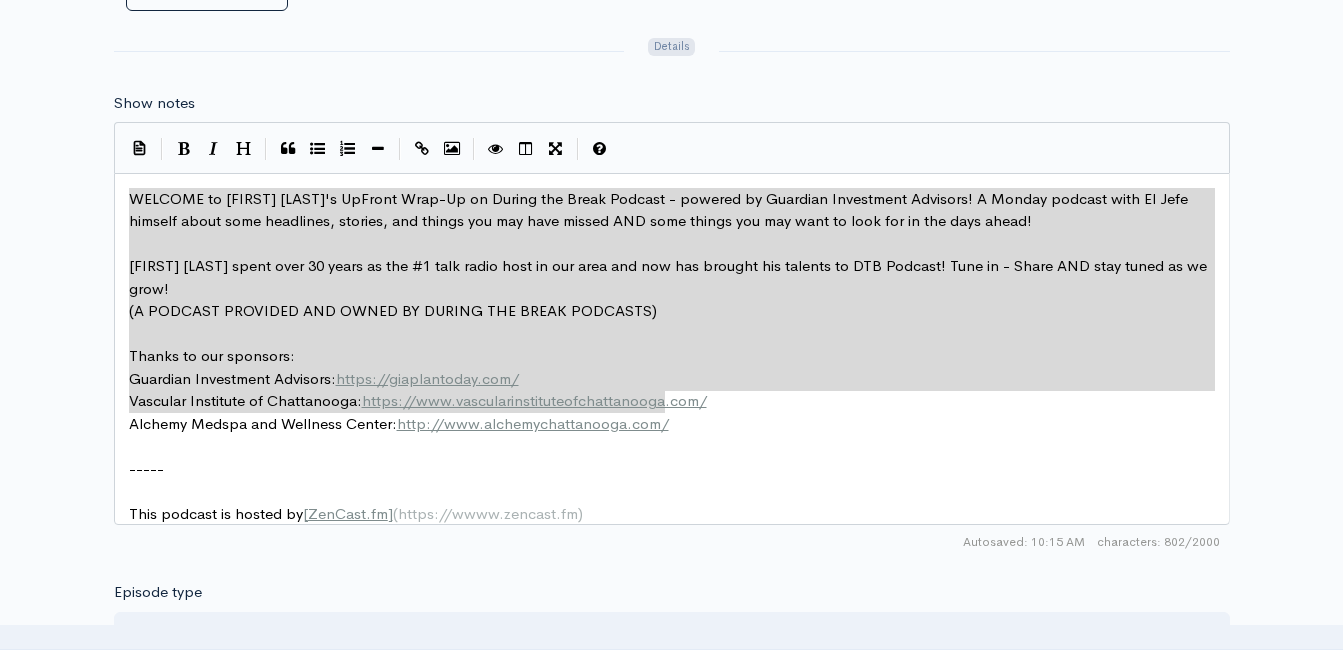 drag, startPoint x: 667, startPoint y: 392, endPoint x: 33, endPoint y: 175, distance: 670.1082 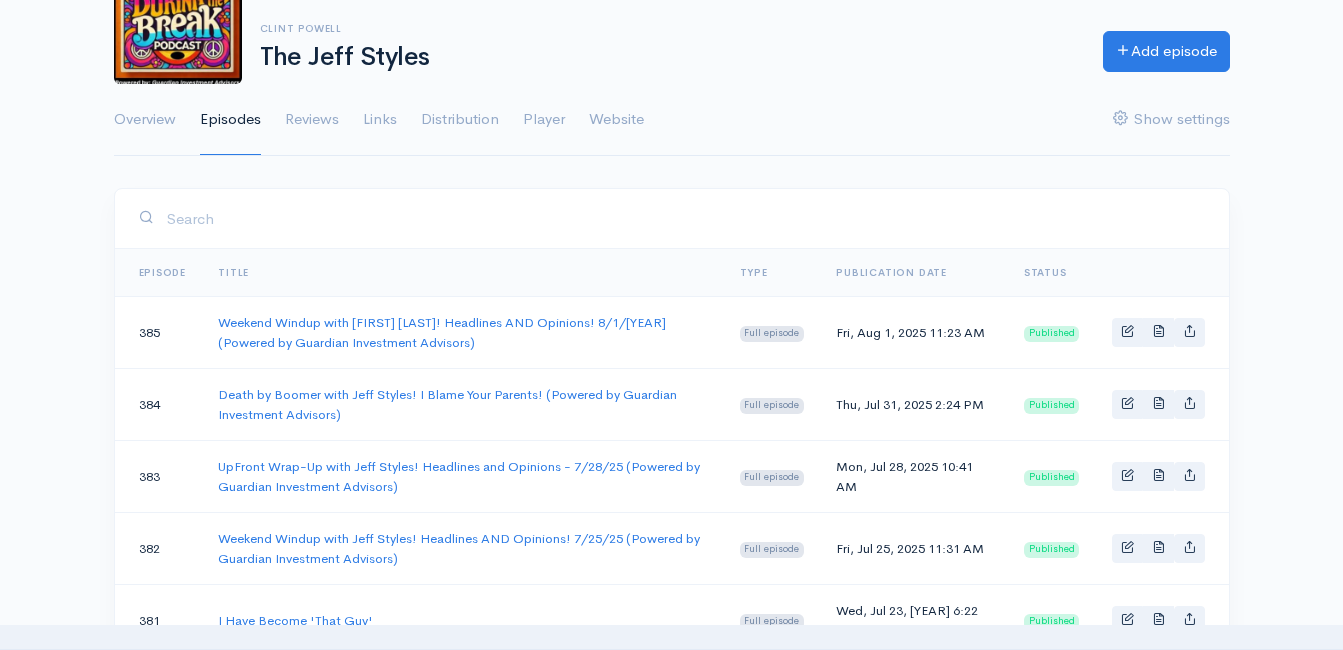 scroll, scrollTop: 0, scrollLeft: 0, axis: both 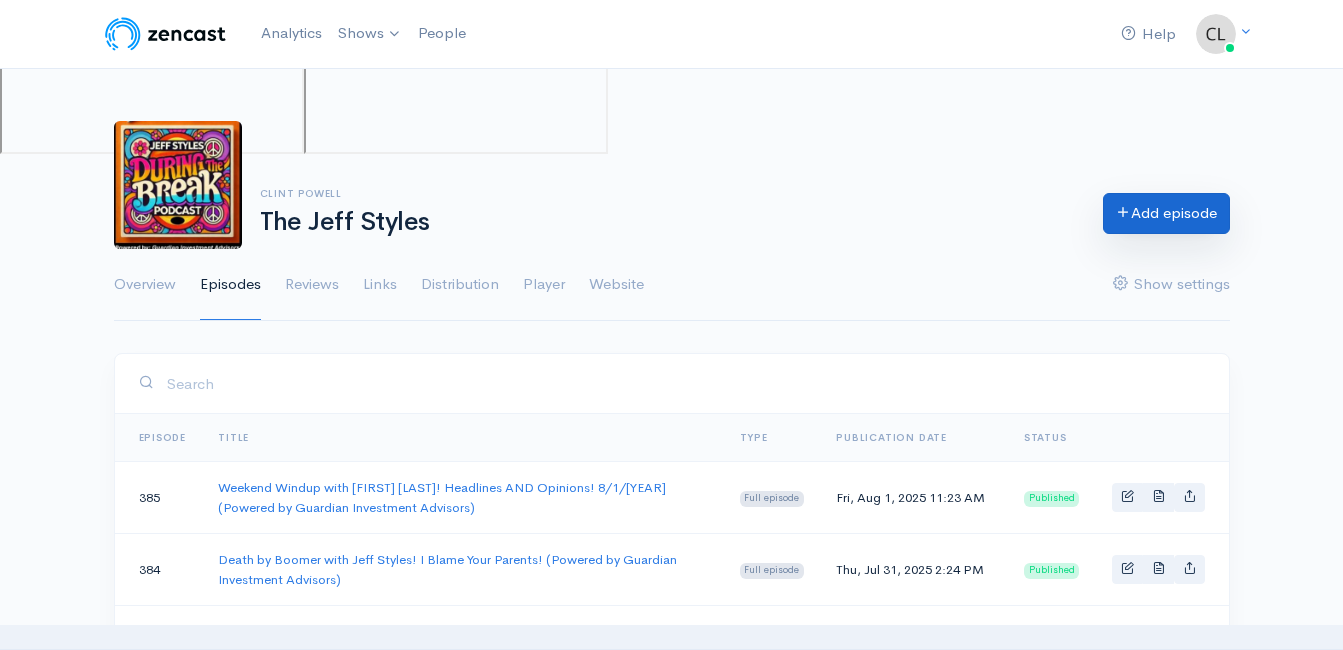 click on "Add episode" at bounding box center (1166, 213) 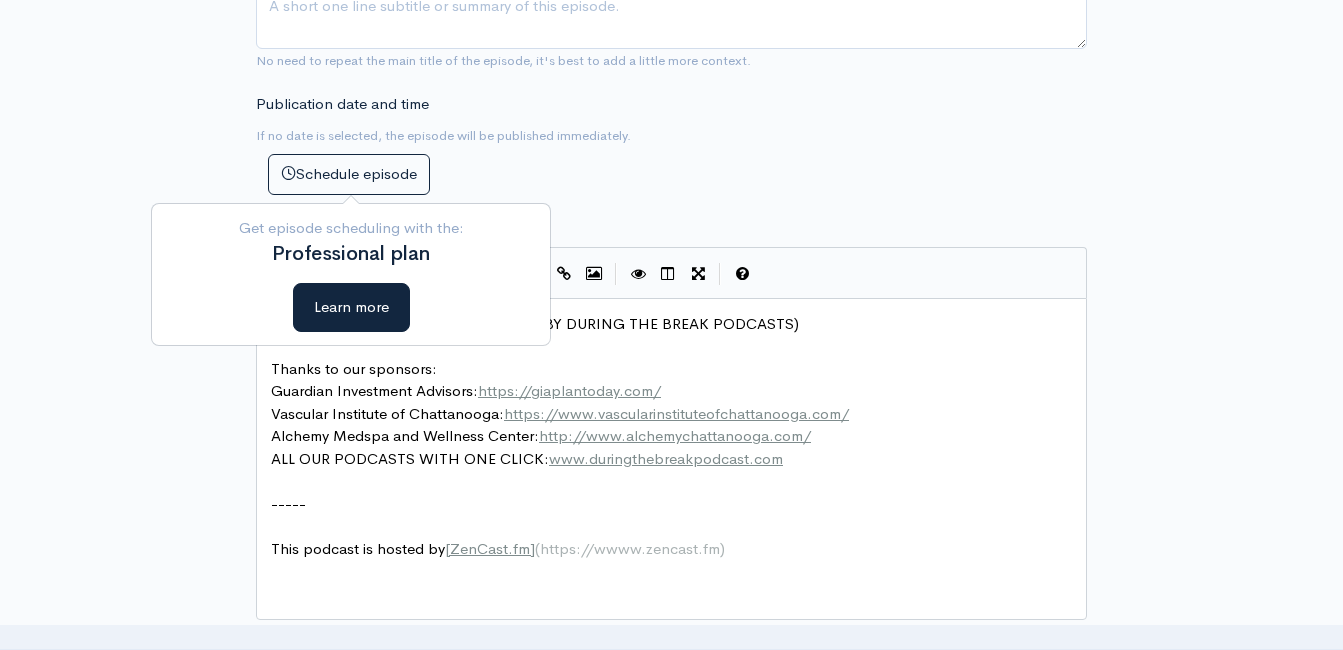 scroll, scrollTop: 900, scrollLeft: 0, axis: vertical 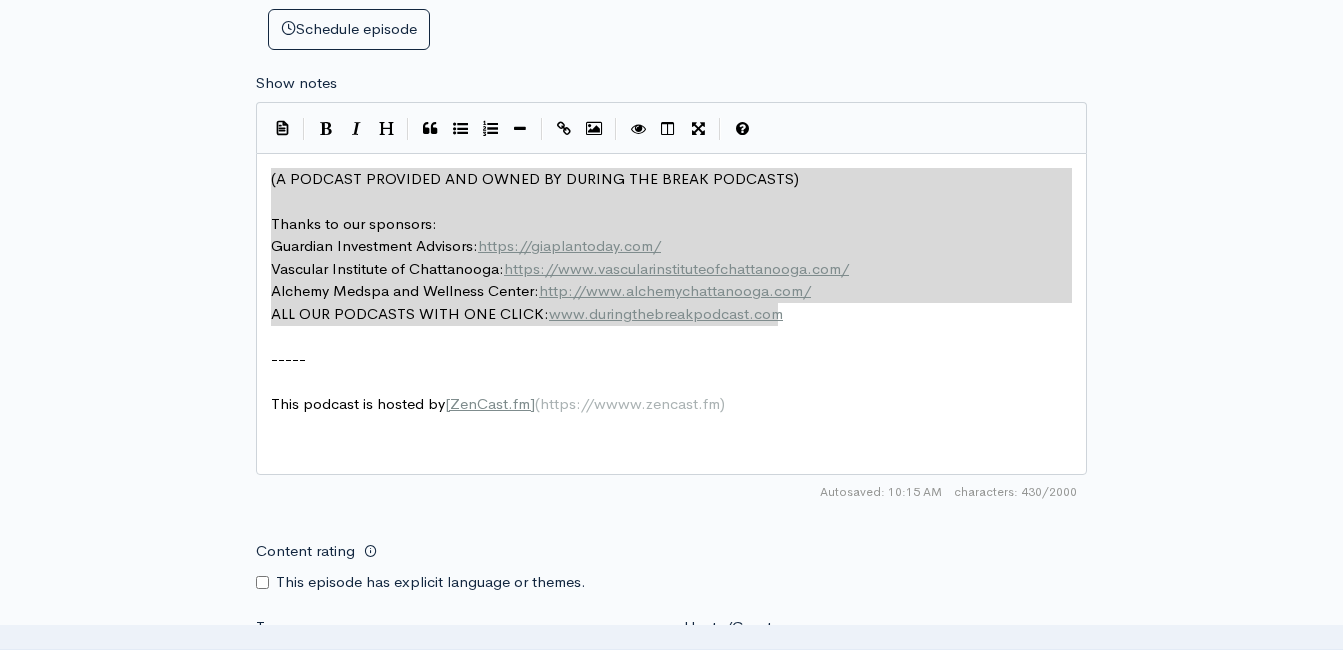 drag, startPoint x: 771, startPoint y: 298, endPoint x: 219, endPoint y: 121, distance: 579.68353 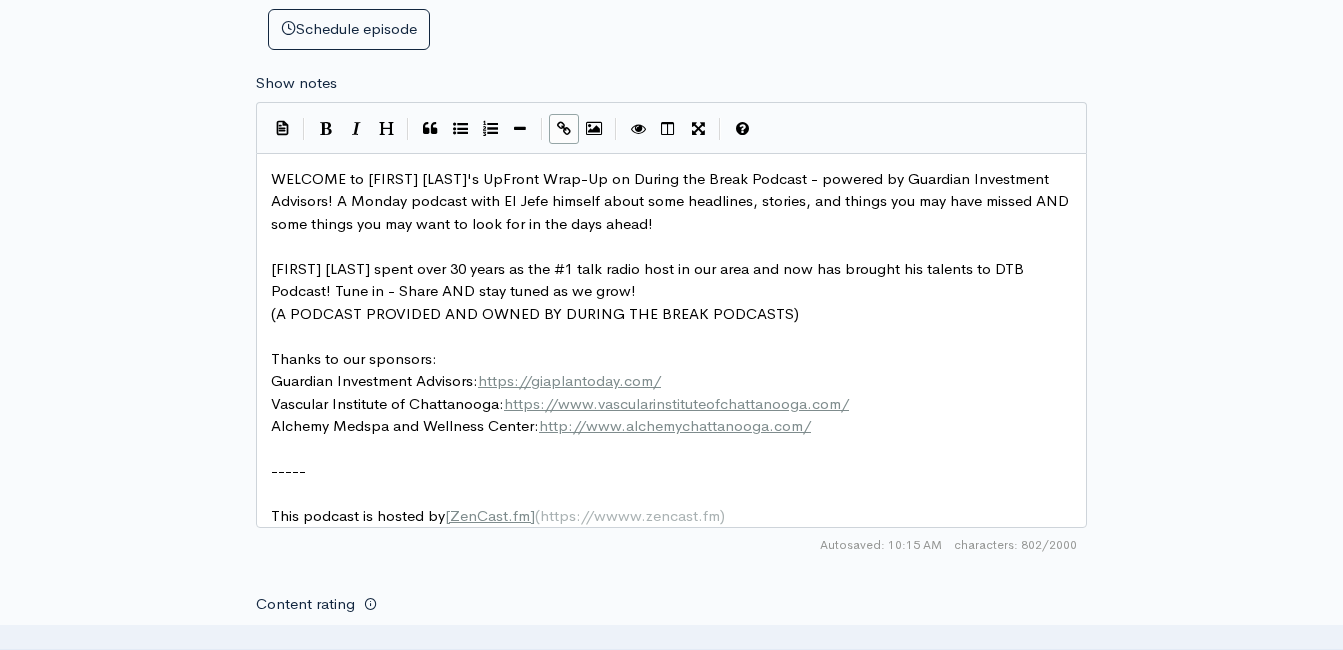 type 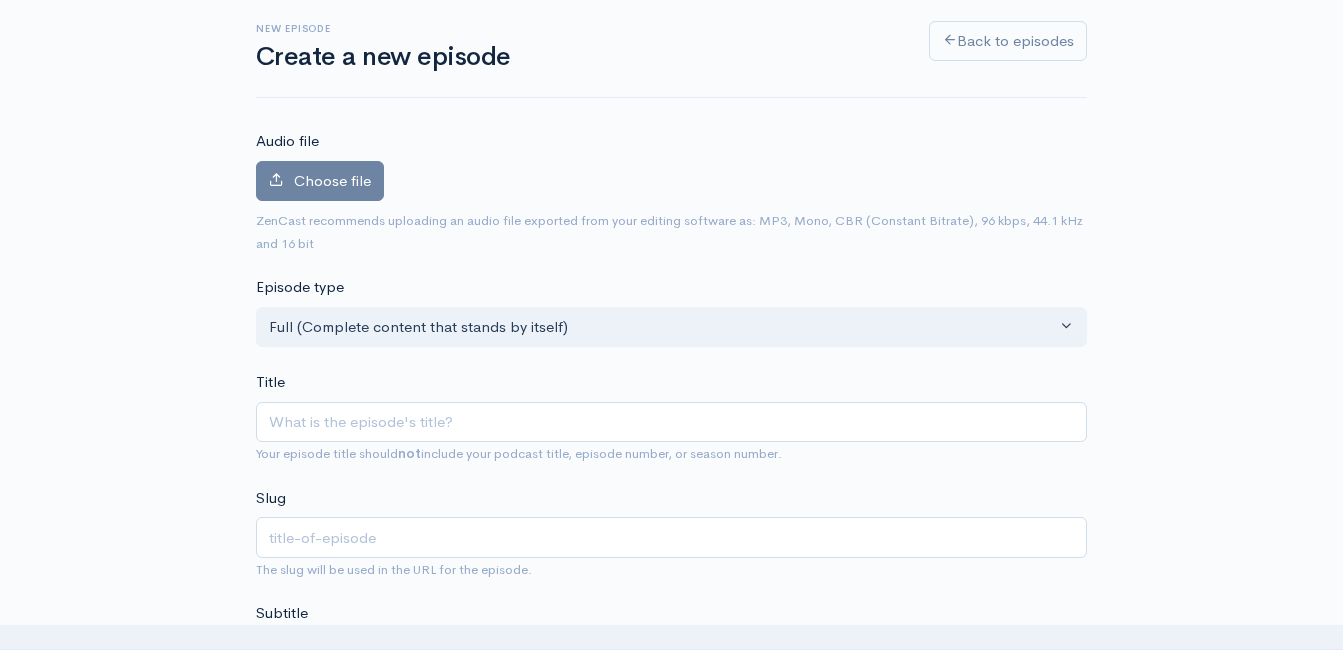 scroll, scrollTop: 100, scrollLeft: 0, axis: vertical 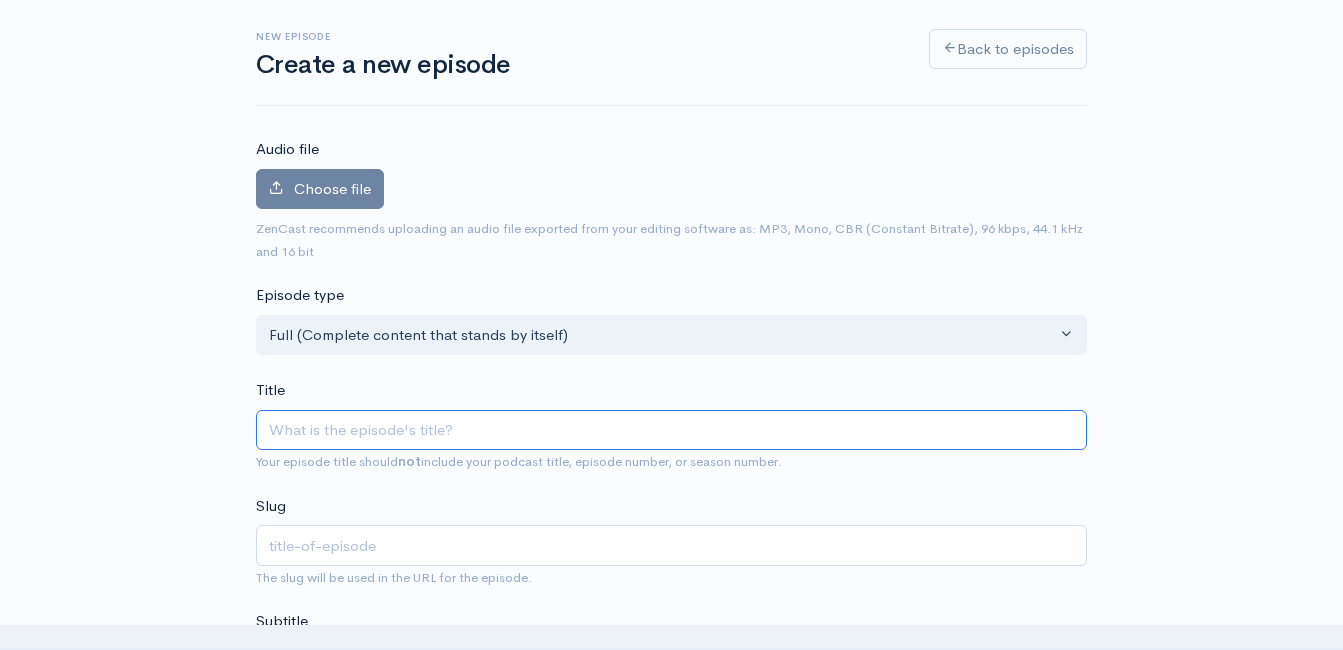 click on "Title" at bounding box center [671, 430] 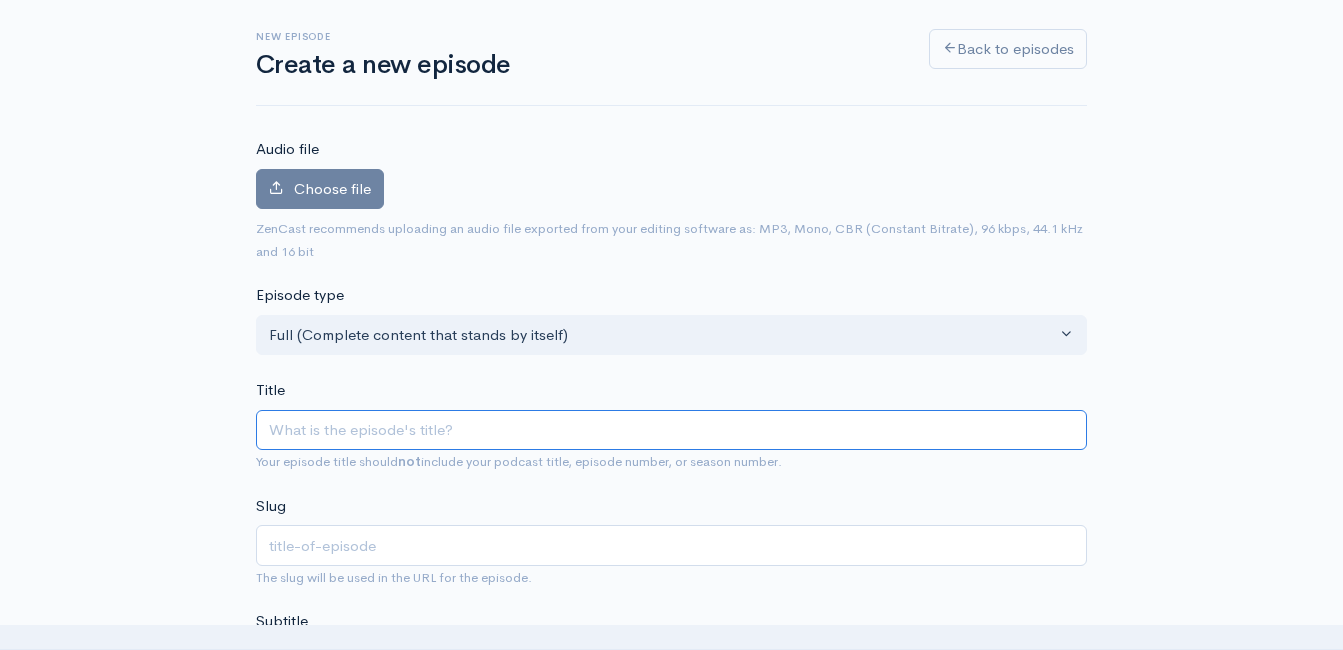 type on "U" 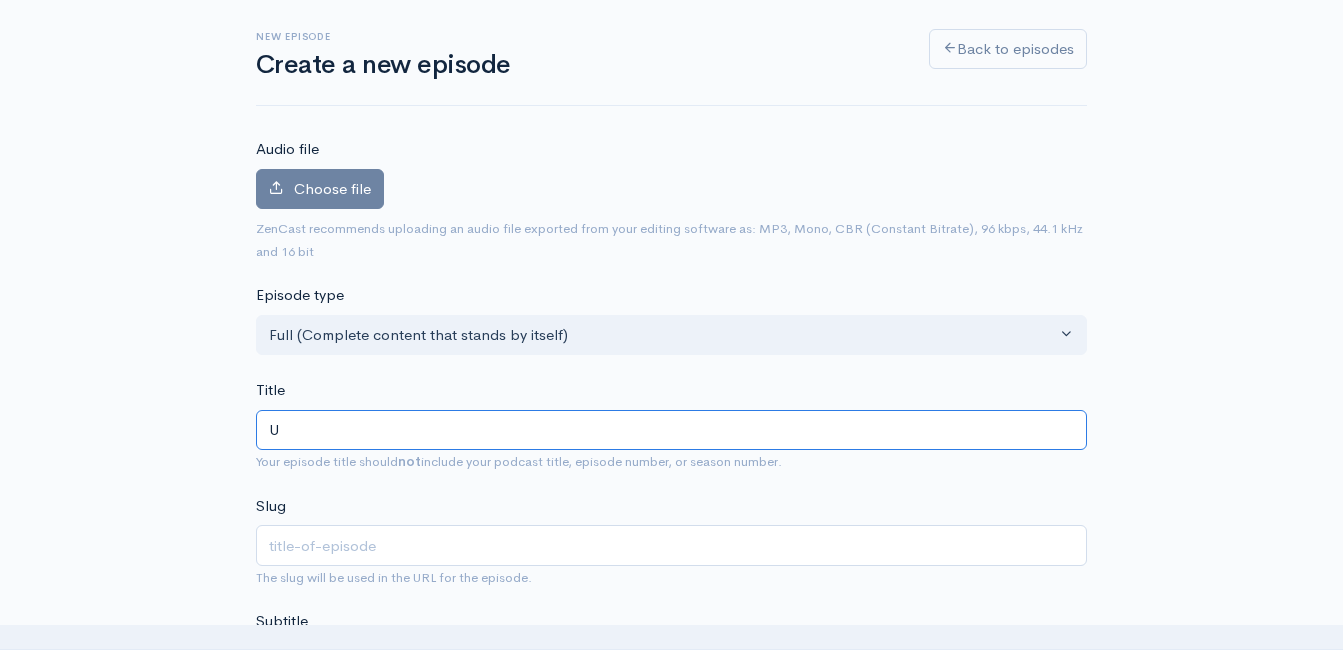 type on "u" 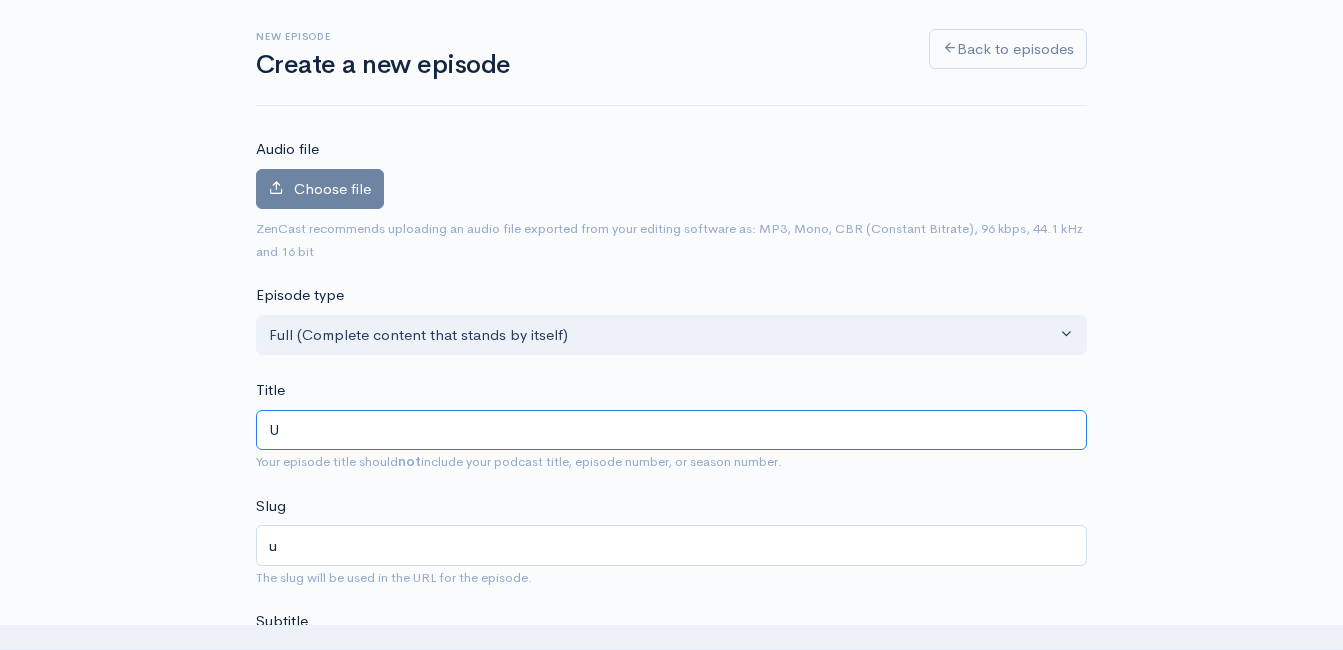 type on "Up" 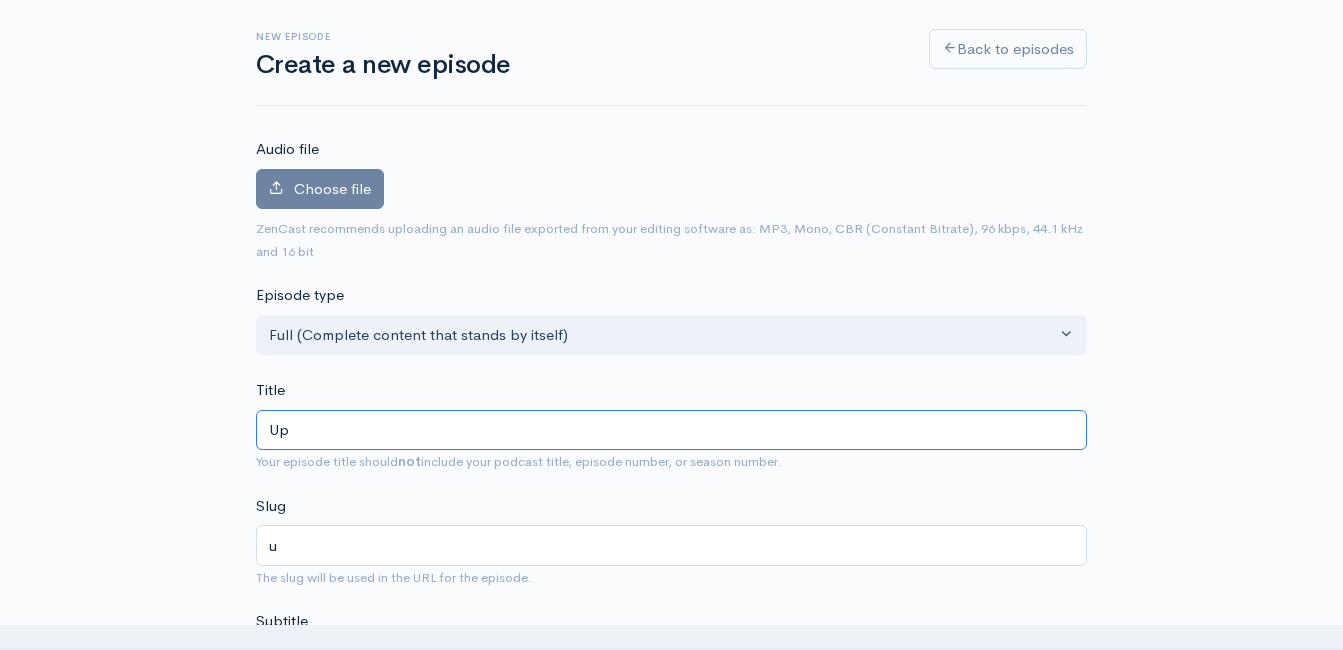 type on "up" 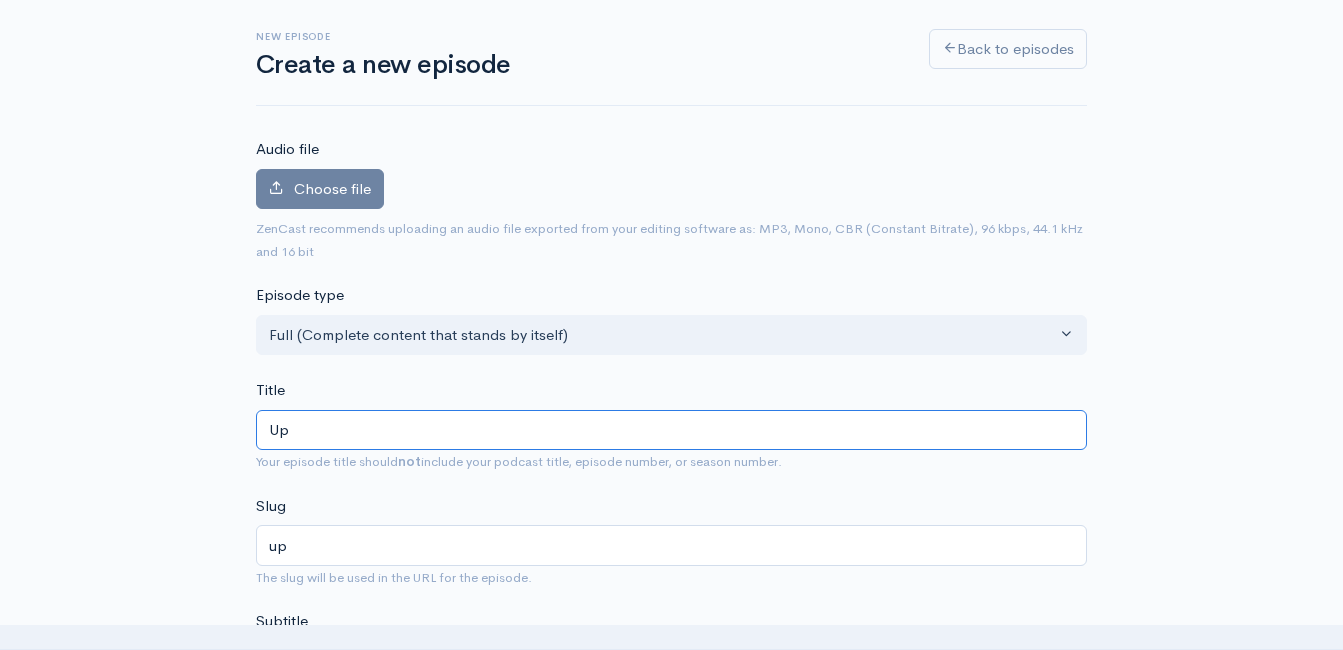 type on "UpFront Wrap-Up with Jeff Styles! Headlines and Opinions - 4/15/24" 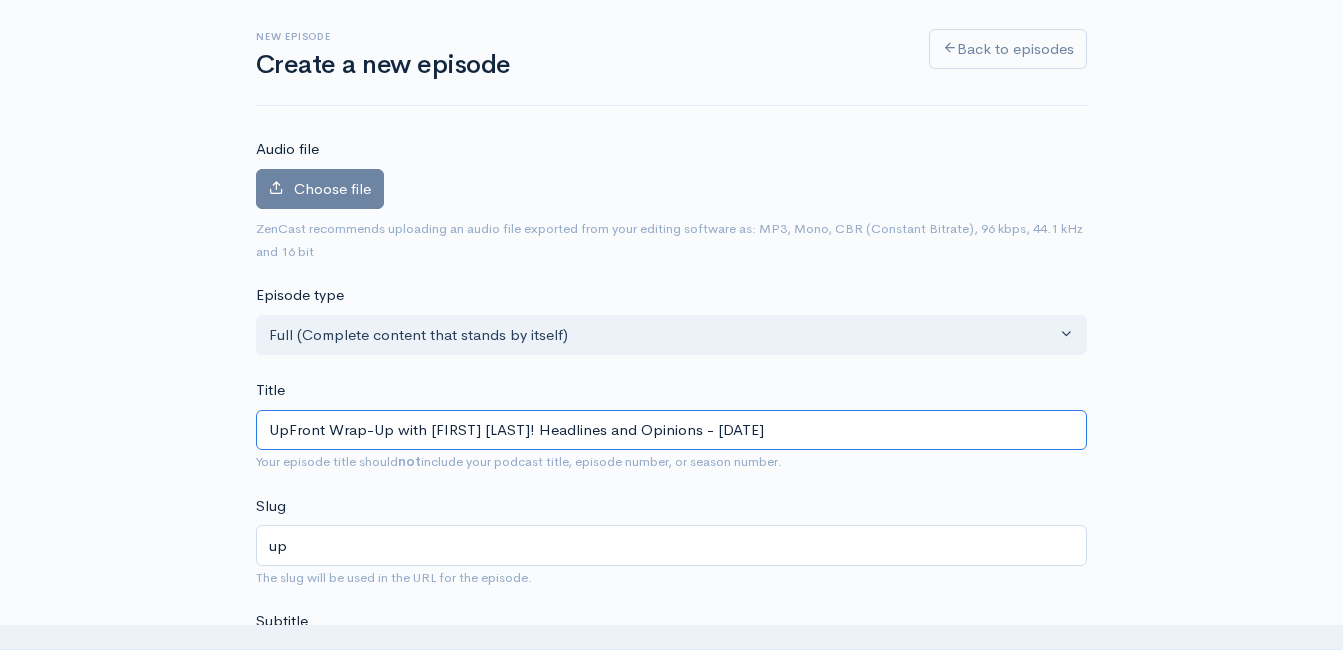 type on "upfront-wrap-up-with-jeff-styles-headlines-and-opinions-41524" 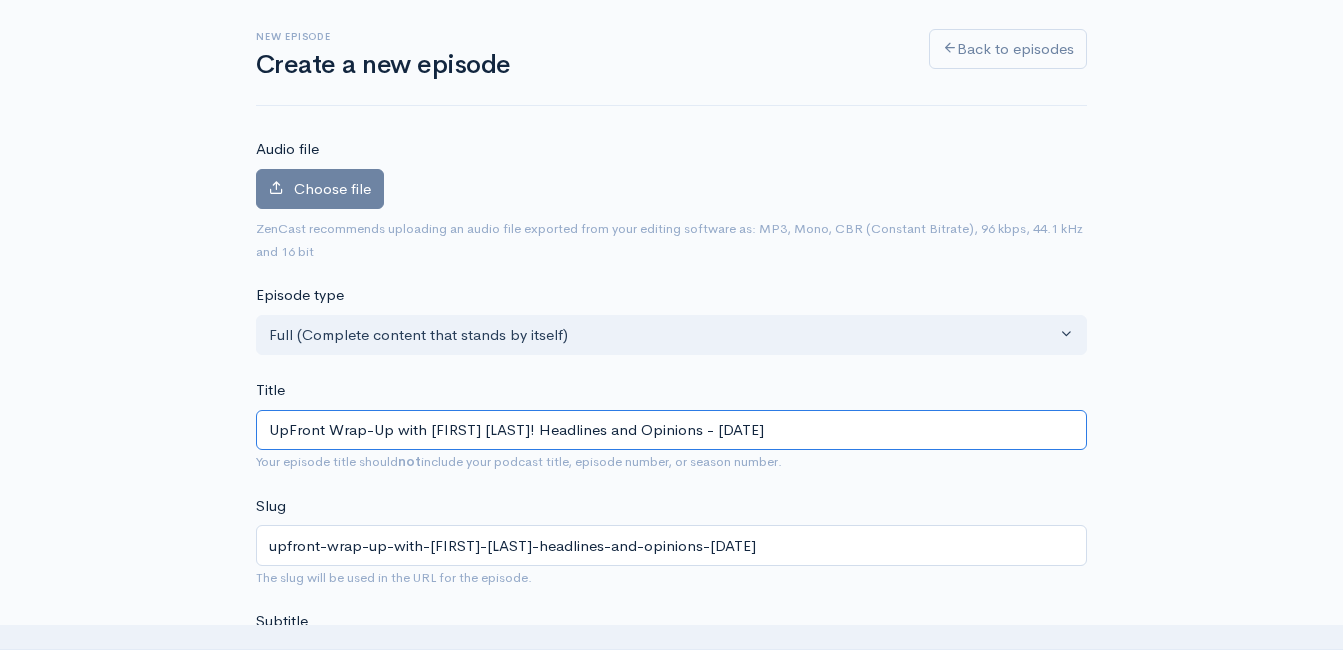 drag, startPoint x: 795, startPoint y: 422, endPoint x: 707, endPoint y: 427, distance: 88.14193 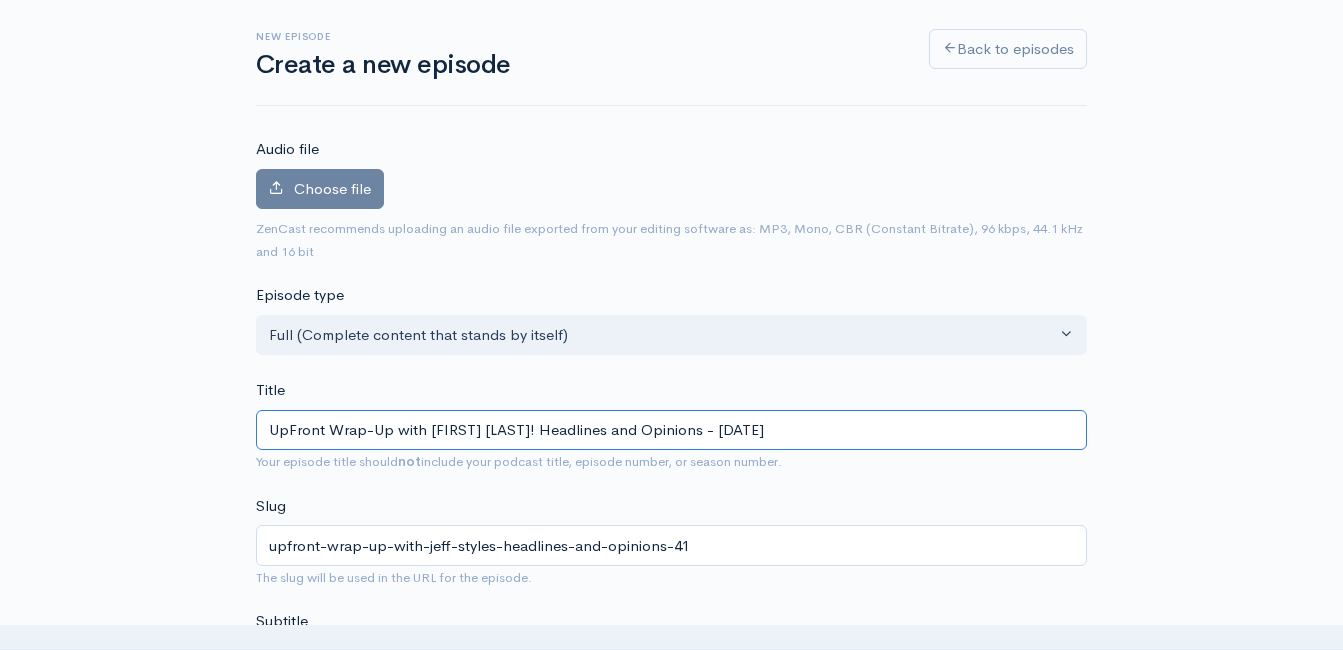 type on "UpFront Wrap-Up with Jeff Styles! Headlines and Opinions - 4/" 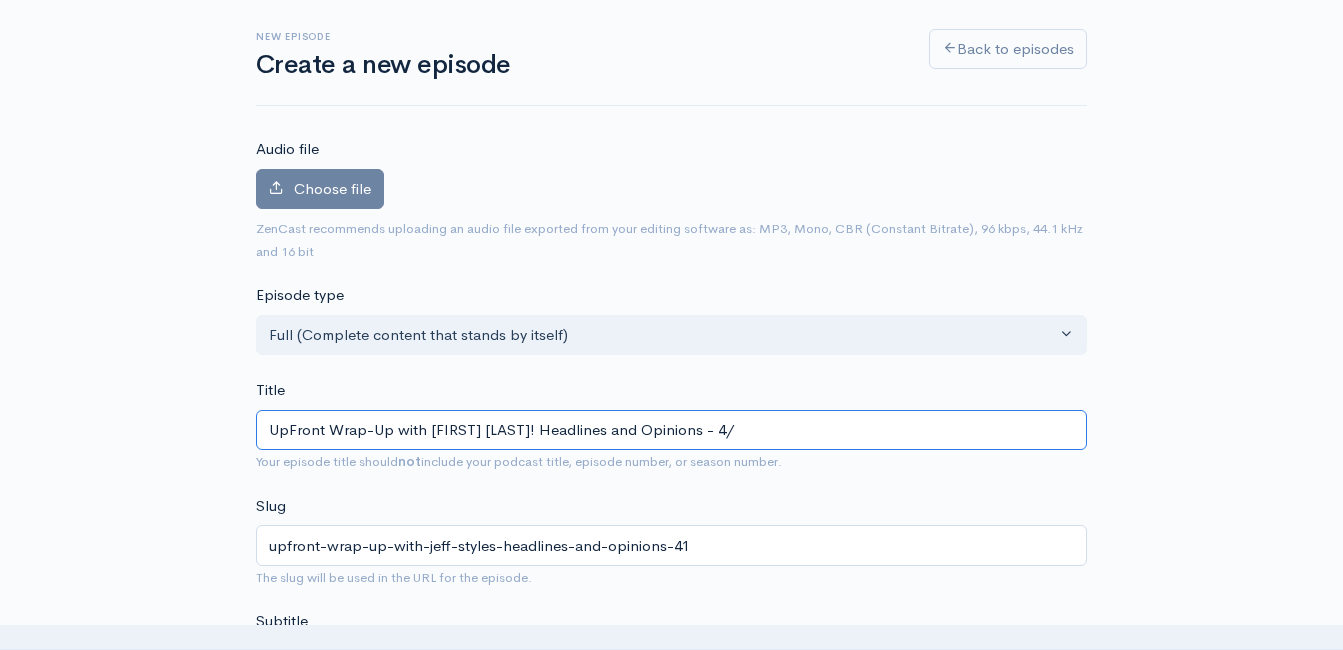 type on "upfront-wrap-up-with-jeff-styles-headlines-and-opinions-4" 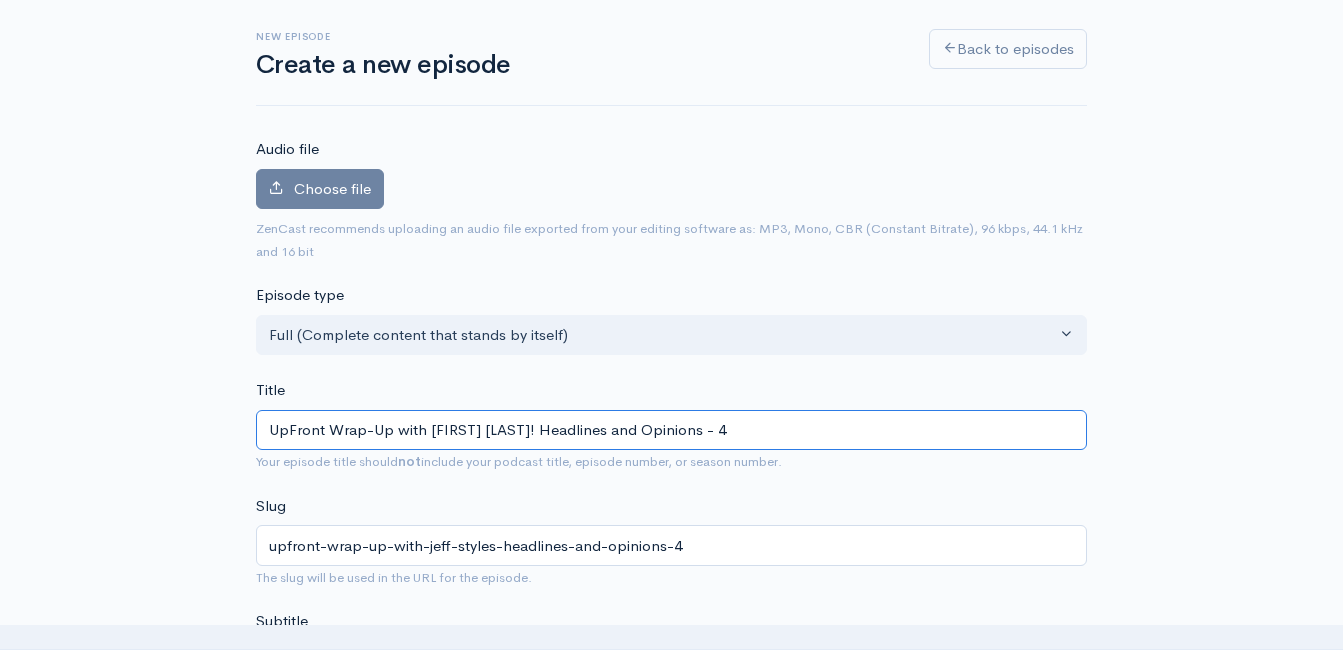 type on "UpFront Wrap-Up with Jeff Styles! Headlines and Opinions -" 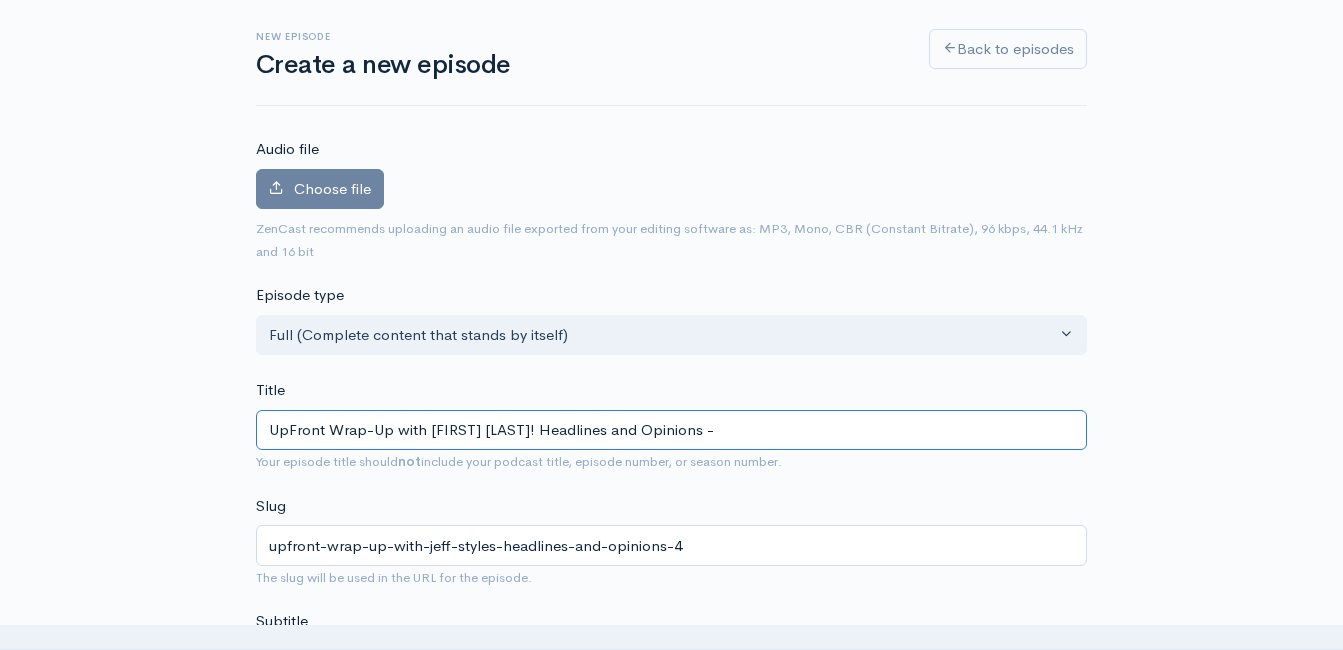 type on "upfront-wrap-up-with-jeff-styles-headlines-and-opinions" 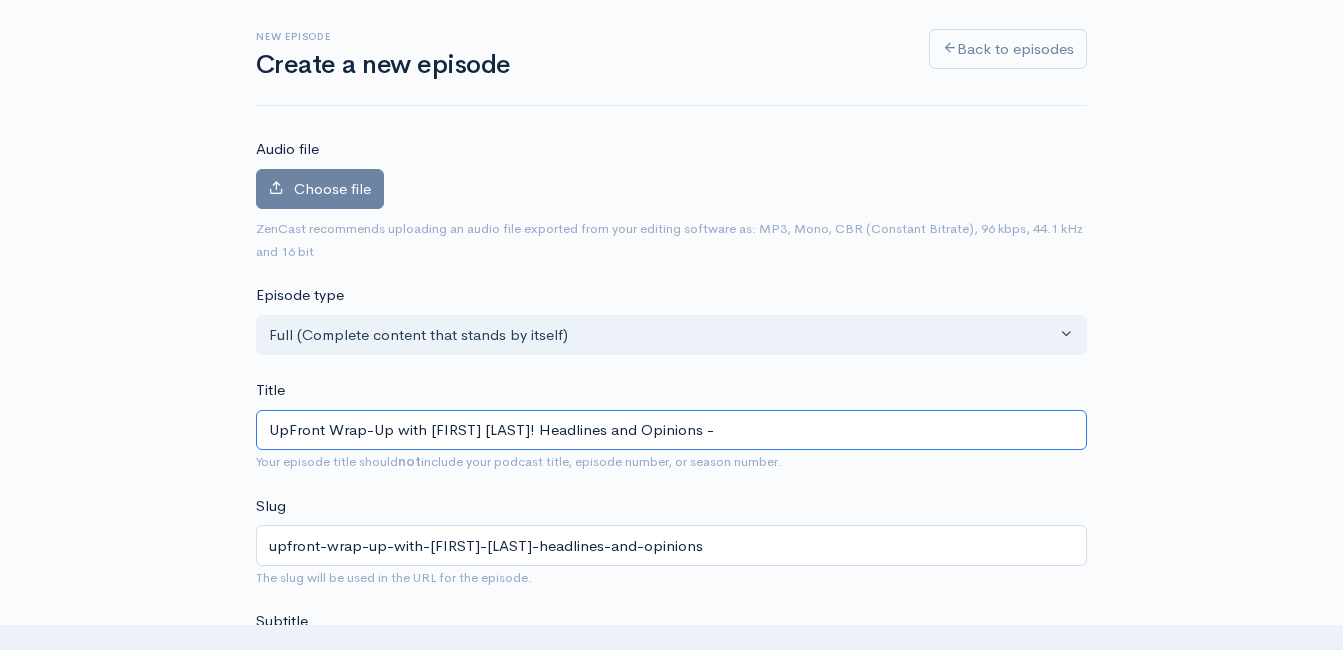 type on "UpFront Wrap-Up with Jeff Styles! Headlines and Opinions - 8" 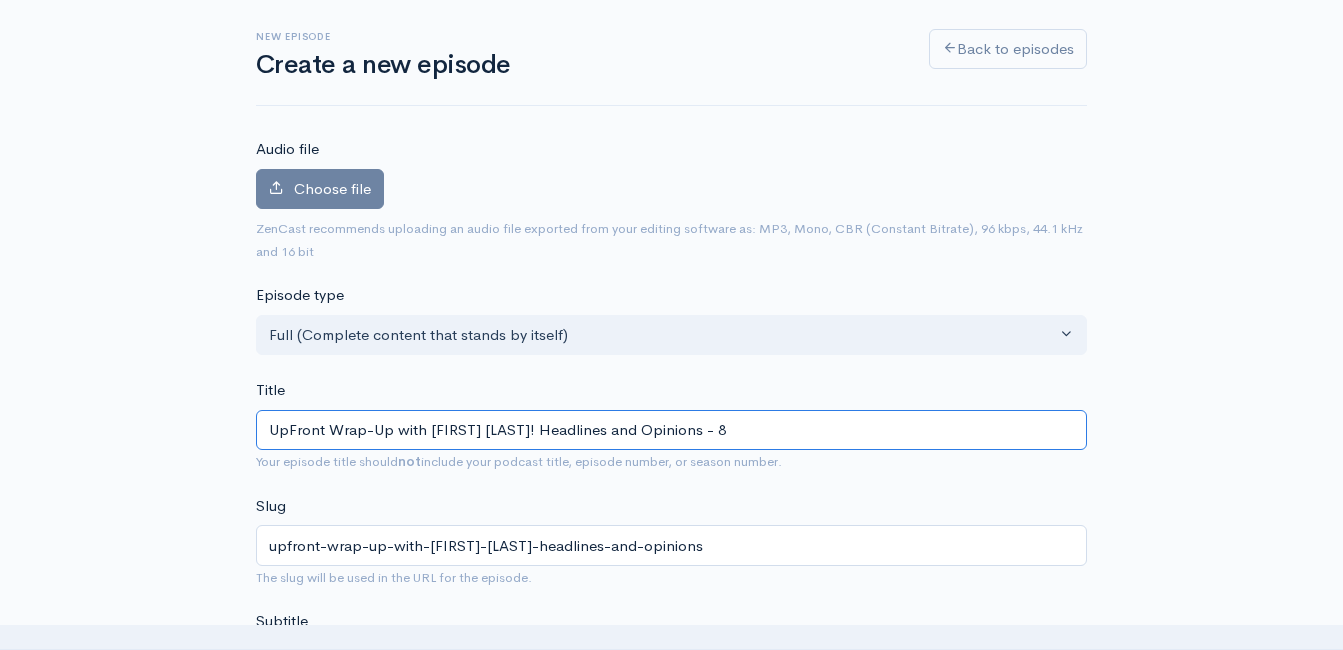 type on "upfront-wrap-up-with-jeff-styles-headlines-and-opinions-8" 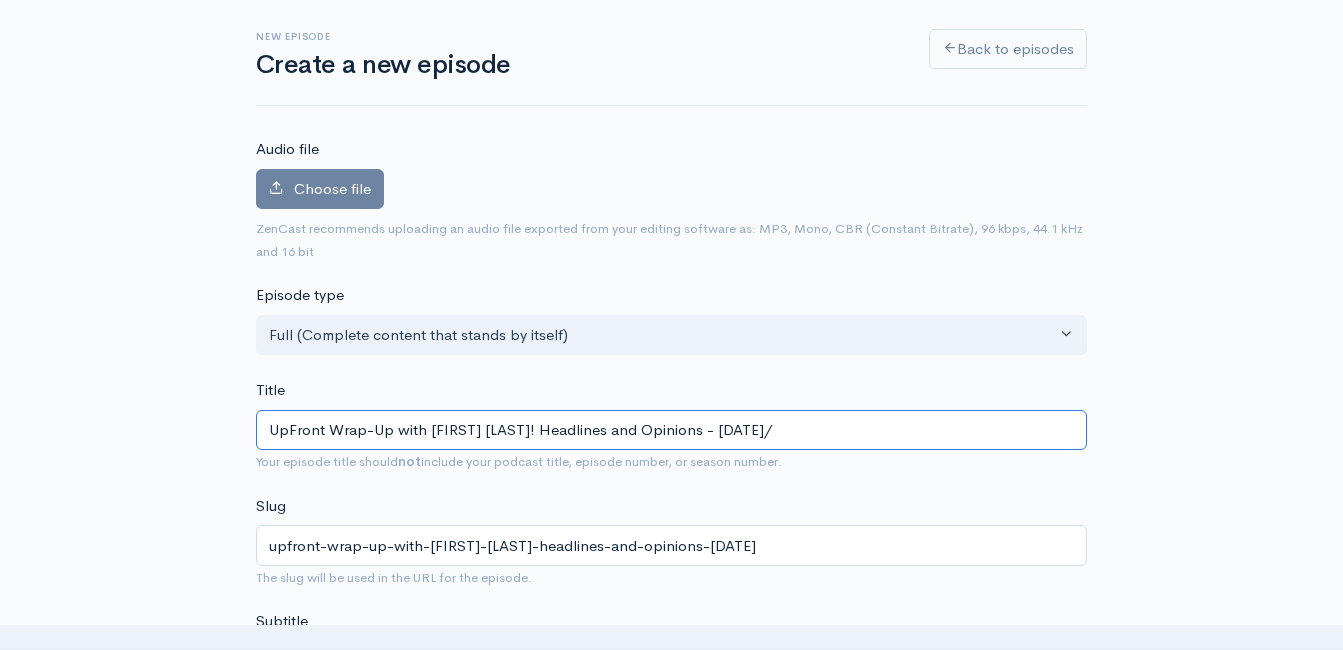type on "UpFront Wrap-Up with Jeff Styles! Headlines and Opinions - 8/4" 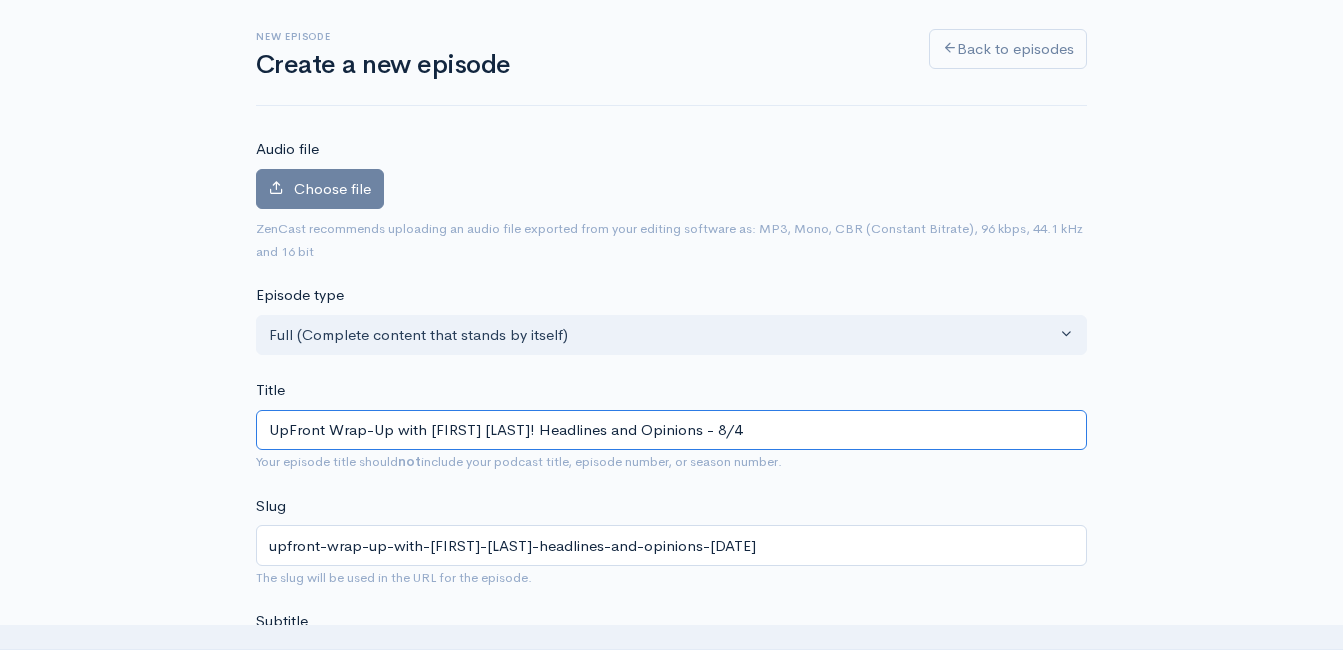 type on "upfront-wrap-up-with-jeff-styles-headlines-and-opinions-84" 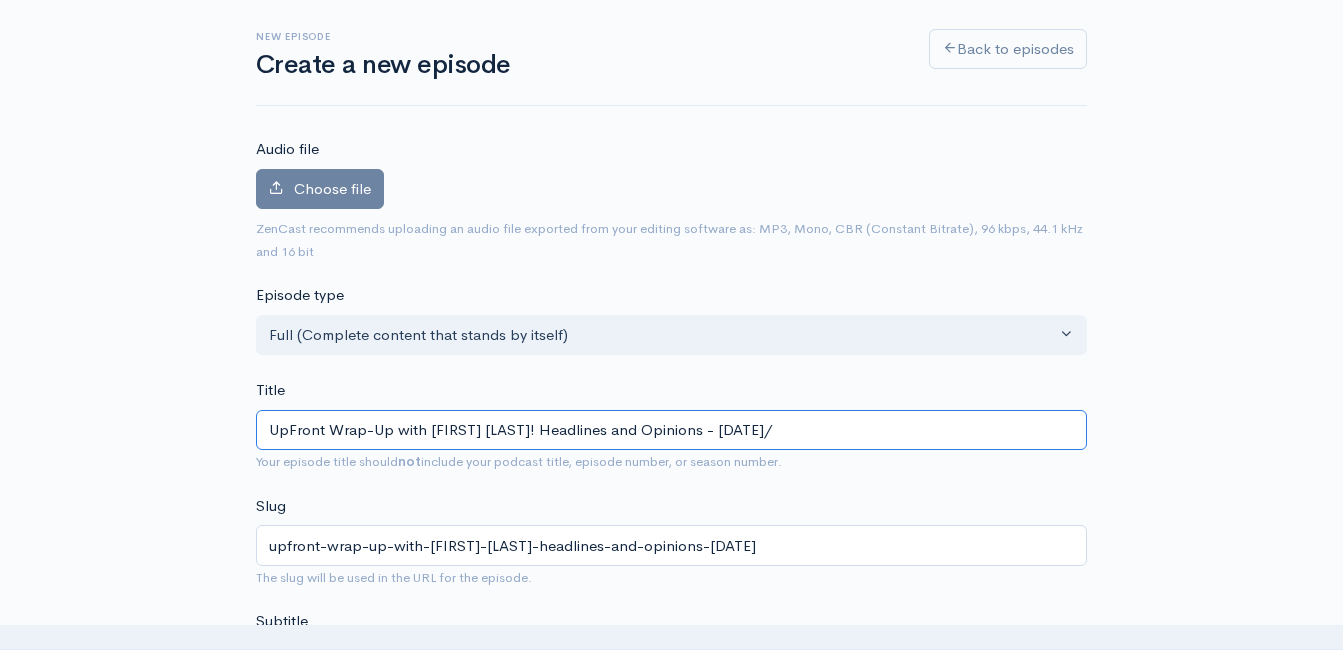 type on "UpFront Wrap-Up with Jeff Styles! Headlines and Opinions - 8/4/2" 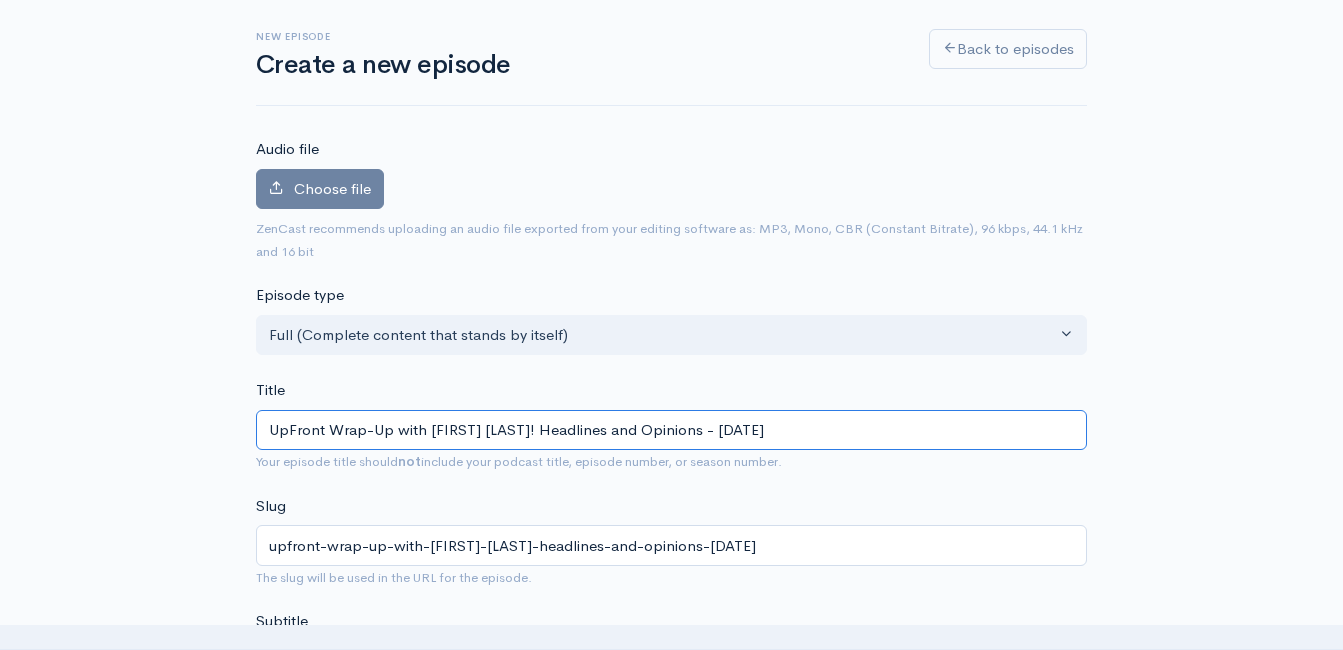 type on "upfront-wrap-up-with-jeff-styles-headlines-and-opinions-842" 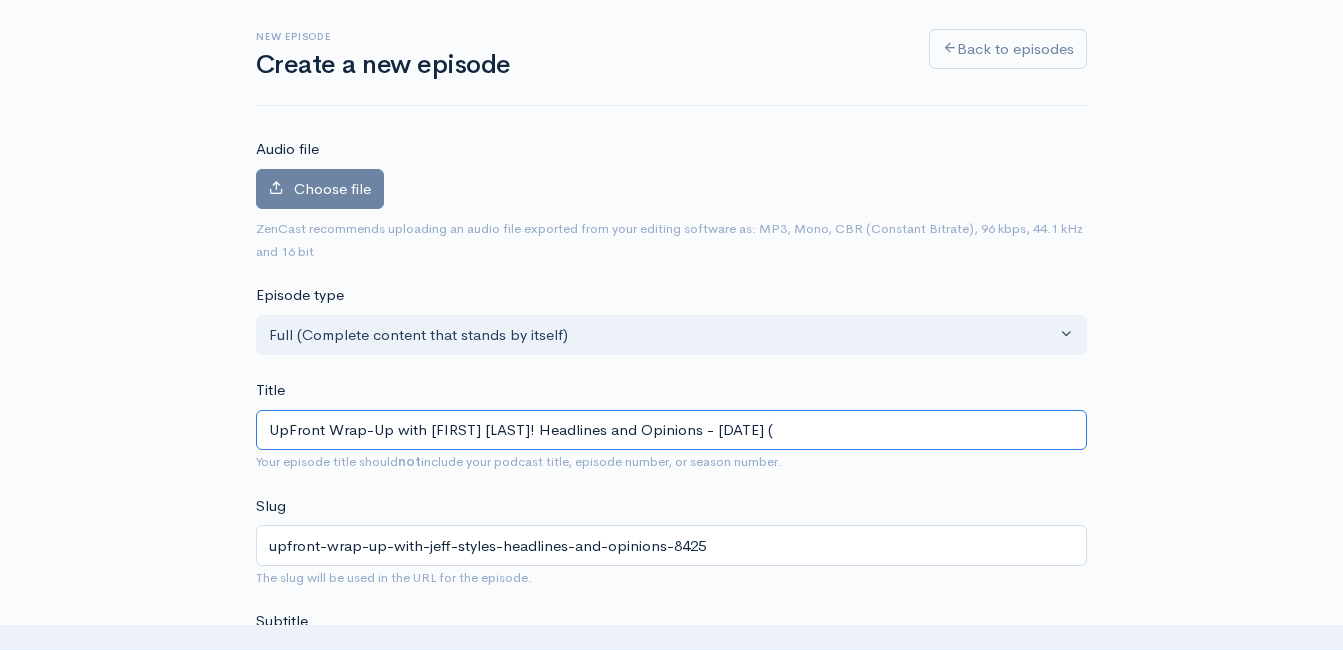 type on "UpFront Wrap-Up with Jeff Styles! Headlines and Opinions - 8/4/25 (p" 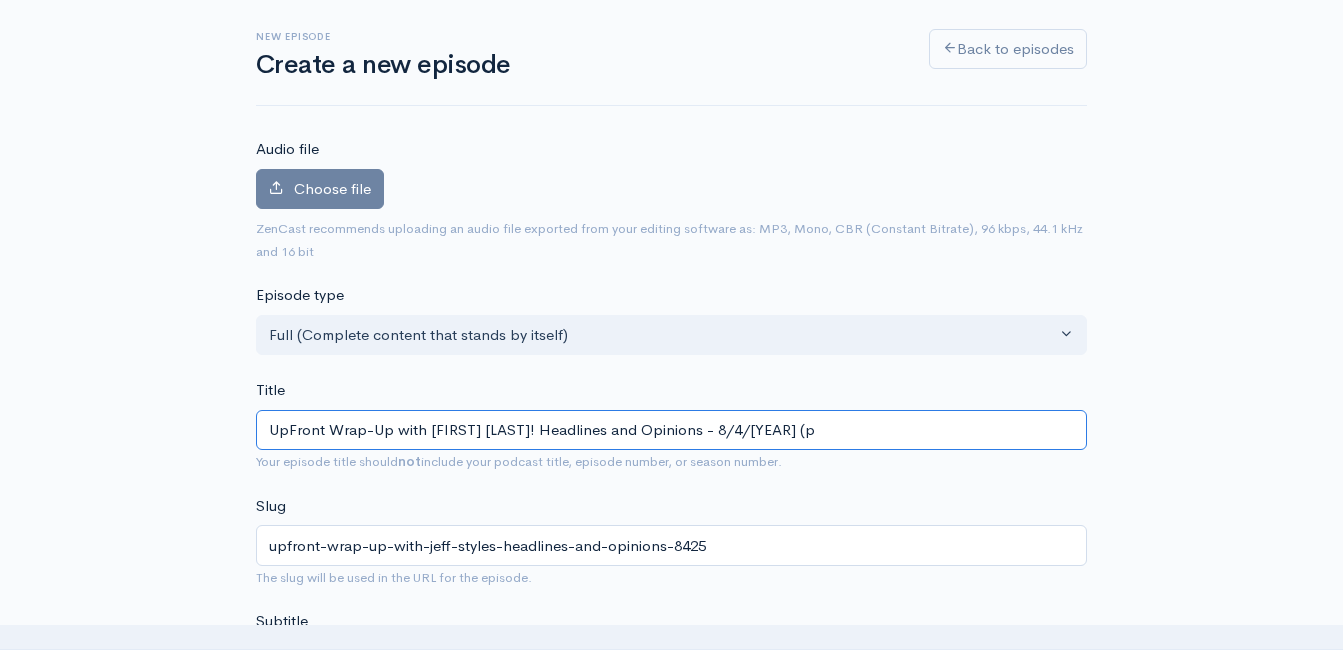 type on "upfront-wrap-up-with-jeff-styles-headlines-and-opinions-8425-p" 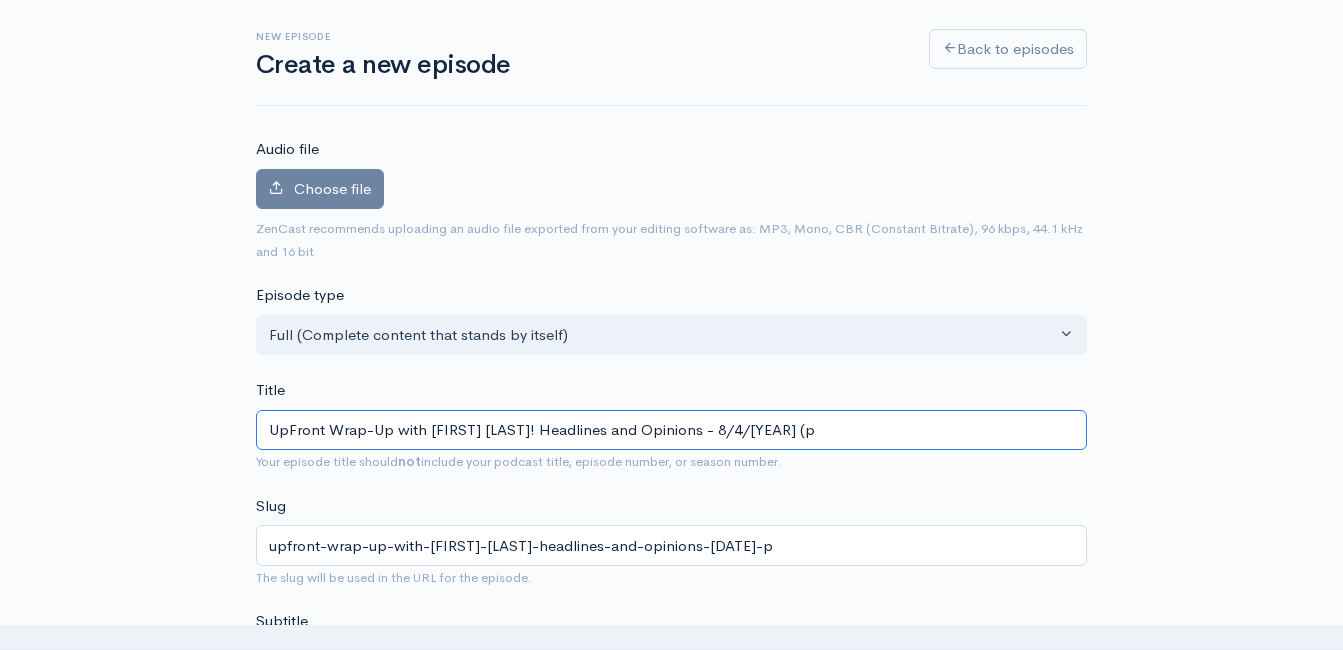 type on "UpFront Wrap-Up with Jeff Styles! Headlines and Opinions - 8/4/25 (" 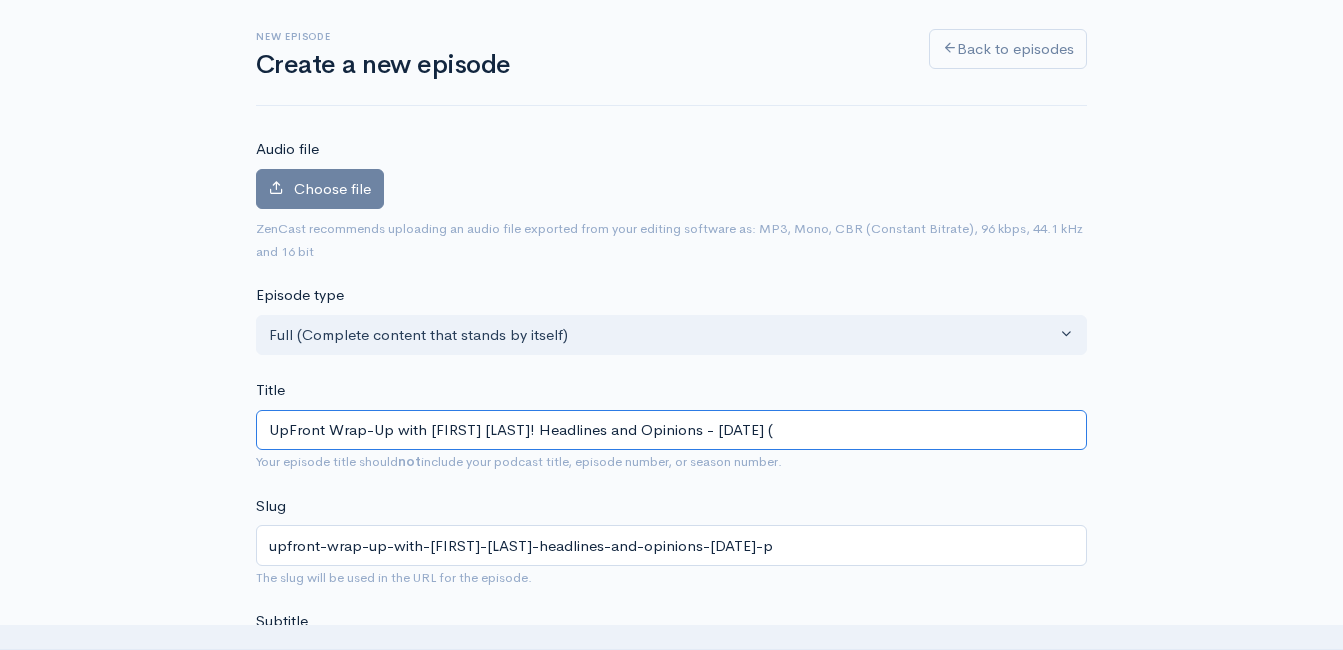 type on "upfront-wrap-up-with-jeff-styles-headlines-and-opinions-8425" 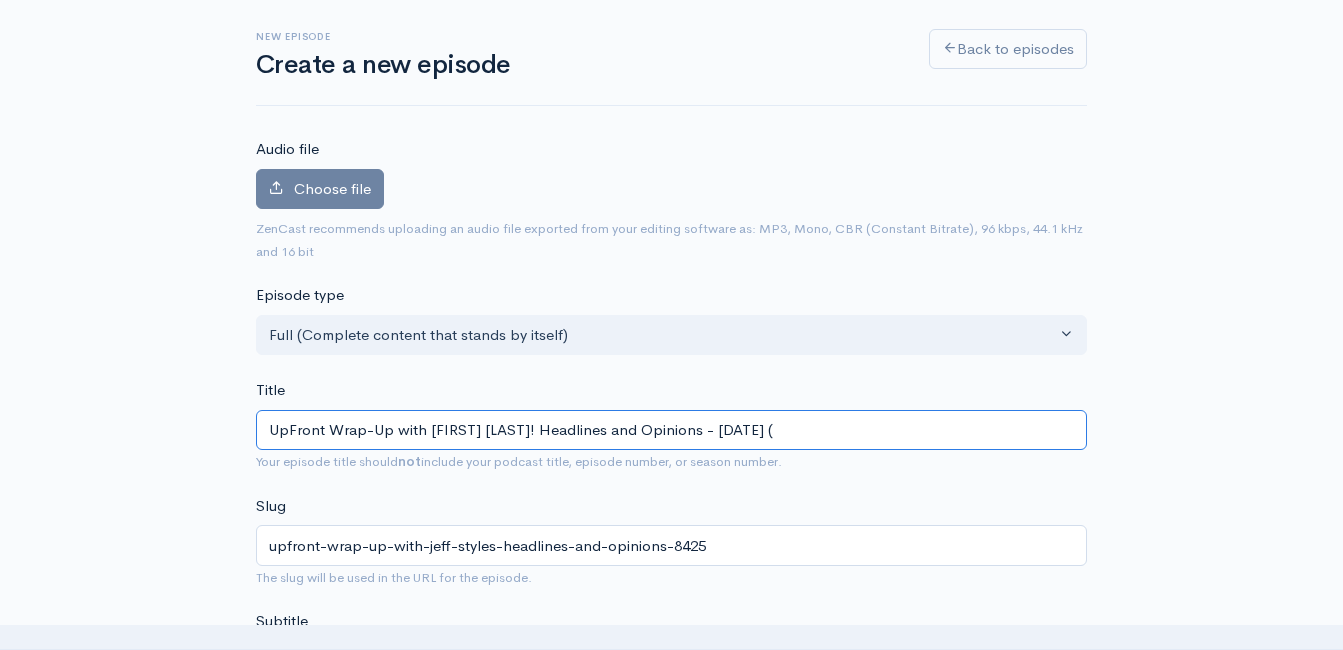 type on "UpFront Wrap-Up with Jeff Styles! Headlines and Opinions - 8/4/25 (P" 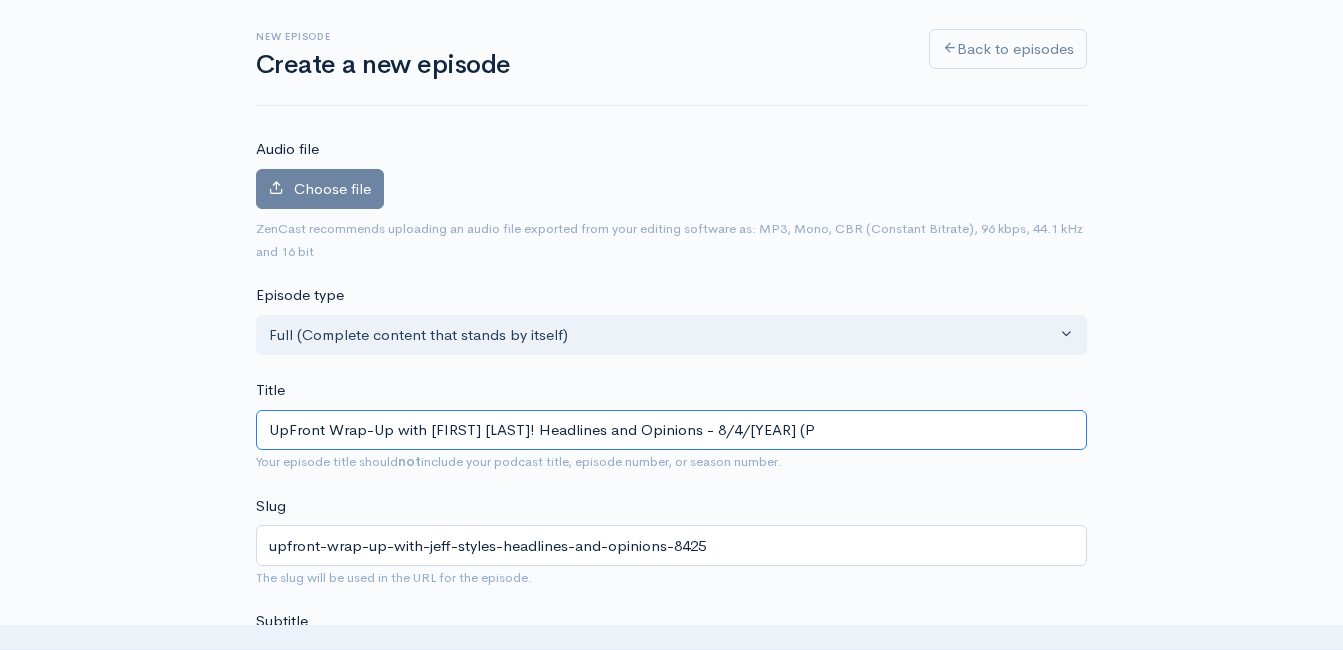 type on "upfront-wrap-up-with-jeff-styles-headlines-and-opinions-8425-p" 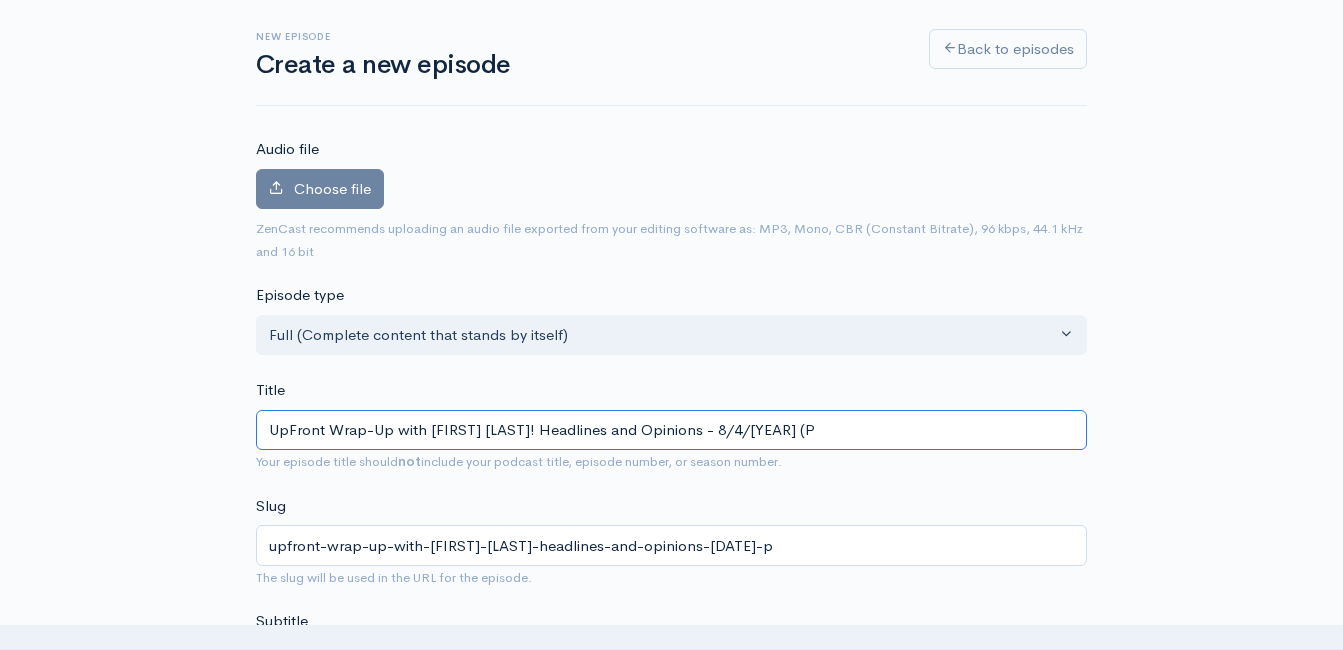 type on "UpFront Wrap-Up with Jeff Styles! Headlines and Opinions - 8/4/25 (Po" 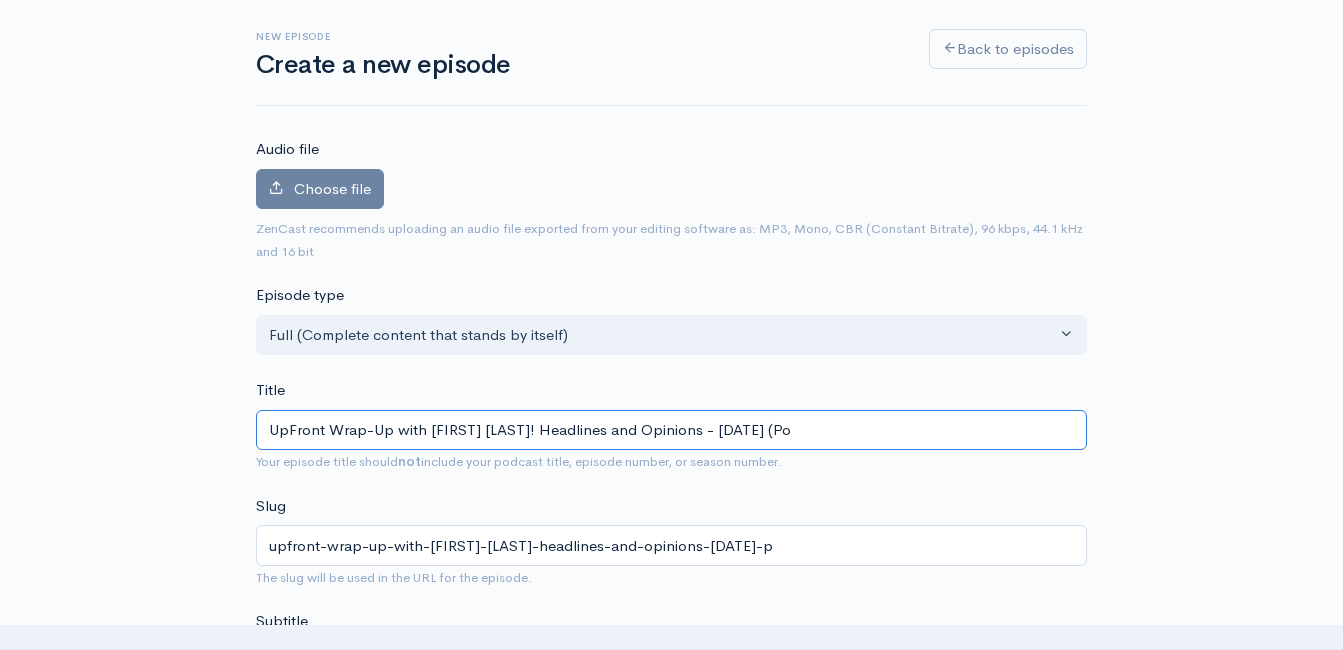 type on "upfront-wrap-up-with-jeff-styles-headlines-and-opinions-8425-po" 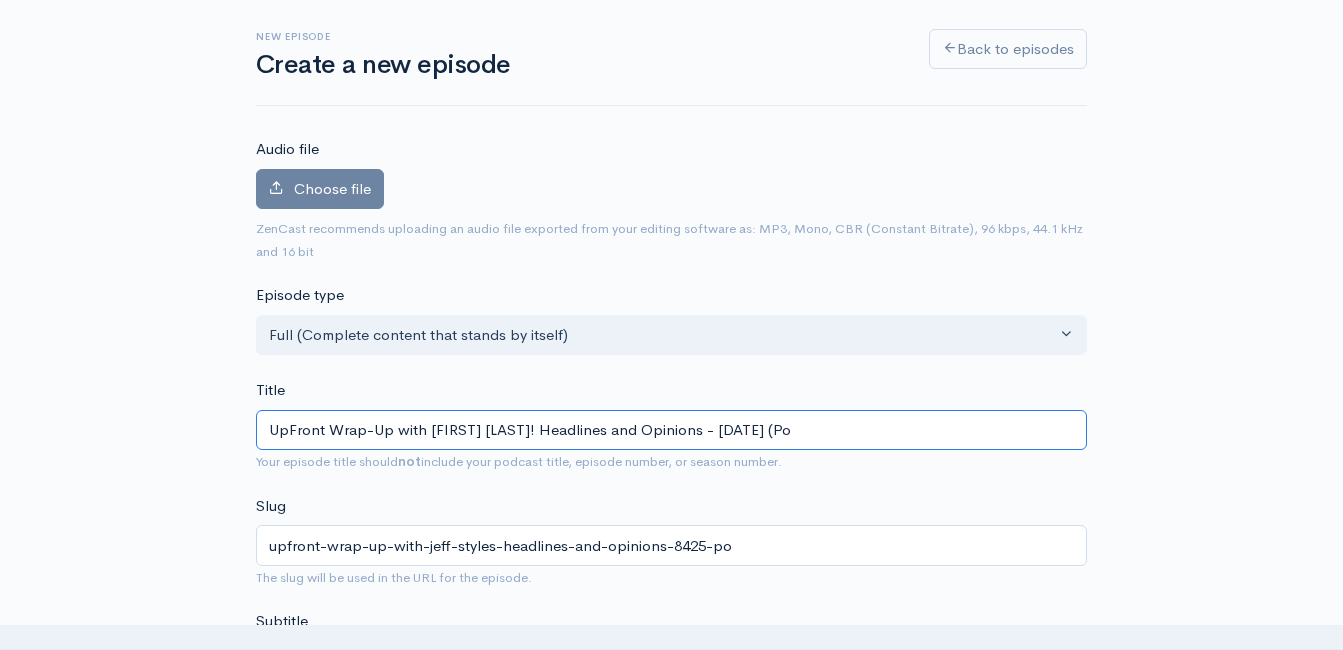 type on "UpFront Wrap-Up with Jeff Styles! Headlines and Opinions - 8/4/25 (Pow" 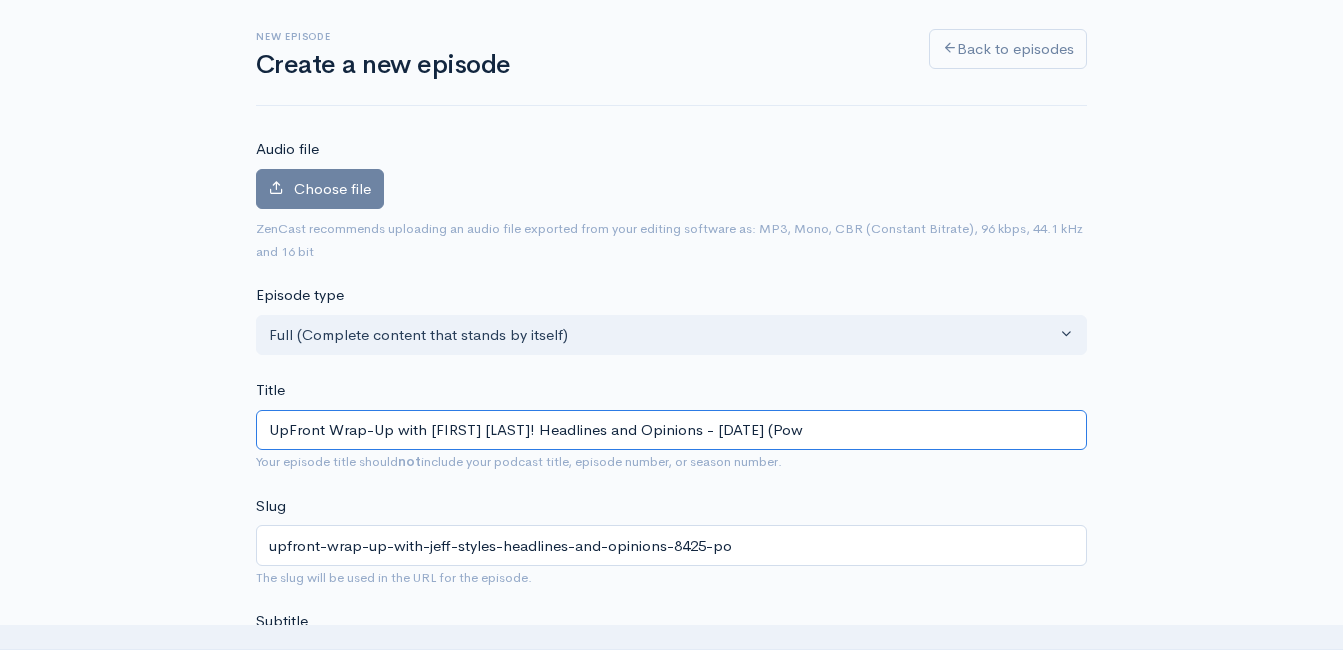 type on "upfront-wrap-up-with-jeff-styles-headlines-and-opinions-8425-pow" 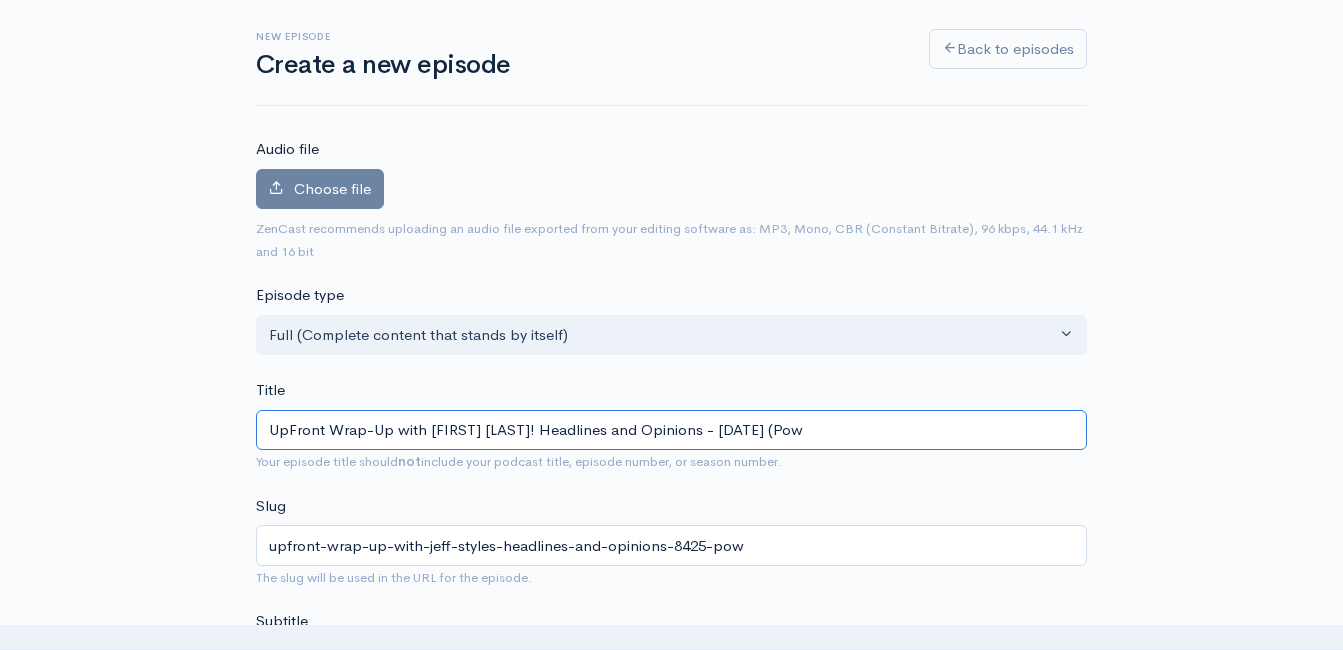 type on "UpFront Wrap-Up with Jeff Styles! Headlines and Opinions - 8/4/25 (Powe" 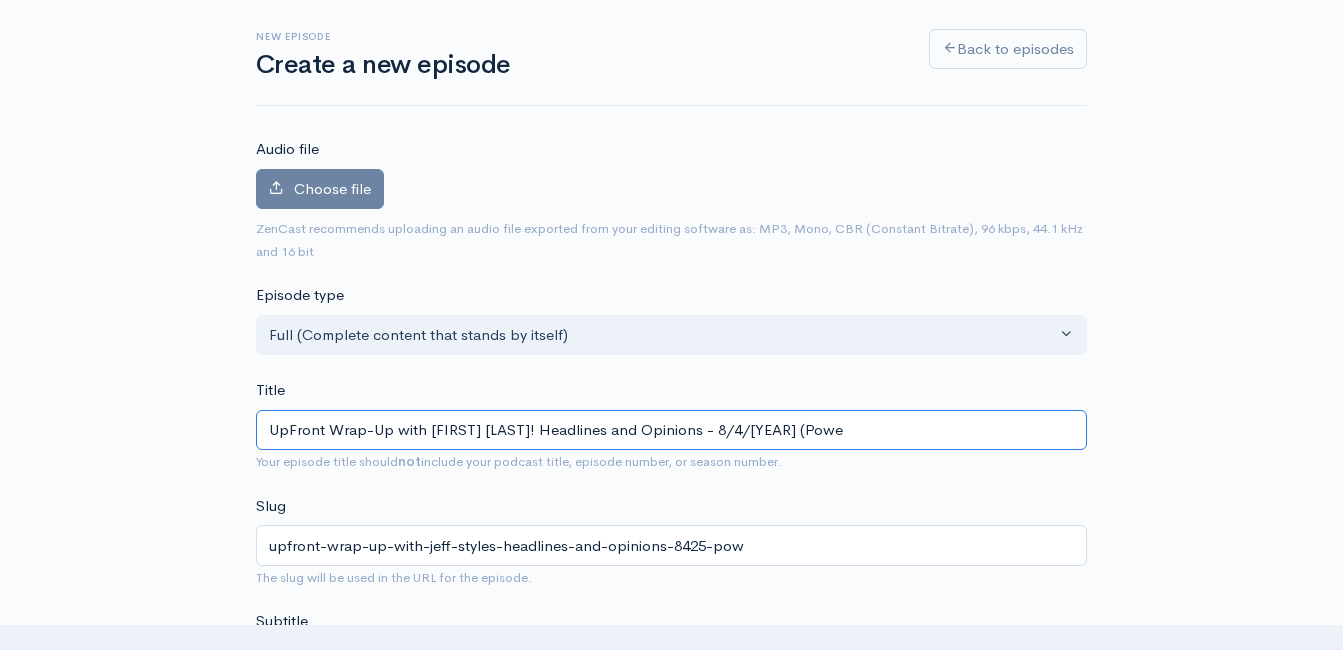 type on "upfront-wrap-up-with-jeff-styles-headlines-and-opinions-8425-powe" 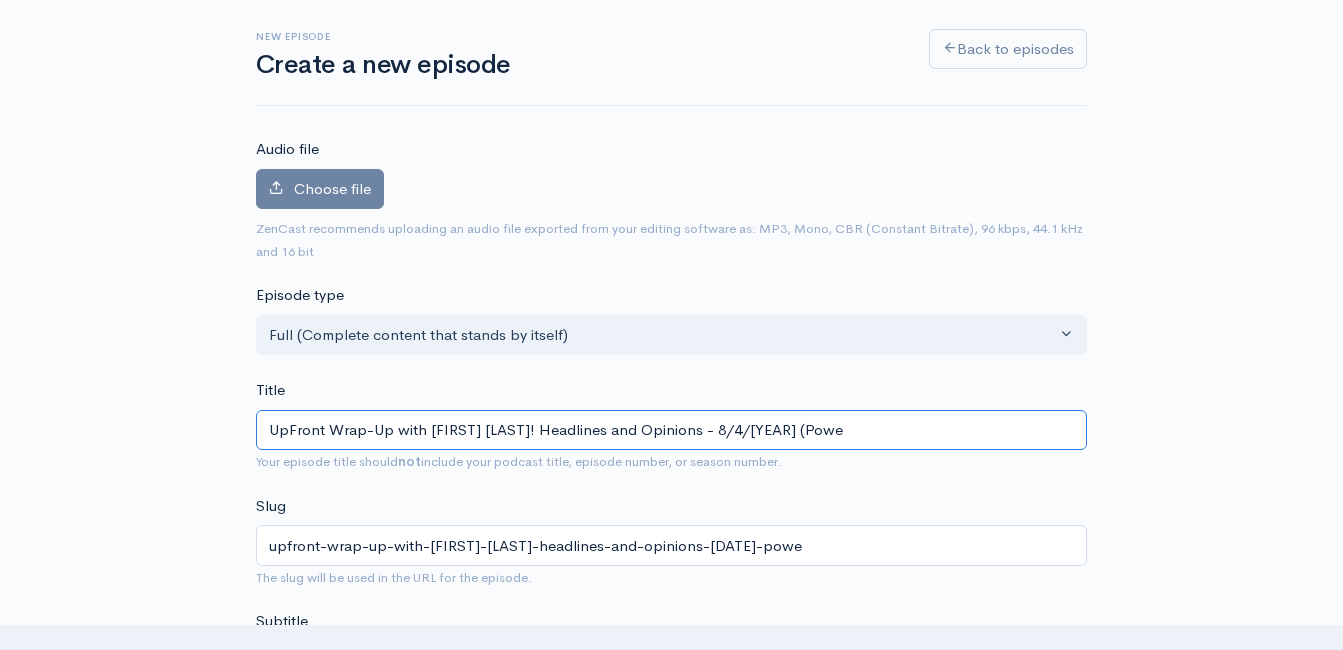 type on "UpFront Wrap-Up with Jeff Styles! Headlines and Opinions - 8/4/25 (Power" 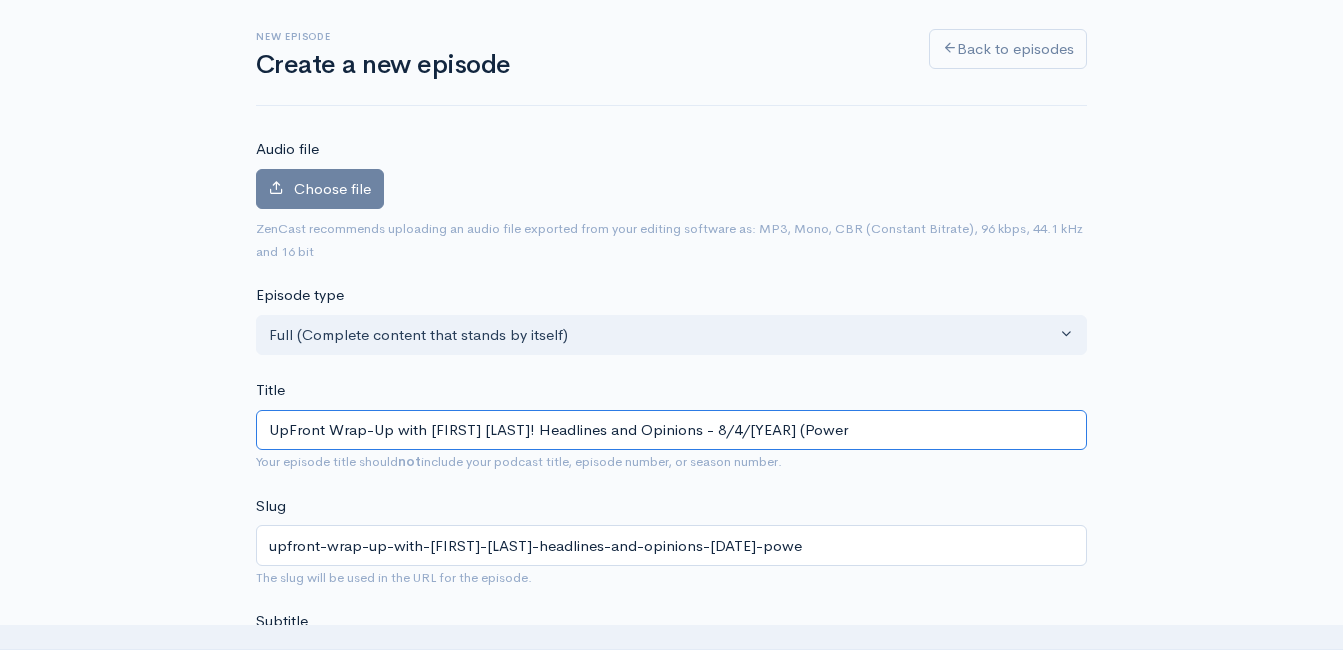 type on "upfront-wrap-up-with-jeff-styles-headlines-and-opinions-8425-power" 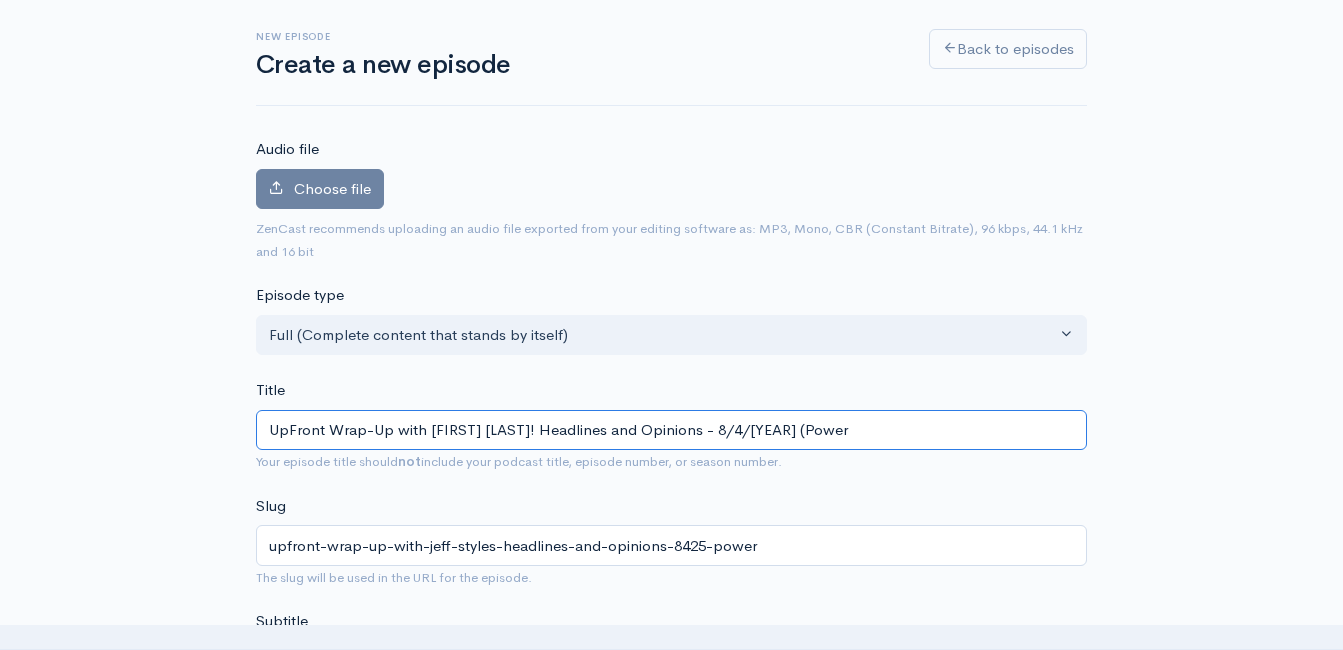 type on "UpFront Wrap-Up with Jeff Styles! Headlines and Opinions - 8/4/25 (Powere" 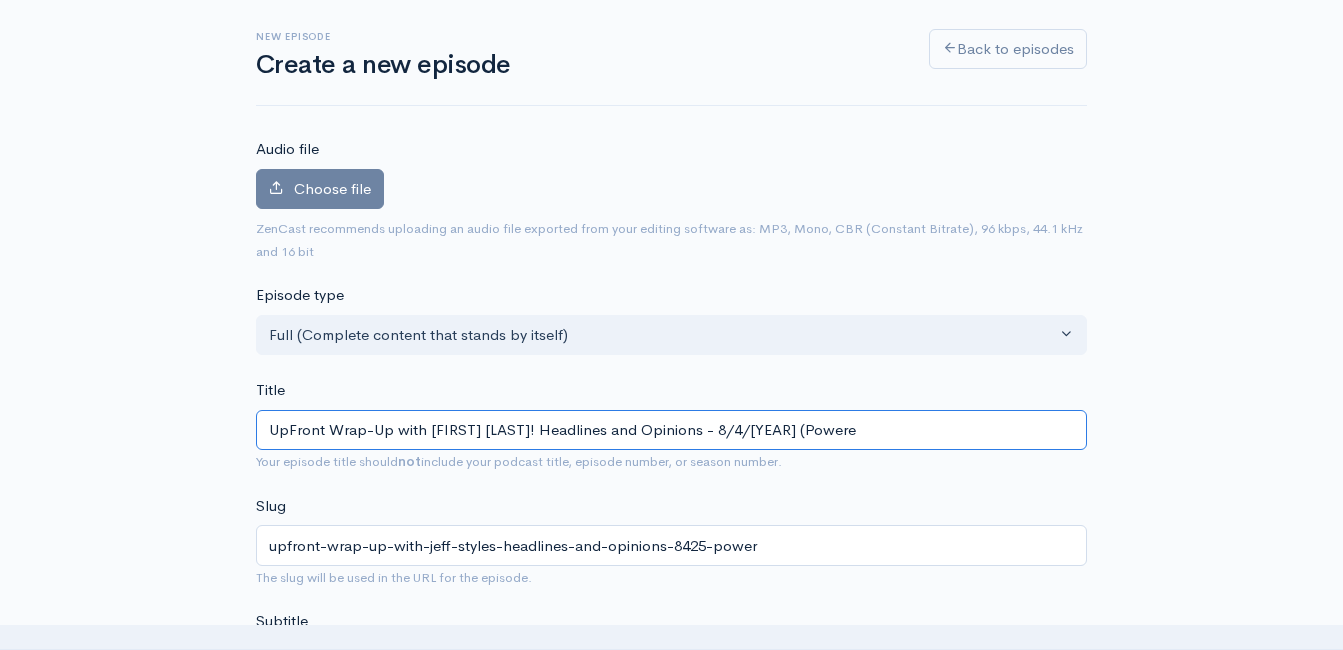 type on "upfront-wrap-up-with-jeff-styles-headlines-and-opinions-8425-powere" 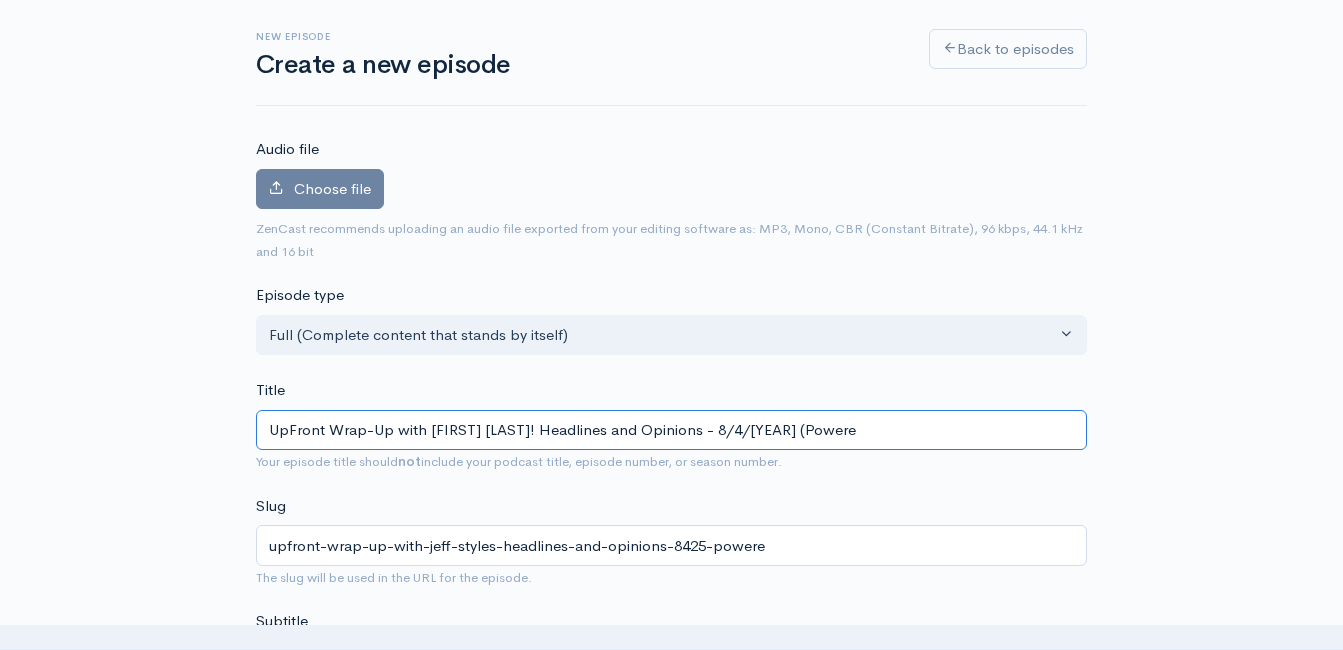type on "UpFront Wrap-Up with Jeff Styles! Headlines and Opinions - 8/4/25 (Powered" 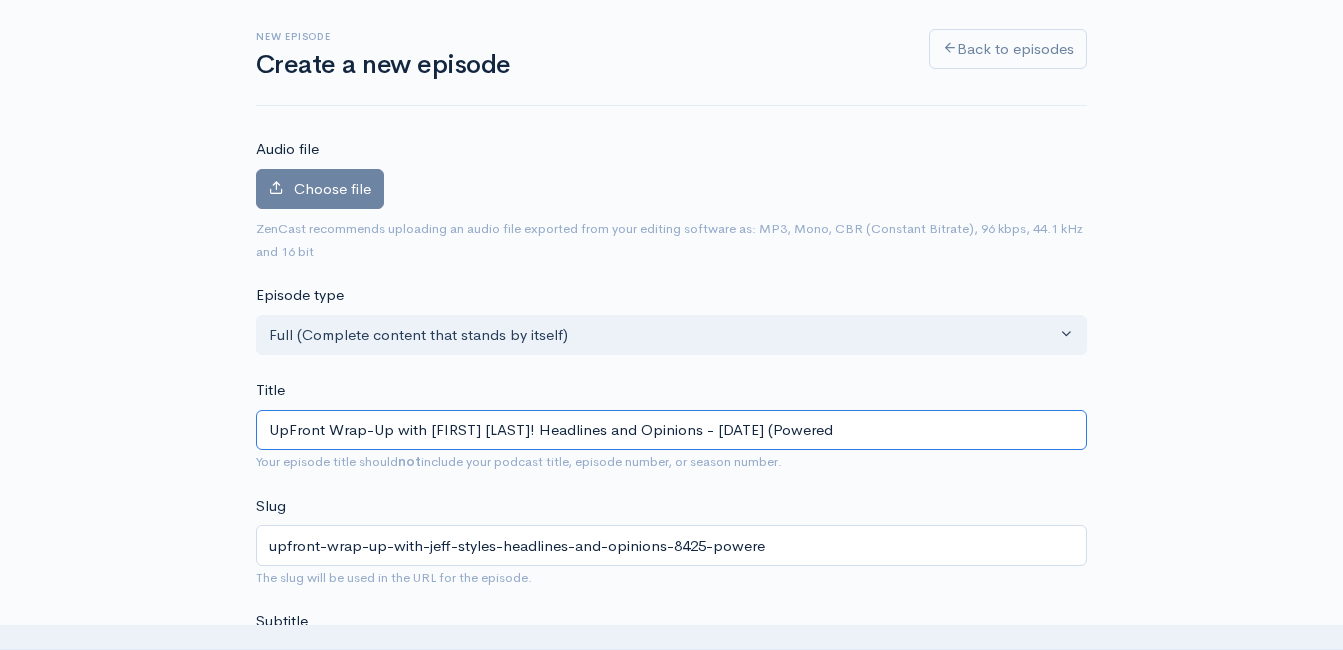 type on "upfront-wrap-up-with-jeff-styles-headlines-and-opinions-8425-powered" 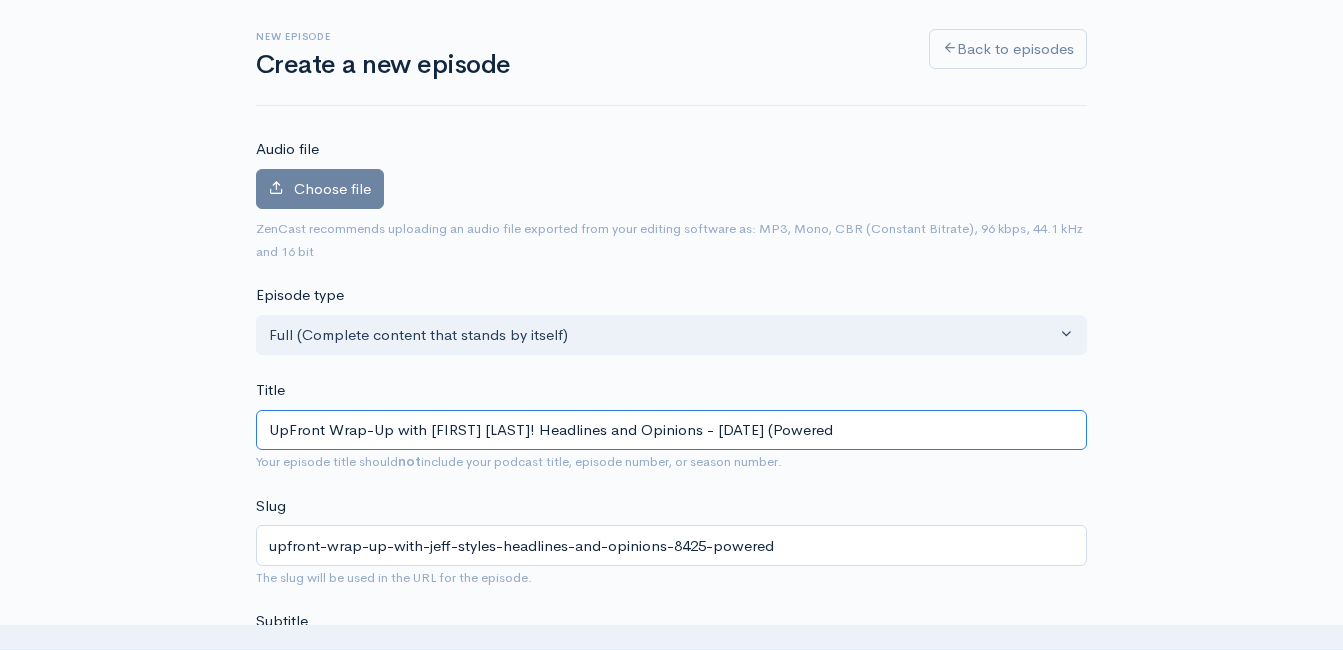 type on "UpFront Wrap-Up with Jeff Styles! Headlines and Opinions - 8/4/25 (Powered b" 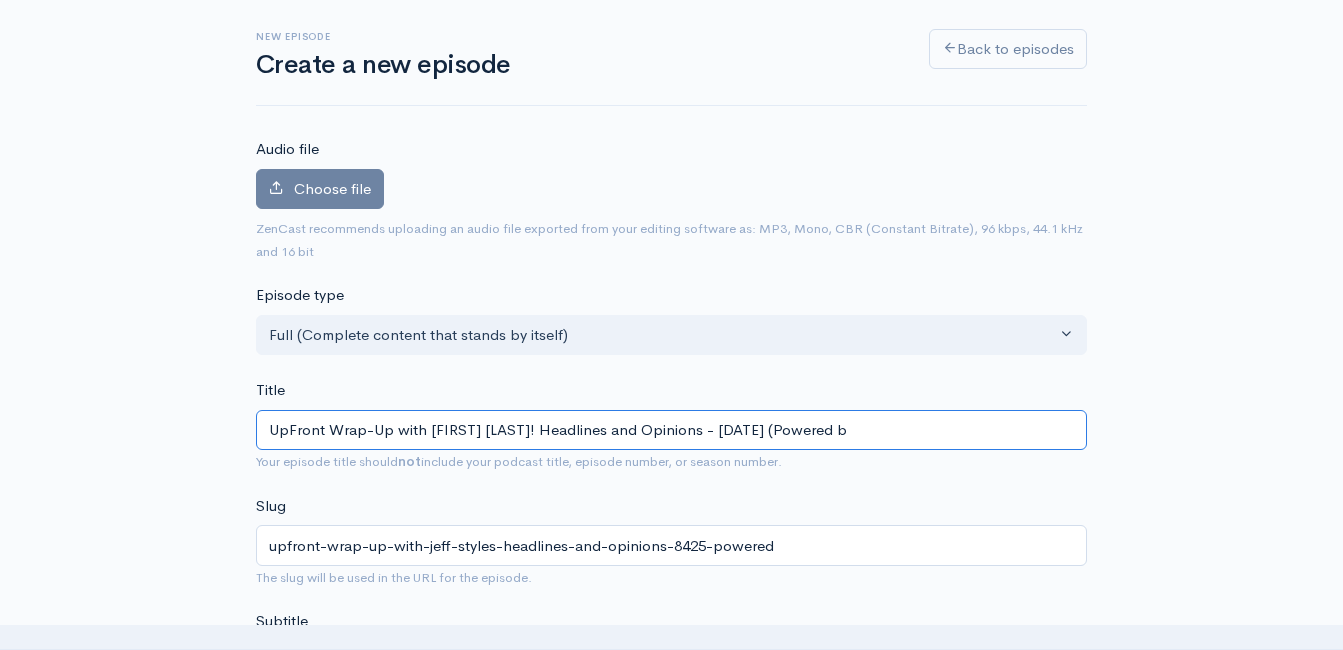 type on "upfront-wrap-up-with-jeff-styles-headlines-and-opinions-8425-powered-b" 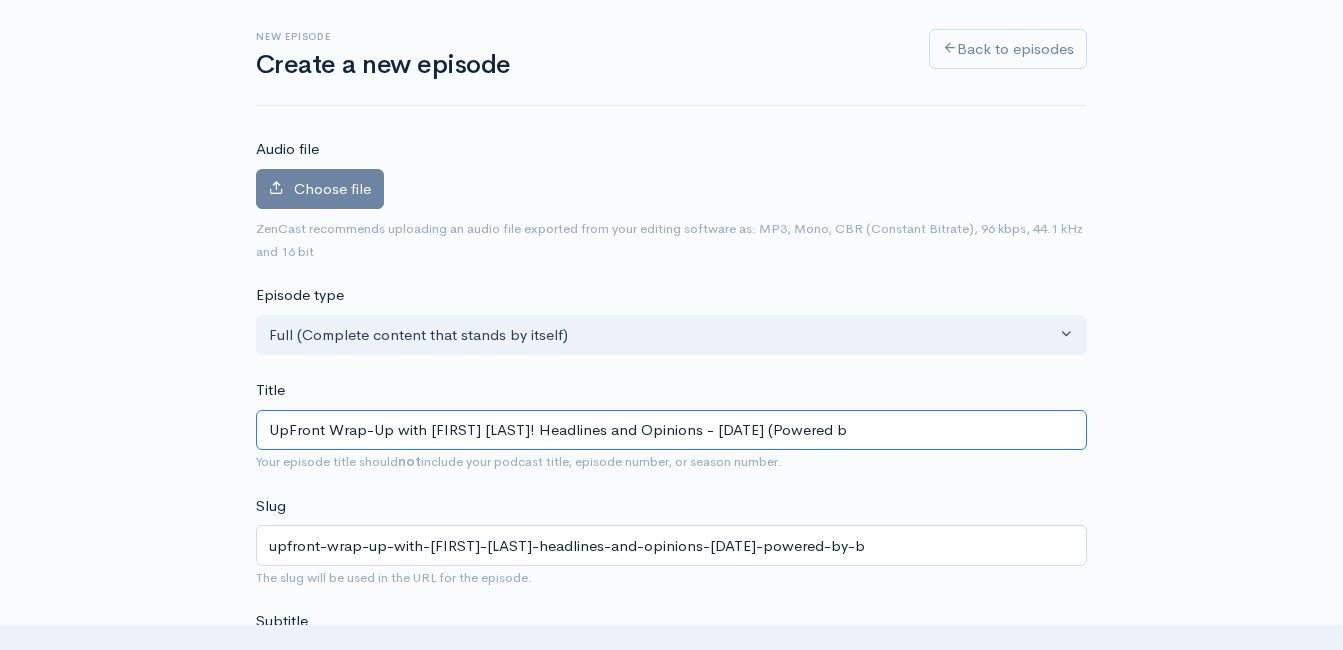 type on "UpFront Wrap-Up with Jeff Styles! Headlines and Opinions - 8/4/25 (Powered by" 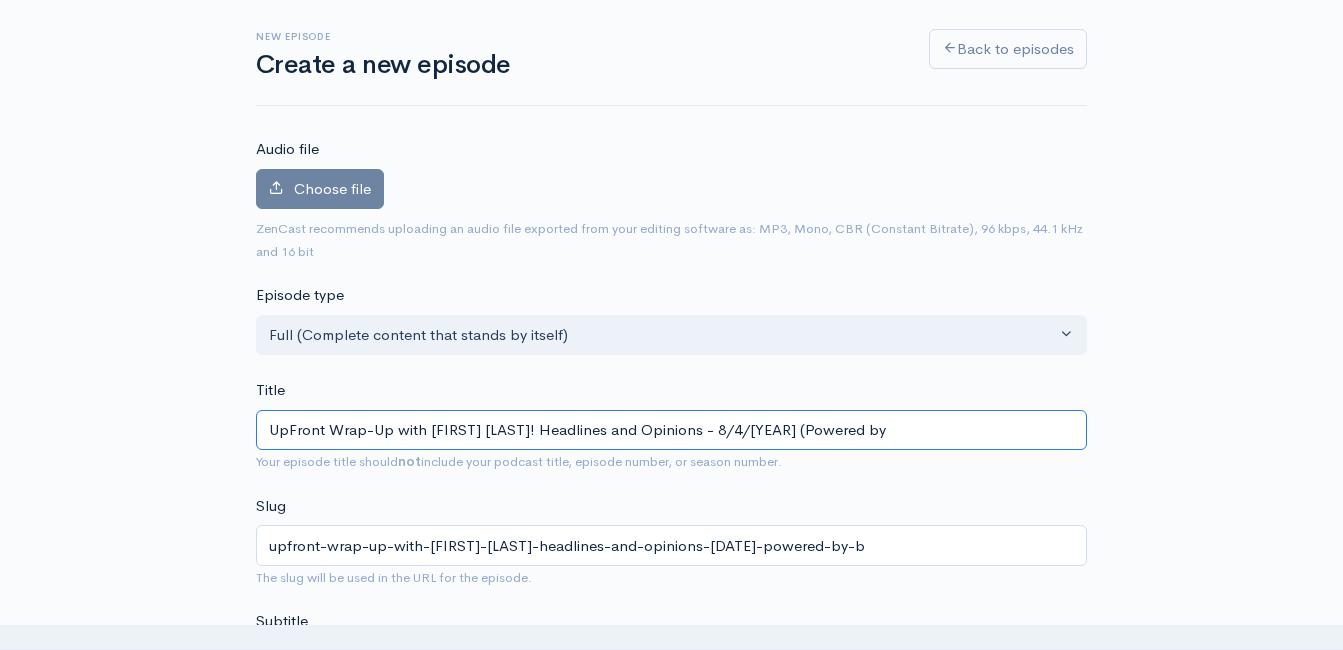 type on "upfront-wrap-up-with-jeff-styles-headlines-and-opinions-8425-powered-by" 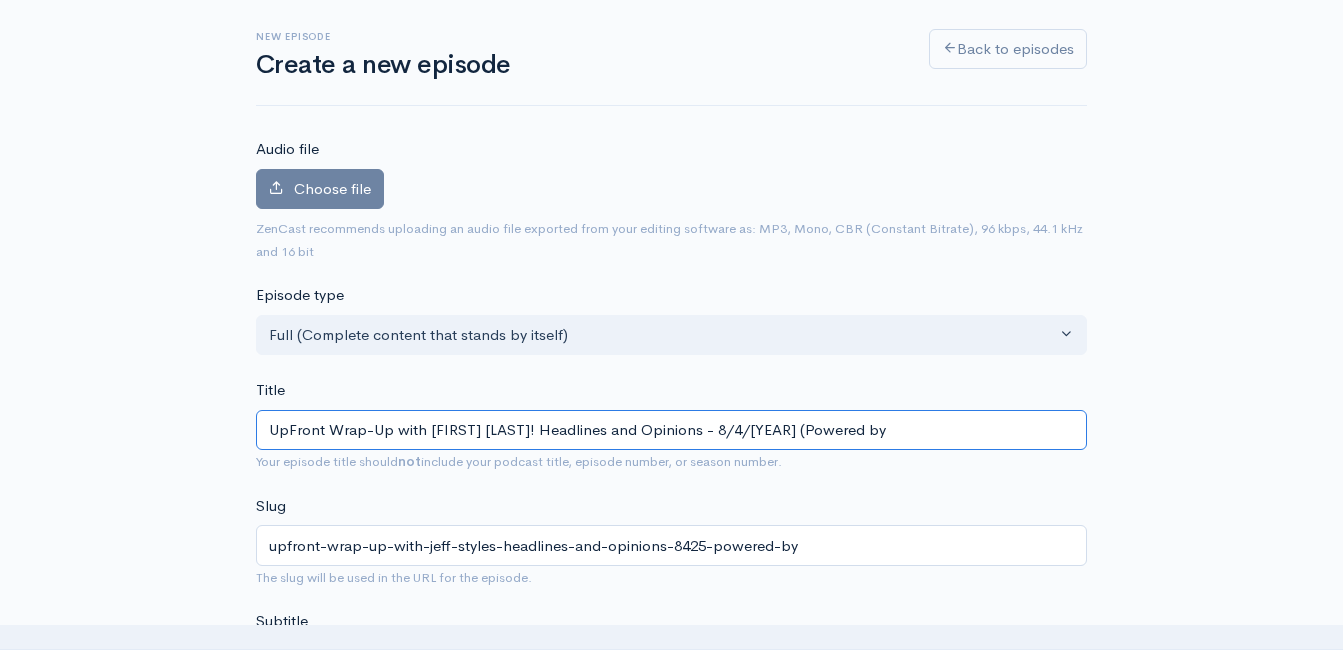 type on "UpFront Wrap-Up with Jeff Styles! Headlines and Opinions - 8/4/25 (Powered by G" 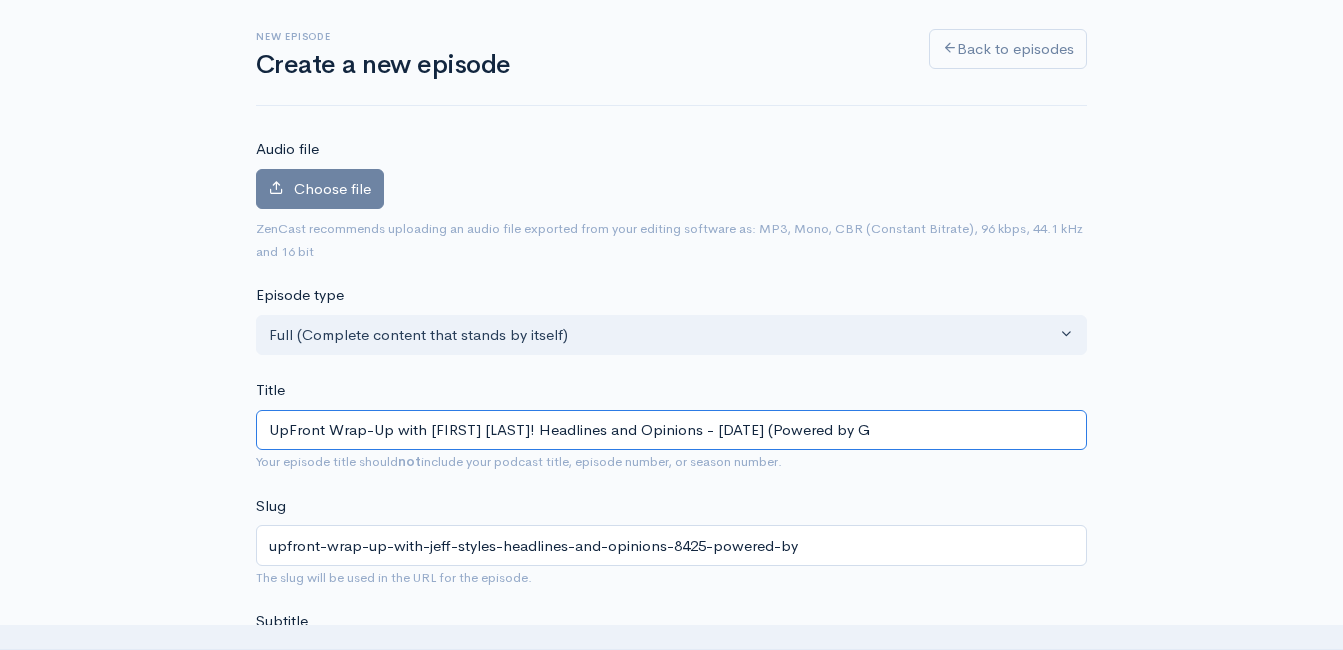 type on "upfront-wrap-up-with-jeff-styles-headlines-and-opinions-8425-powered-by-g" 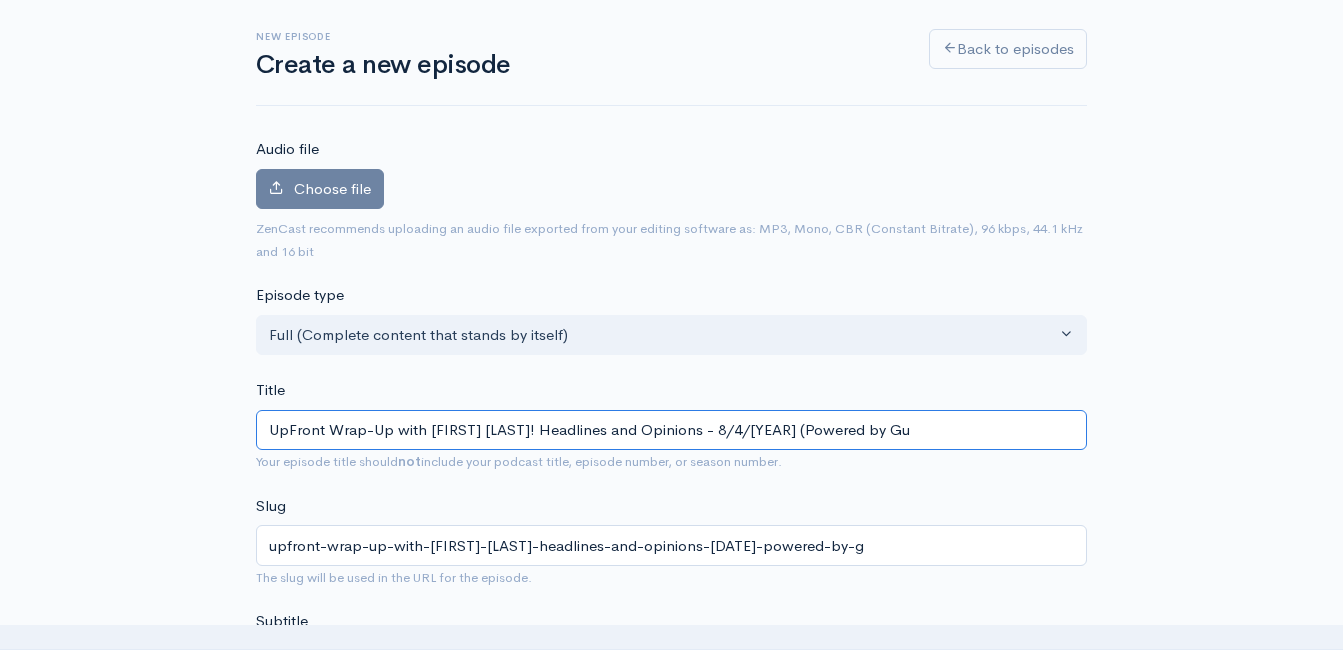type on "UpFront Wrap-Up with Jeff Styles! Headlines and Opinions - 8/4/25 (Powered by Gua" 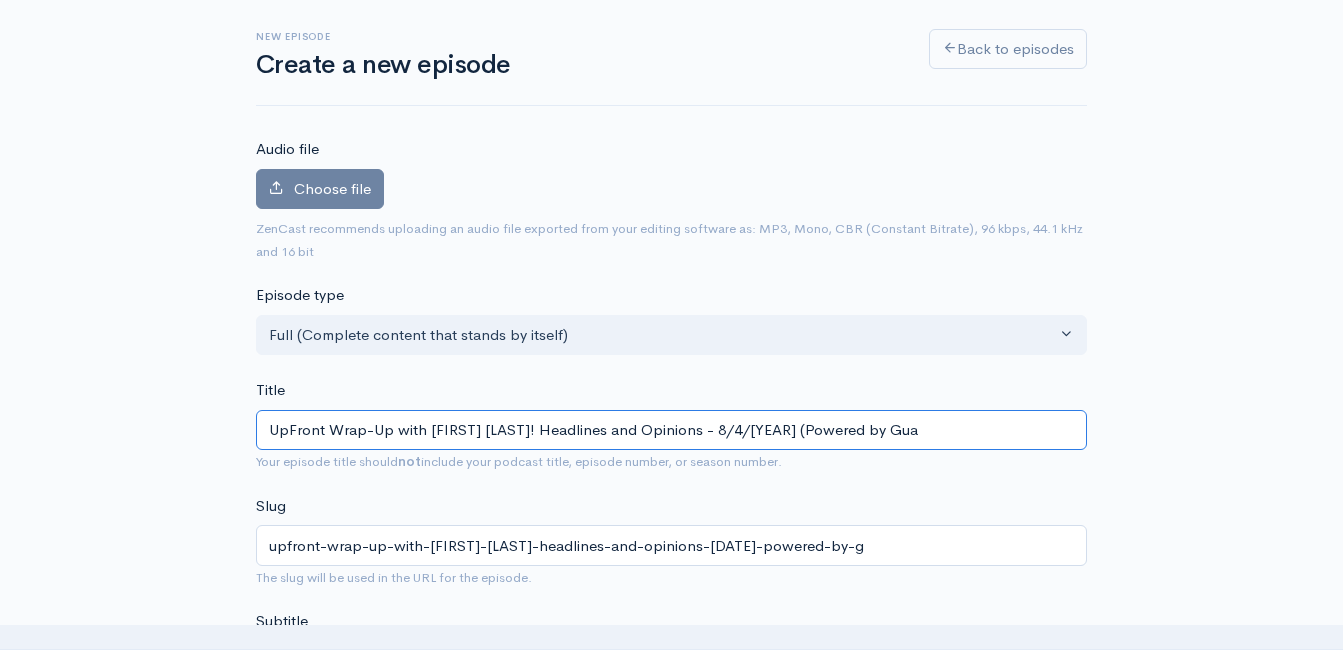 type on "upfront-wrap-up-with-jeff-styles-headlines-and-opinions-8425-powered-by-gua" 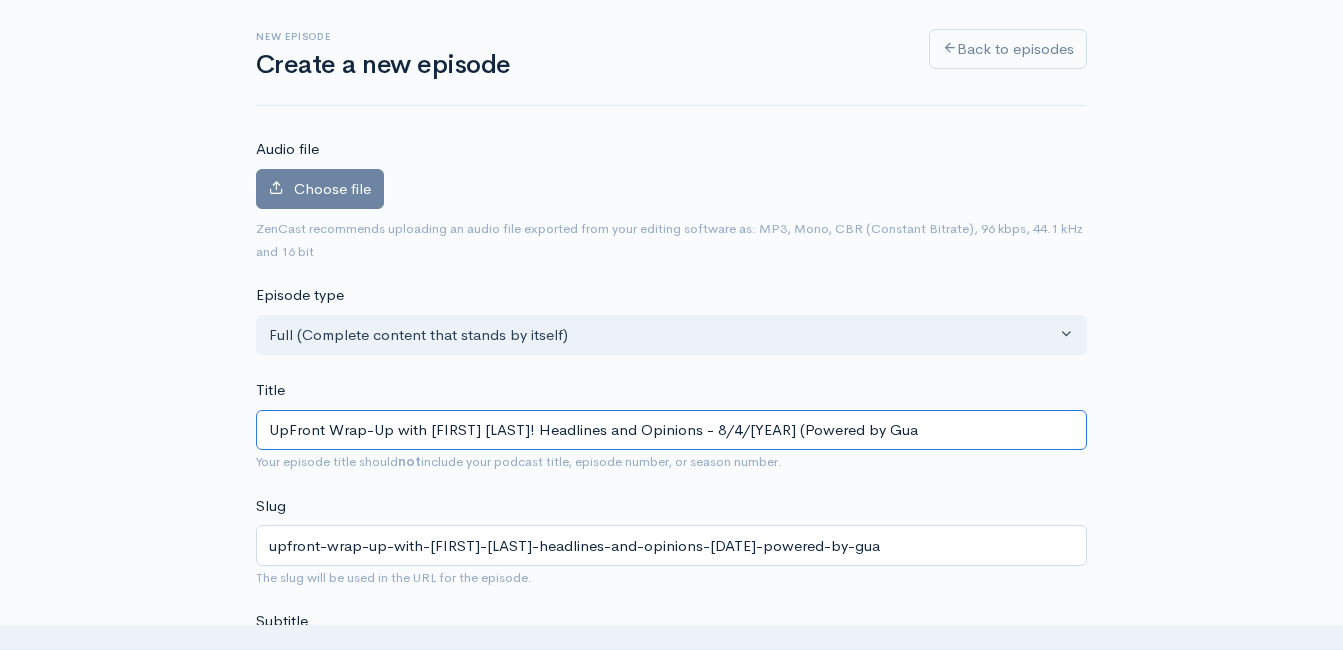 type on "UpFront Wrap-Up with Jeff Styles! Headlines and Opinions - 8/4/25 (Powered by Guar" 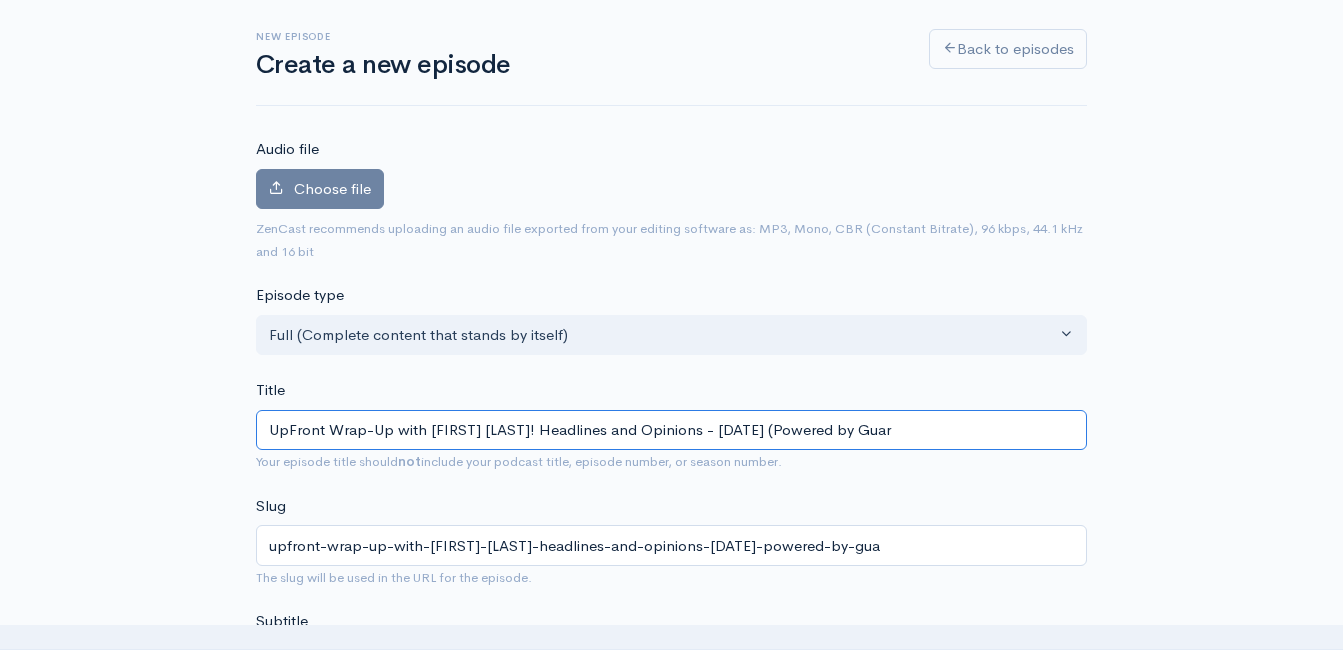 type on "upfront-wrap-up-with-jeff-styles-headlines-and-opinions-8425-powered-by-guar" 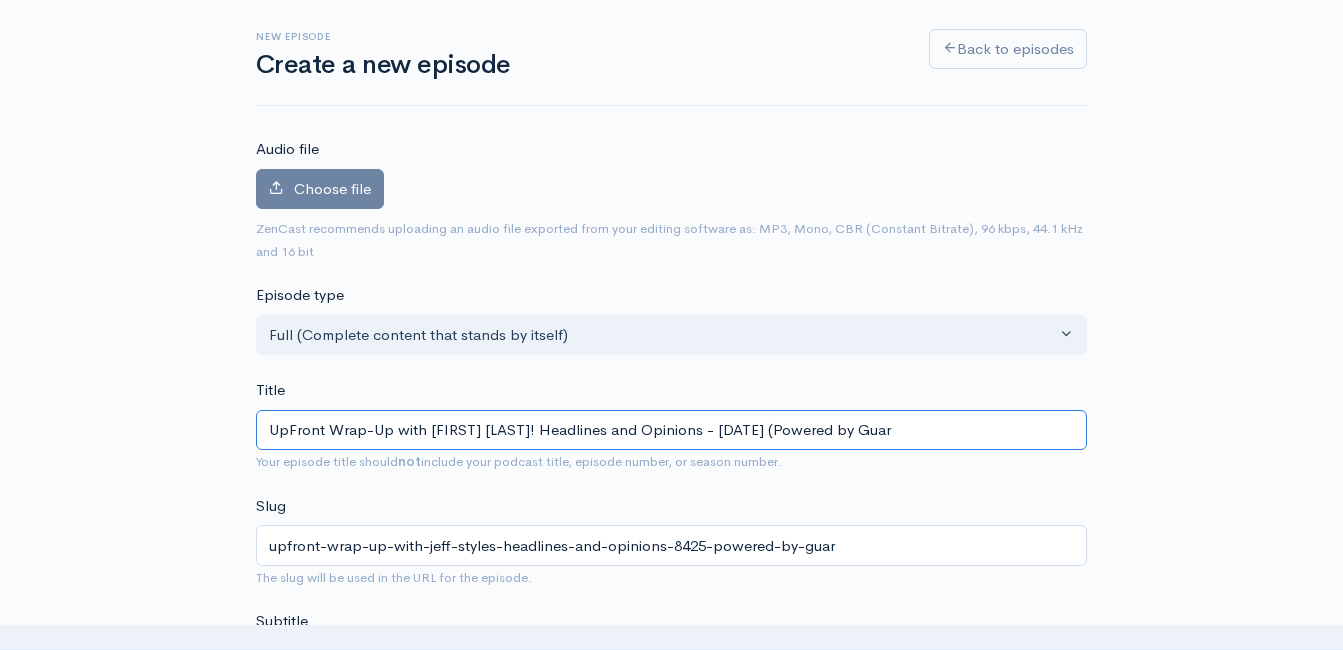 type on "UpFront Wrap-Up with Jeff Styles! Headlines and Opinions - 8/4/25 (Powered by Guard" 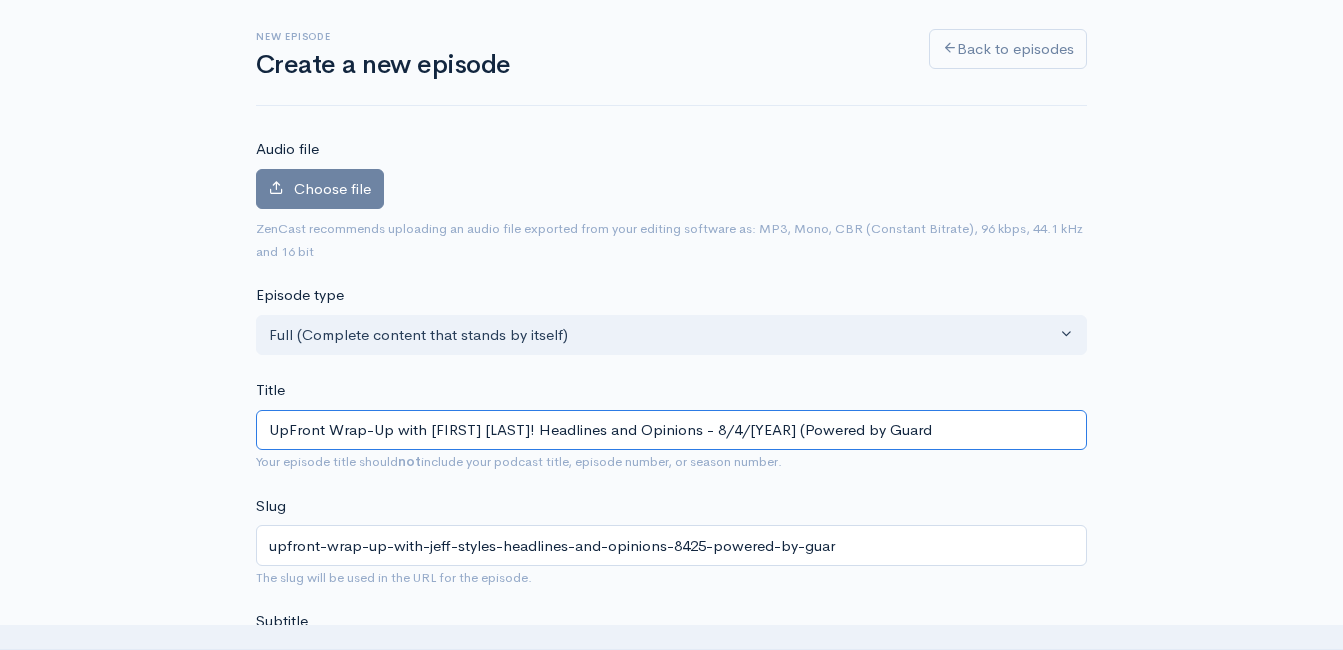 type on "upfront-wrap-up-with-jeff-styles-headlines-and-opinions-8425-powered-by-guard" 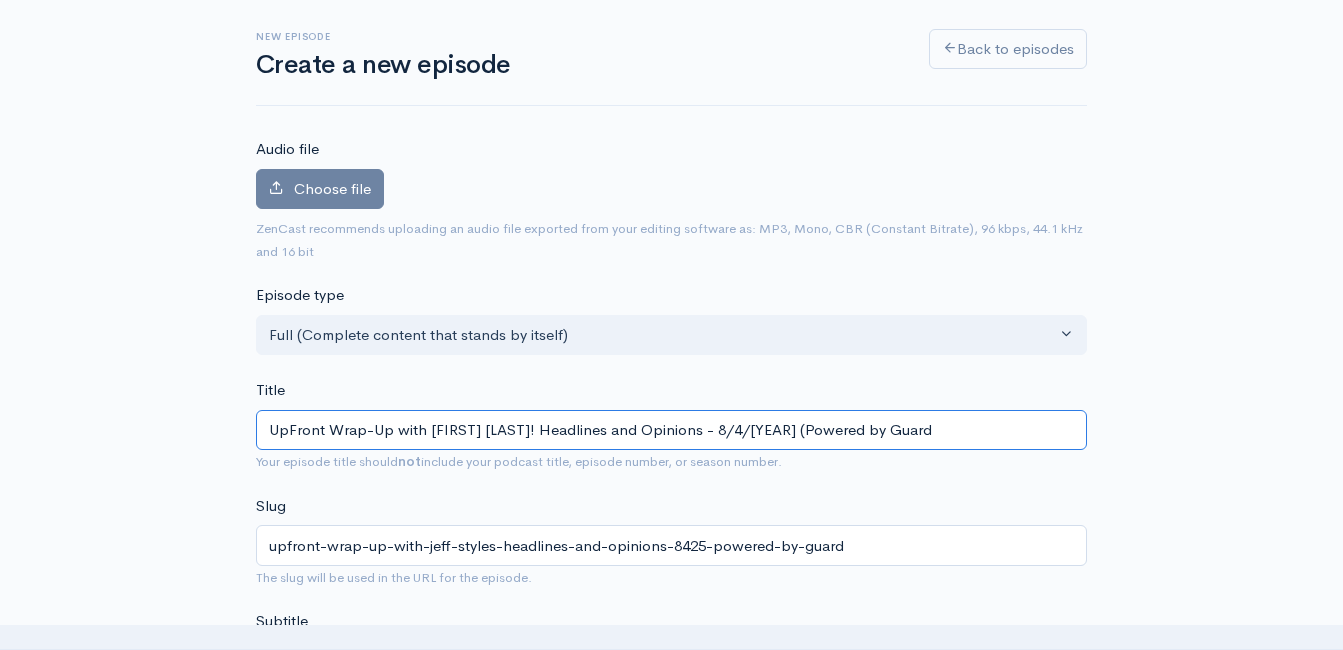 type on "UpFront Wrap-Up with Jeff Styles! Headlines and Opinions - 8/4/25 (Powered by Guardi" 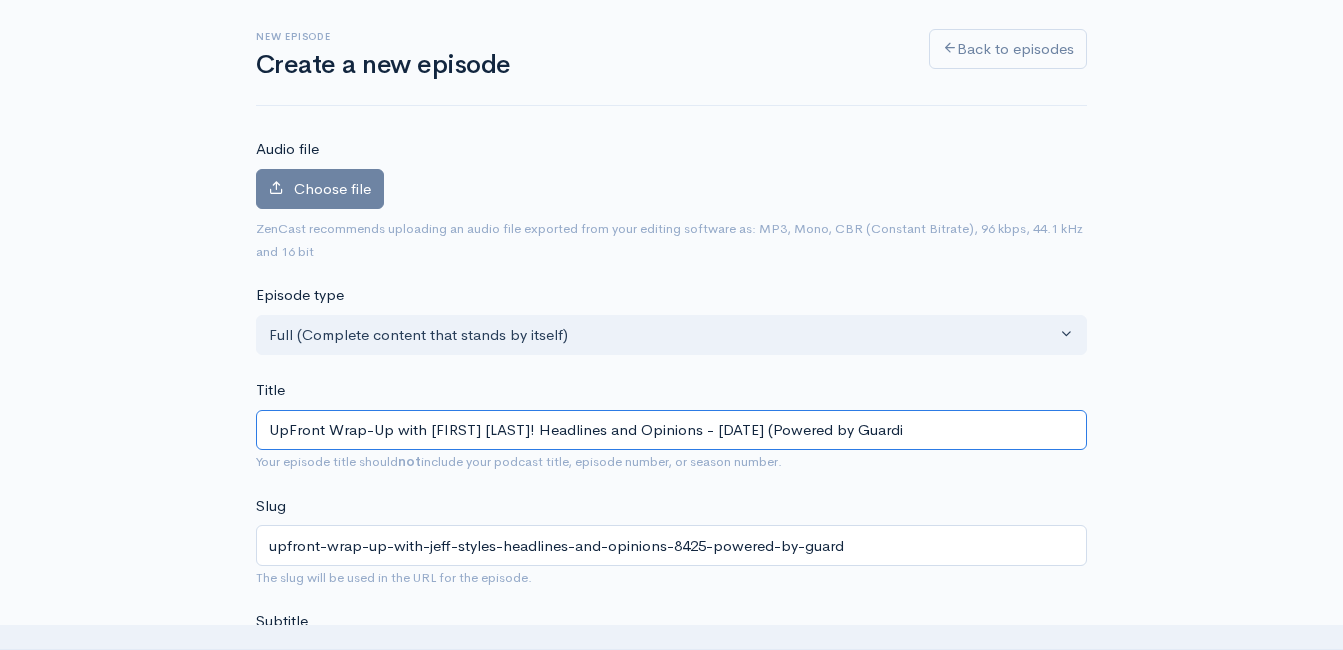 type on "upfront-wrap-up-with-jeff-styles-headlines-and-opinions-8425-powered-by-guardi" 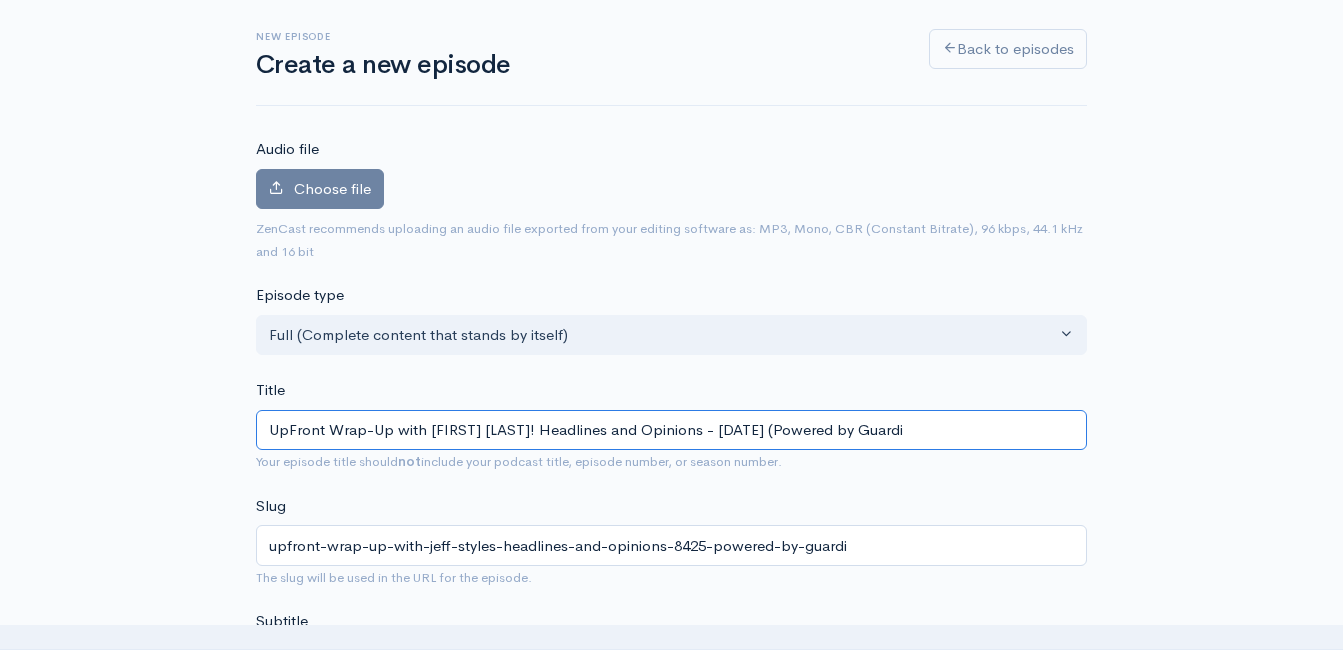 type on "UpFront Wrap-Up with Jeff Styles! Headlines and Opinions - 8/4/25 (Powered by Guardia" 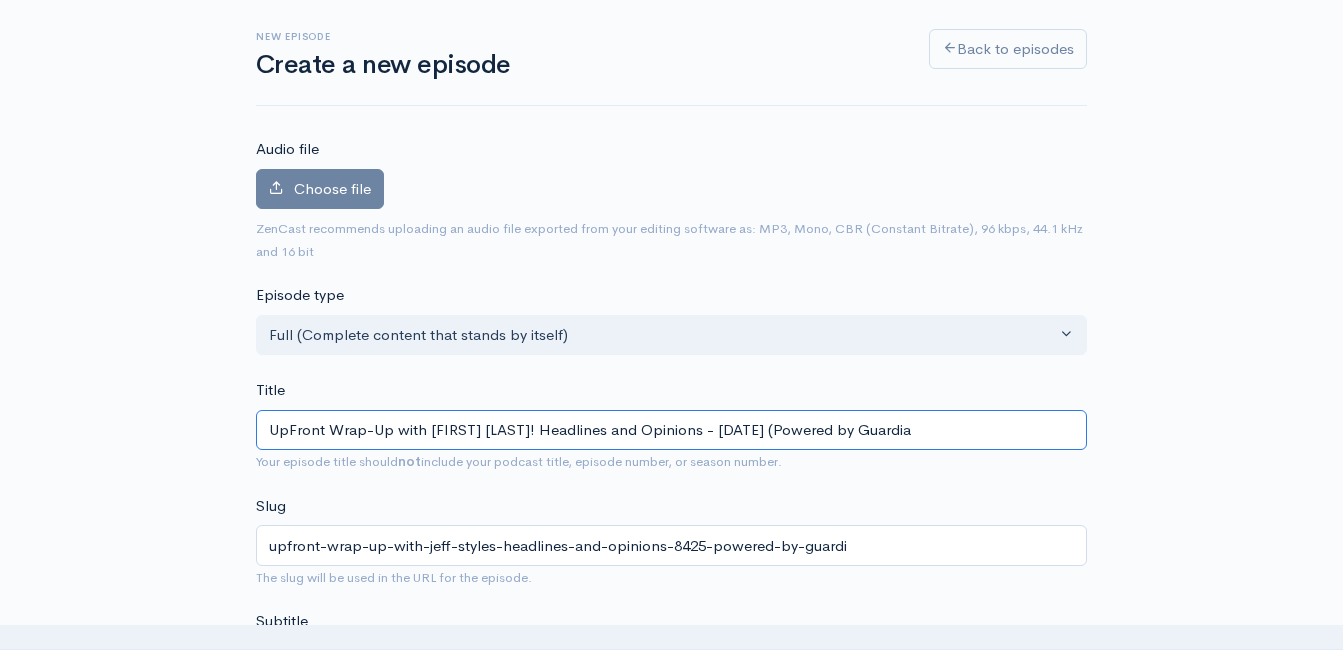 type on "upfront-wrap-up-with-jeff-styles-headlines-and-opinions-8425-powered-by-guardia" 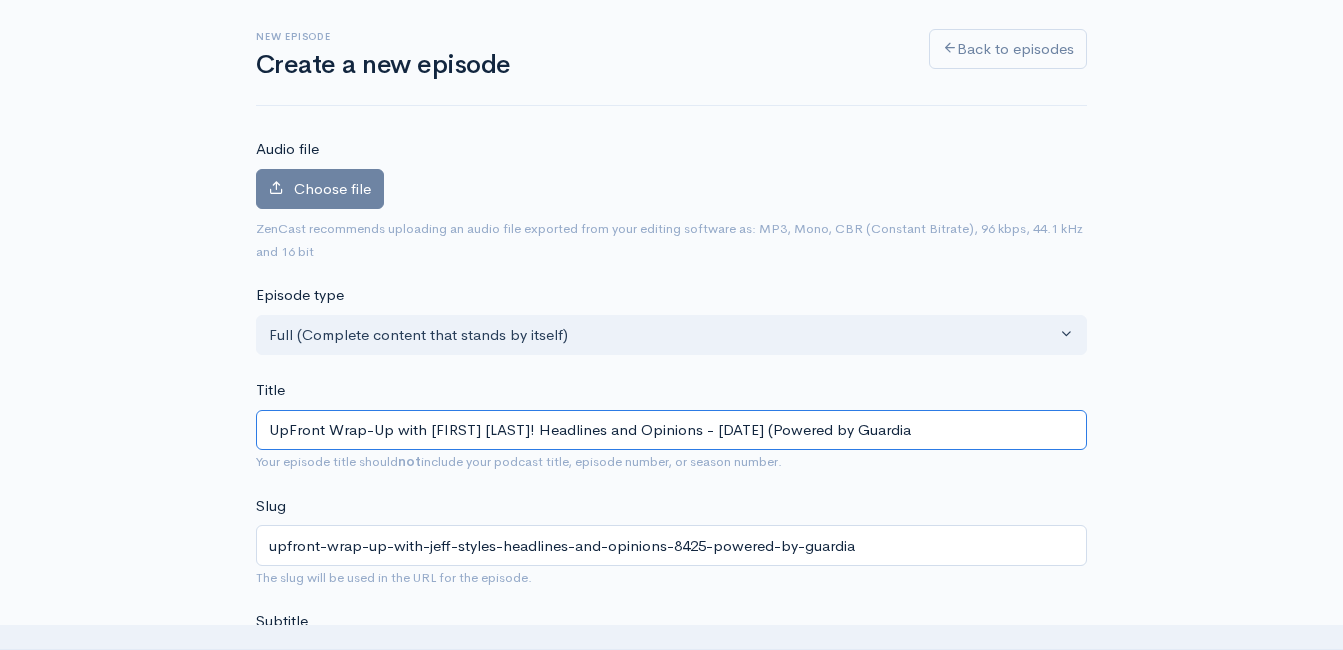 type on "UpFront Wrap-Up with Jeff Styles! Headlines and Opinions - 8/4/25 (Powered by Guardian" 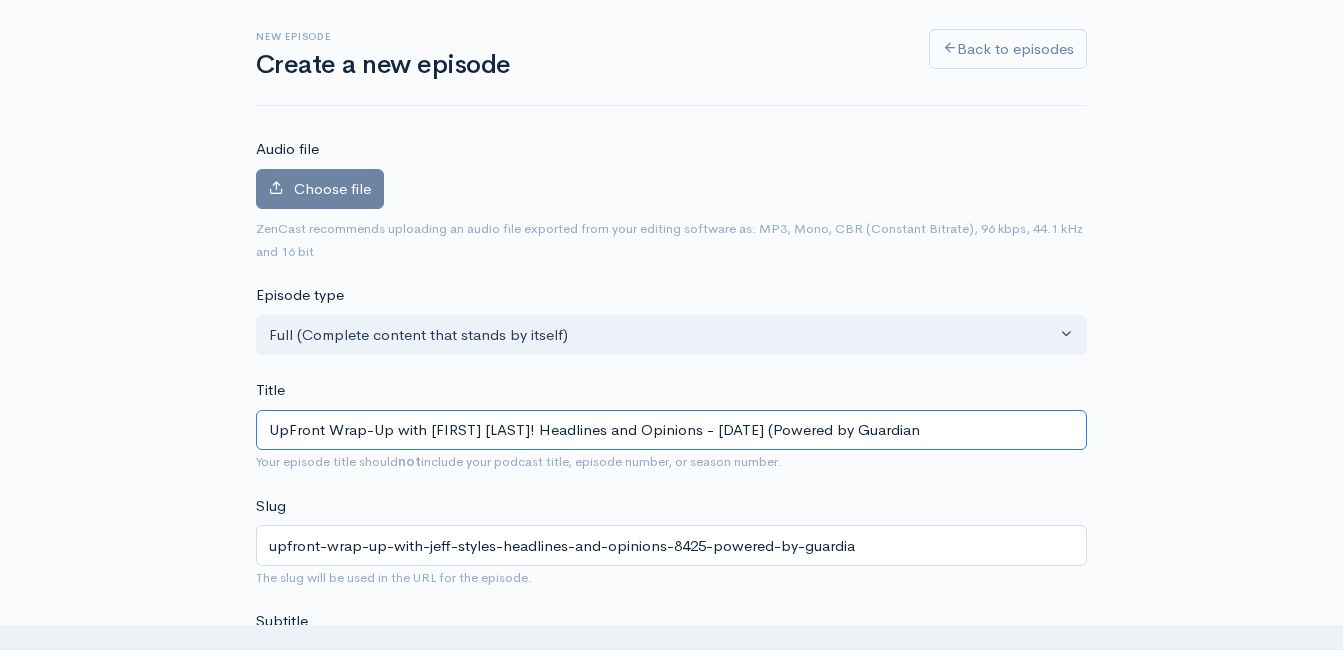 type on "upfront-wrap-up-with-jeff-styles-headlines-and-opinions-8425-powered-by-guardian" 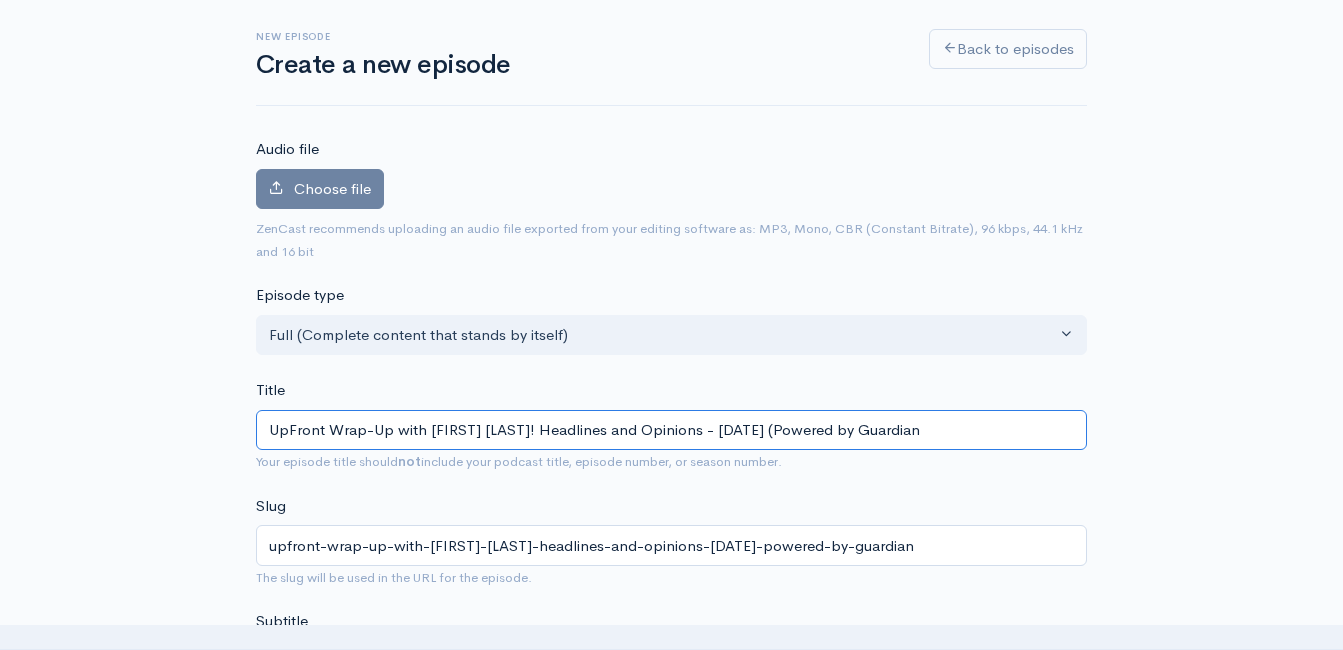 type on "UpFront Wrap-Up with Jeff Styles! Headlines and Opinions - 8/4/25 (Powered by Guardian I" 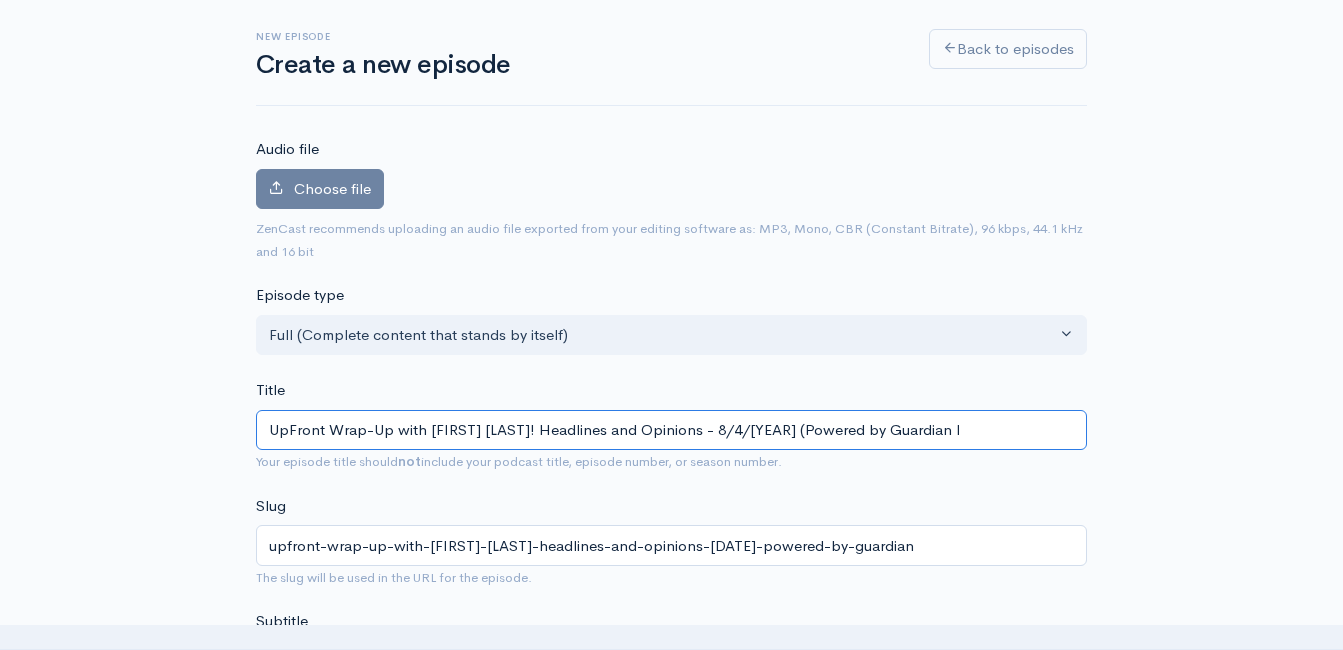 type on "upfront-wrap-up-with-jeff-styles-headlines-and-opinions-8425-powered-by-guardian-i" 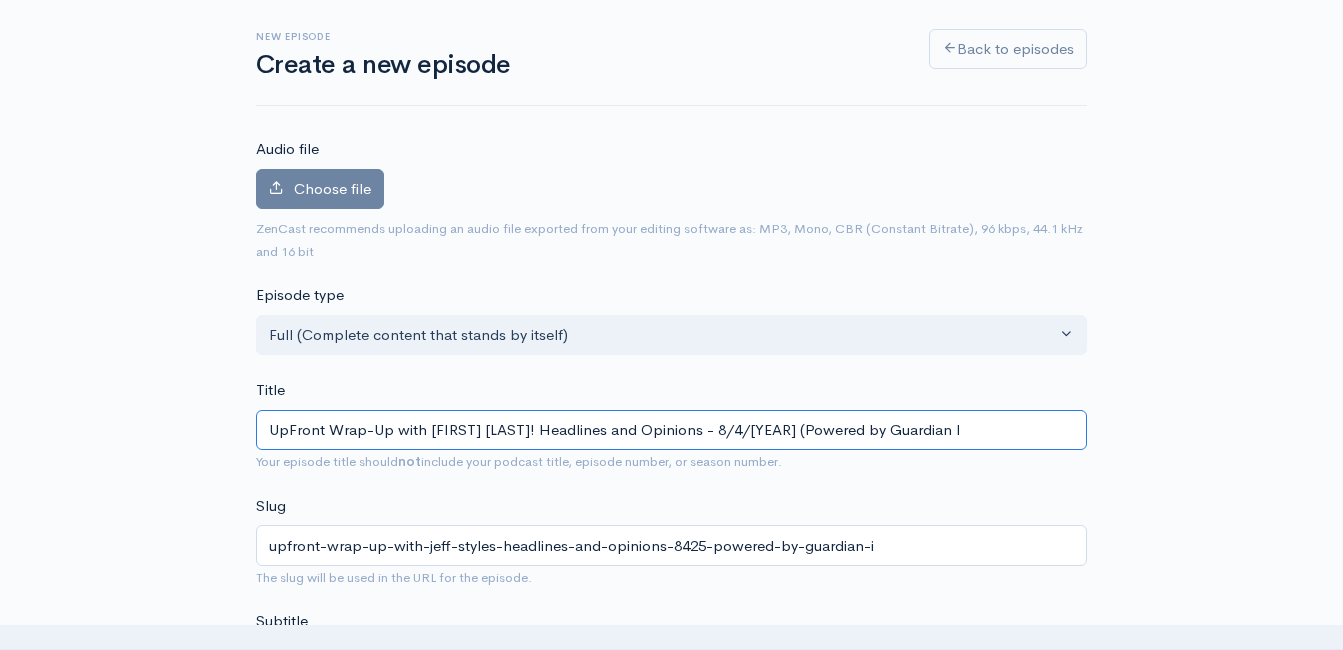 type on "UpFront Wrap-Up with Jeff Styles! Headlines and Opinions - 8/4/25 (Powered by Guardian In" 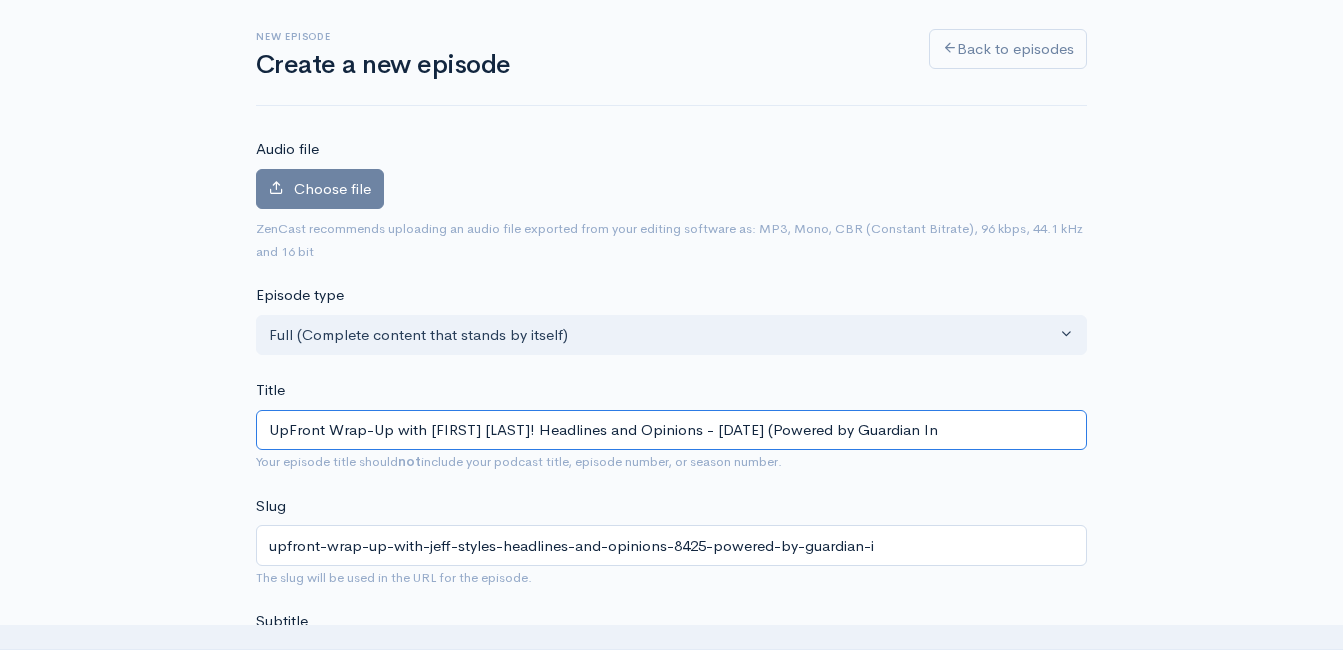 type on "upfront-wrap-up-with-jeff-styles-headlines-and-opinions-8425-powered-by-guardian-in" 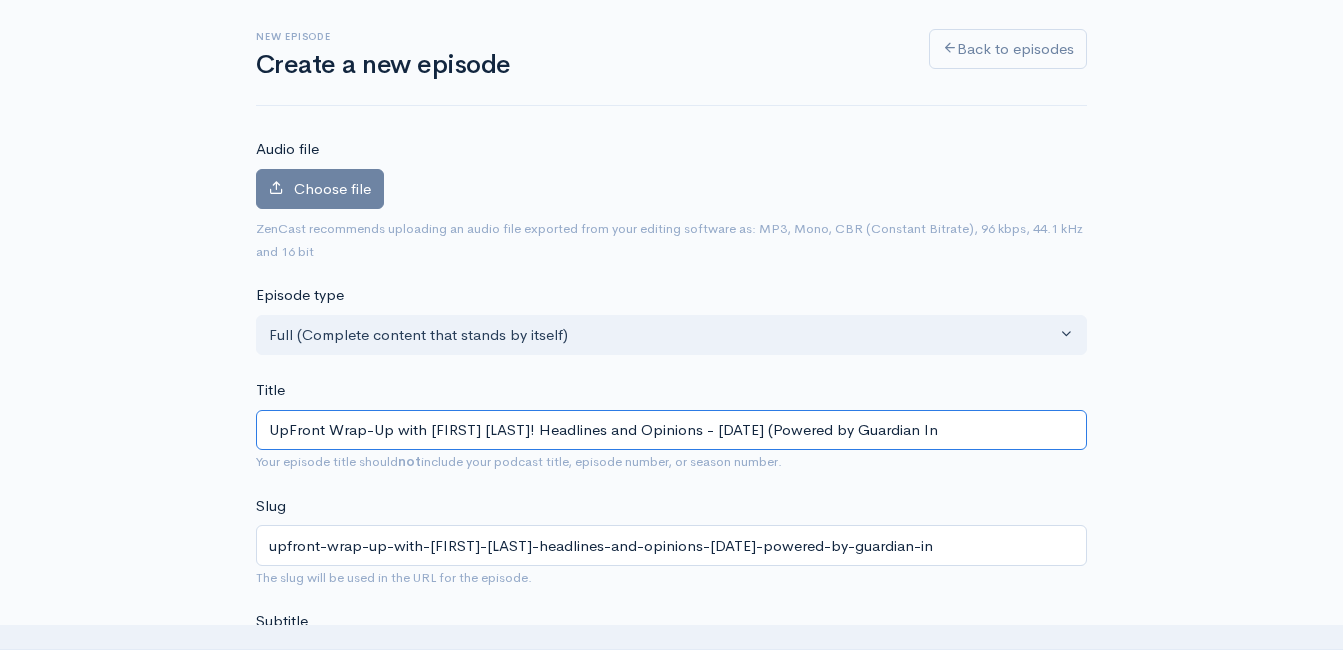 type on "UpFront Wrap-Up with Jeff Styles! Headlines and Opinions - 8/4/25 (Powered by Guardian Inv" 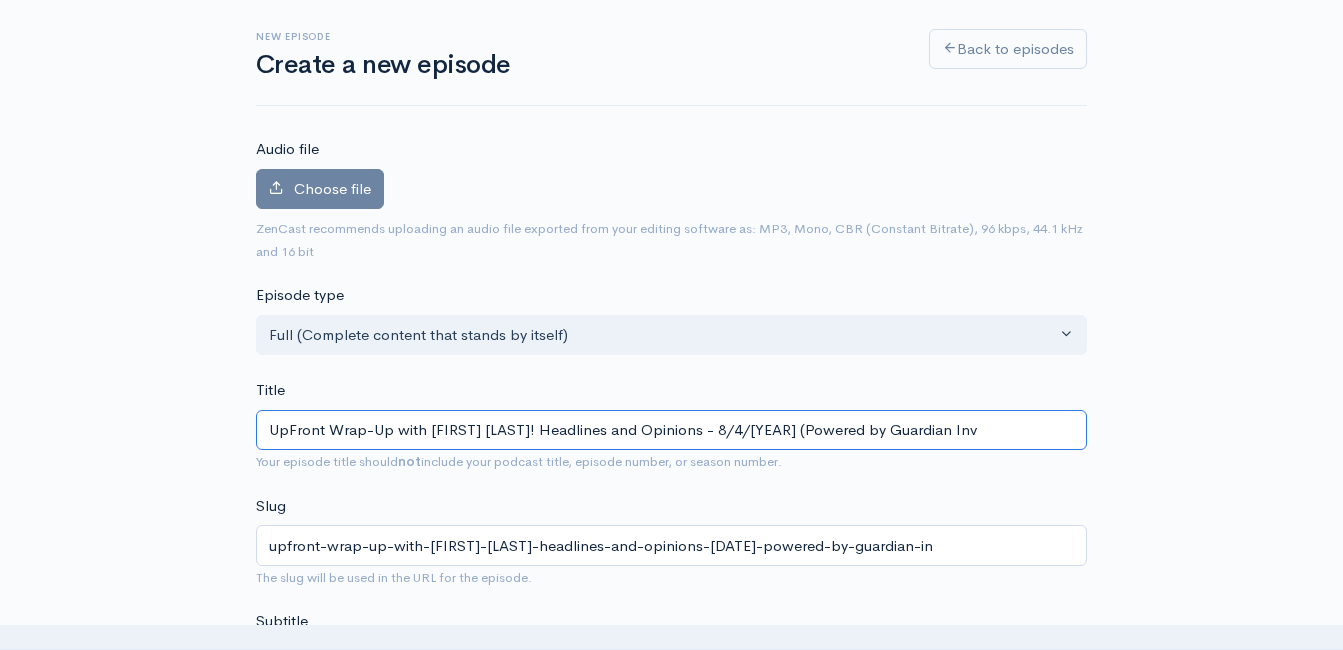 type on "upfront-wrap-up-with-jeff-styles-headlines-and-opinions-8425-powered-by-guardian-inv" 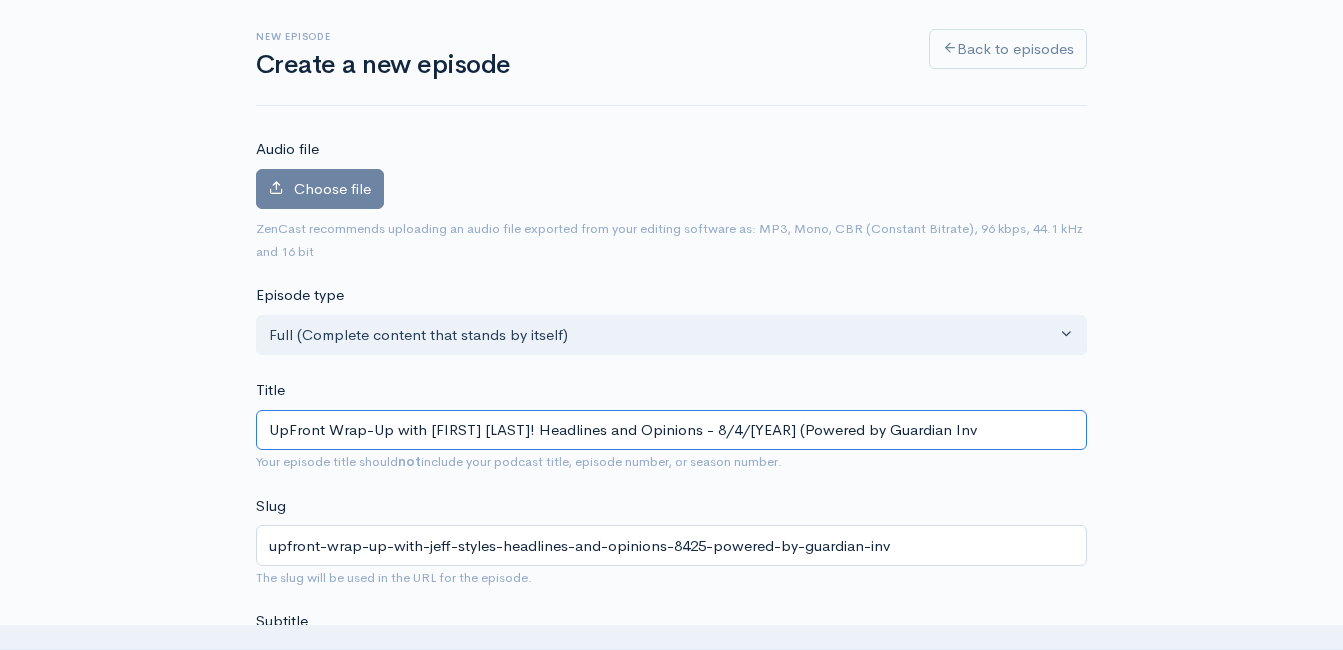 type on "UpFront Wrap-Up with Jeff Styles! Headlines and Opinions - 8/4/25 (Powered by Guardian Inve" 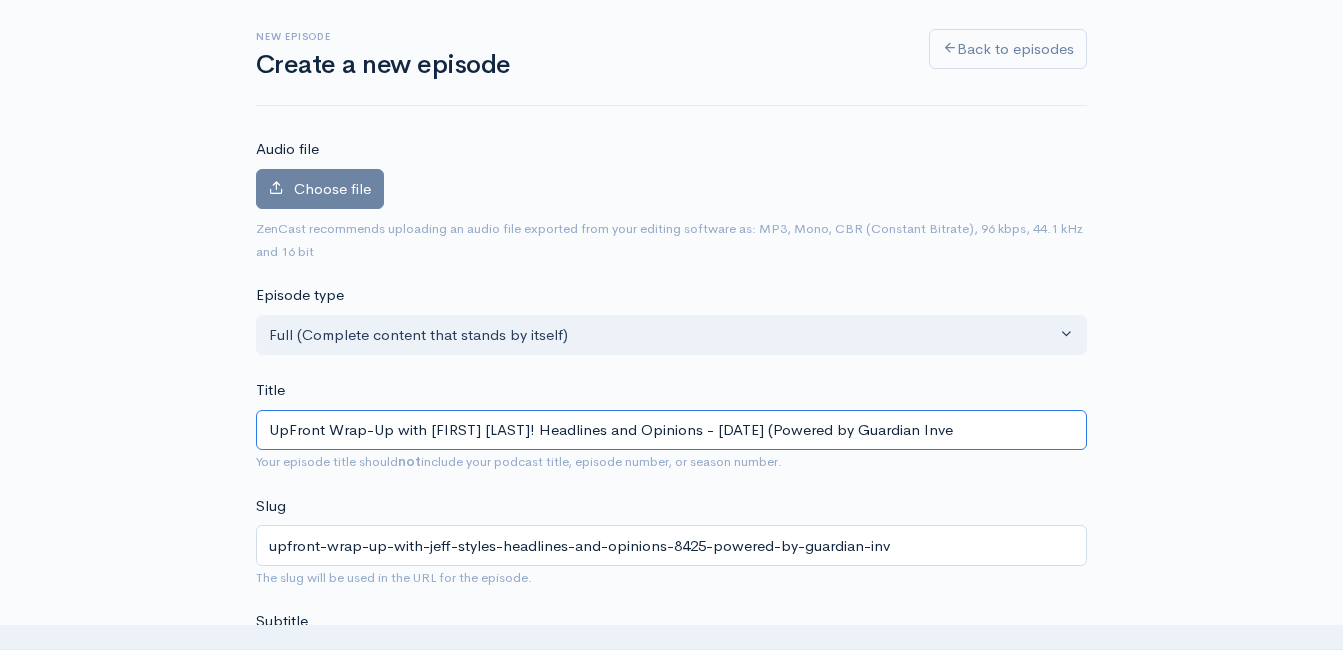 type on "upfront-wrap-up-with-jeff-styles-headlines-and-opinions-8425-powered-by-guardian-inve" 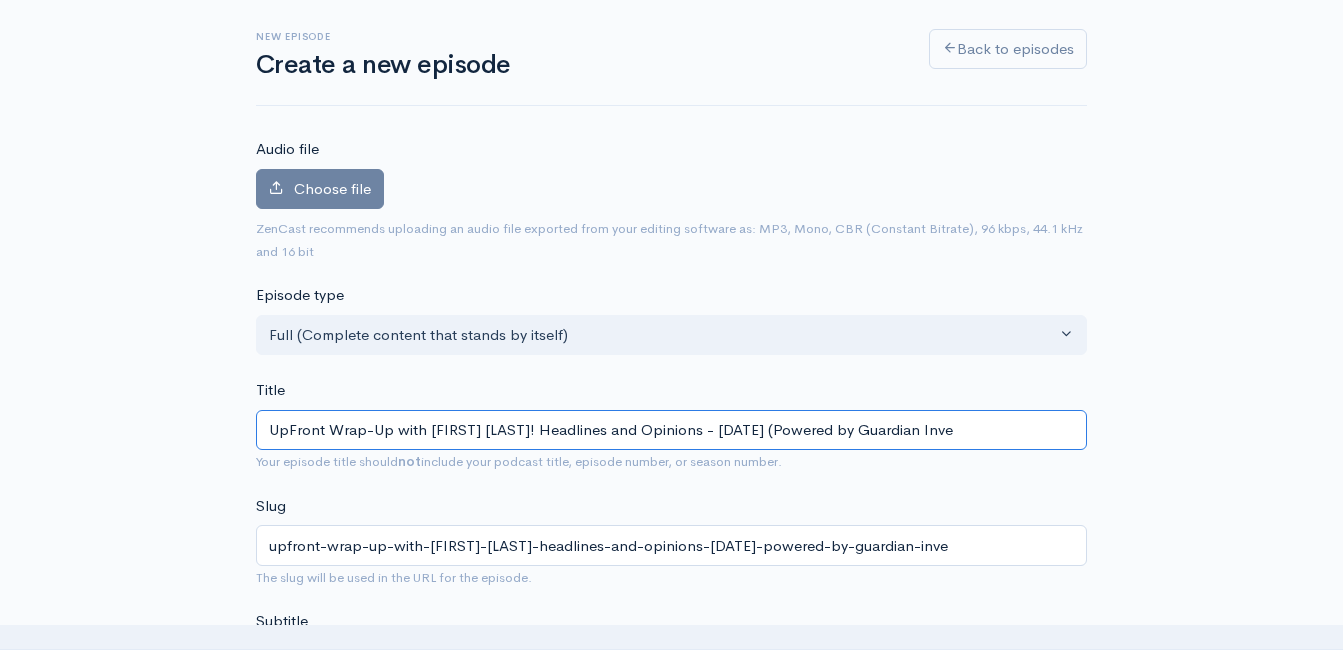 type on "UpFront Wrap-Up with Jeff Styles! Headlines and Opinions - 8/4/25 (Powered by Guardian Inves" 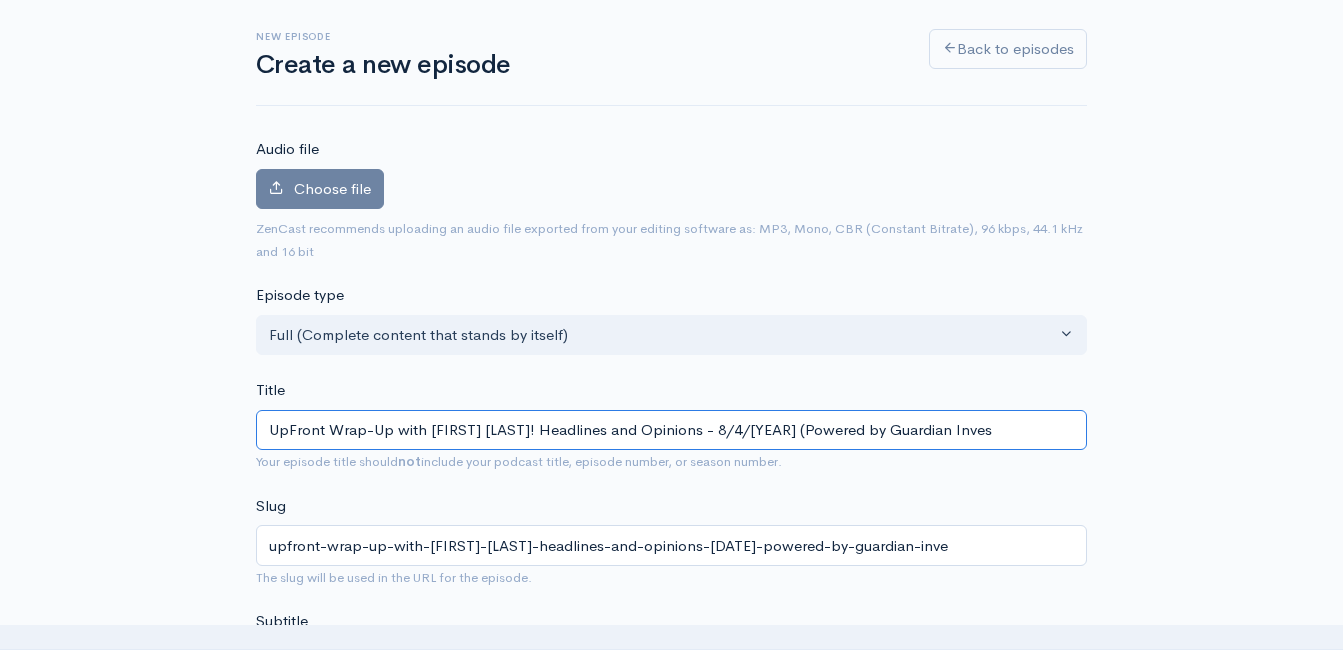 type on "upfront-wrap-up-with-jeff-styles-headlines-and-opinions-8425-powered-by-guardian-inves" 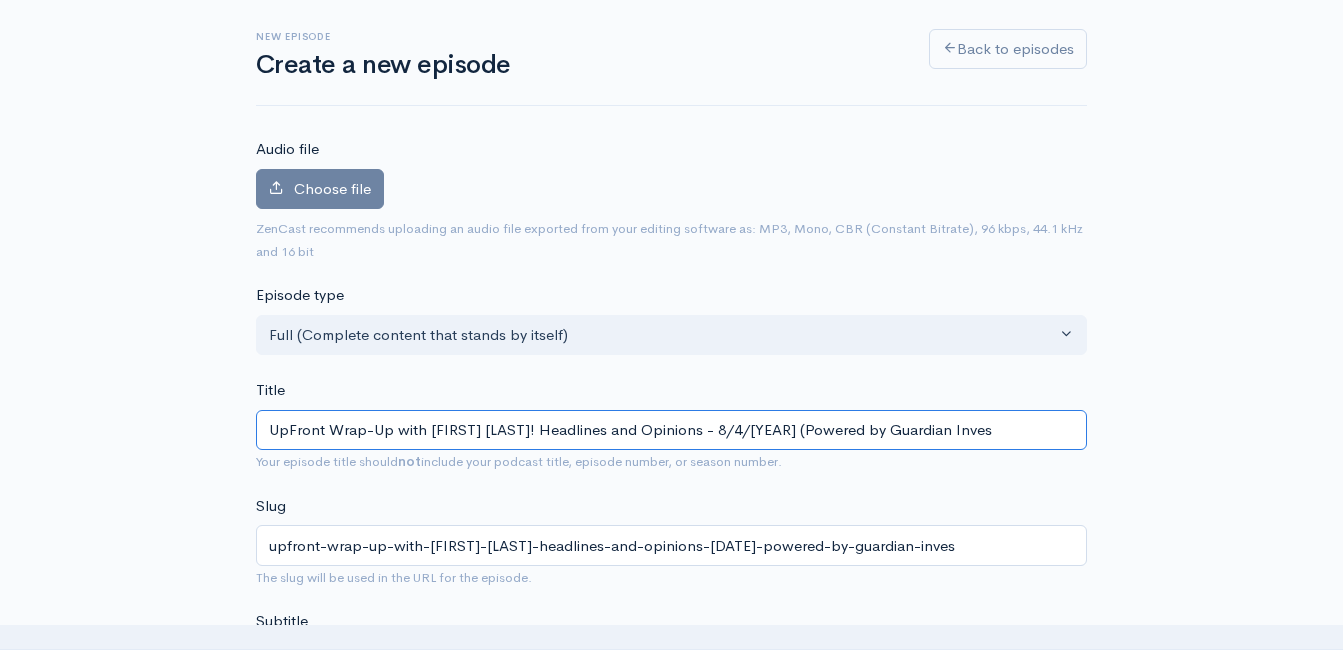 type on "UpFront Wrap-Up with Jeff Styles! Headlines and Opinions - 8/4/25 (Powered by Guardian Invest" 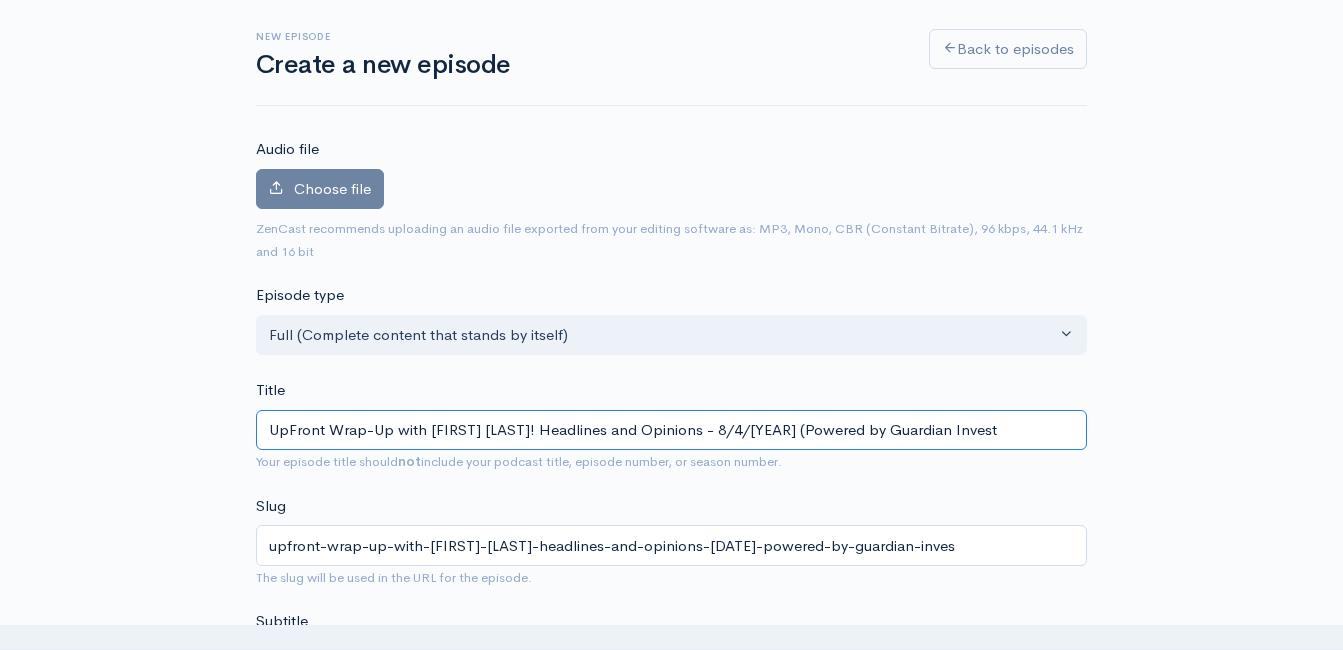 type on "upfront-wrap-up-with-jeff-styles-headlines-and-opinions-8425-powered-by-guardian-invest" 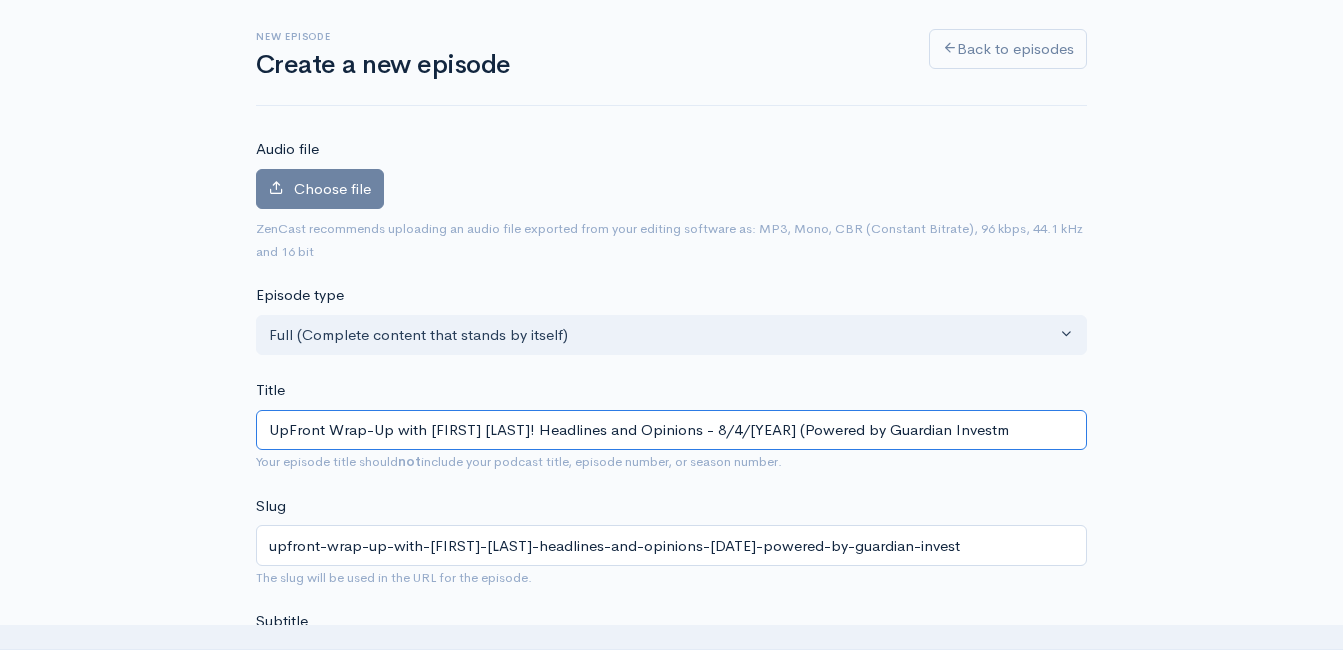 type on "UpFront Wrap-Up with Jeff Styles! Headlines and Opinions - 8/4/25 (Powered by Guardian Investme" 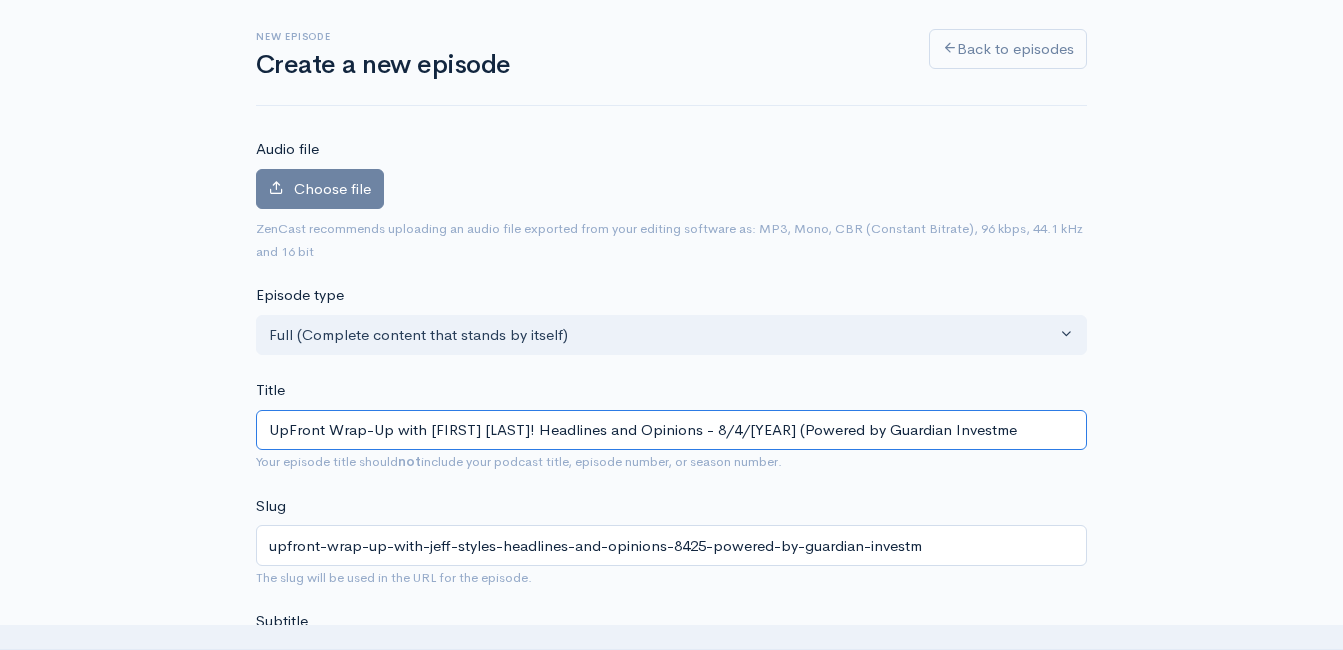 type on "upfront-wrap-up-with-jeff-styles-headlines-and-opinions-8425-powered-by-guardian-investme" 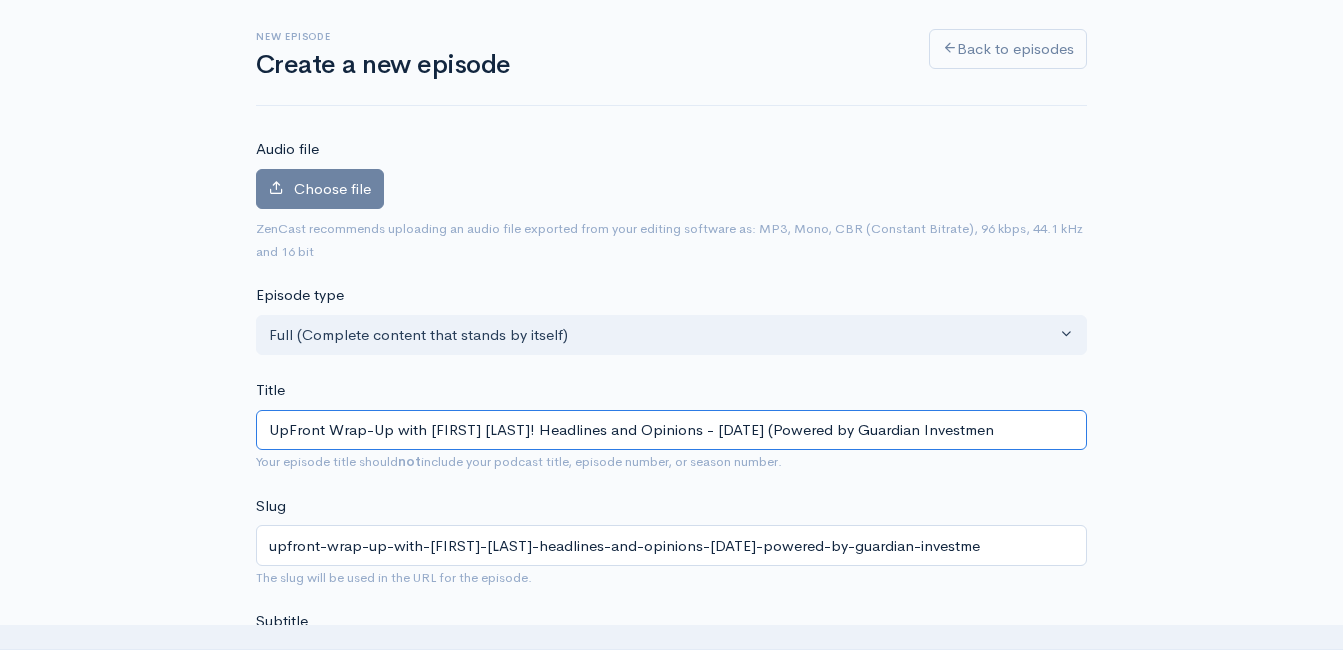 type on "UpFront Wrap-Up with Jeff Styles! Headlines and Opinions - 8/4/25 (Powered by Guardian Investment" 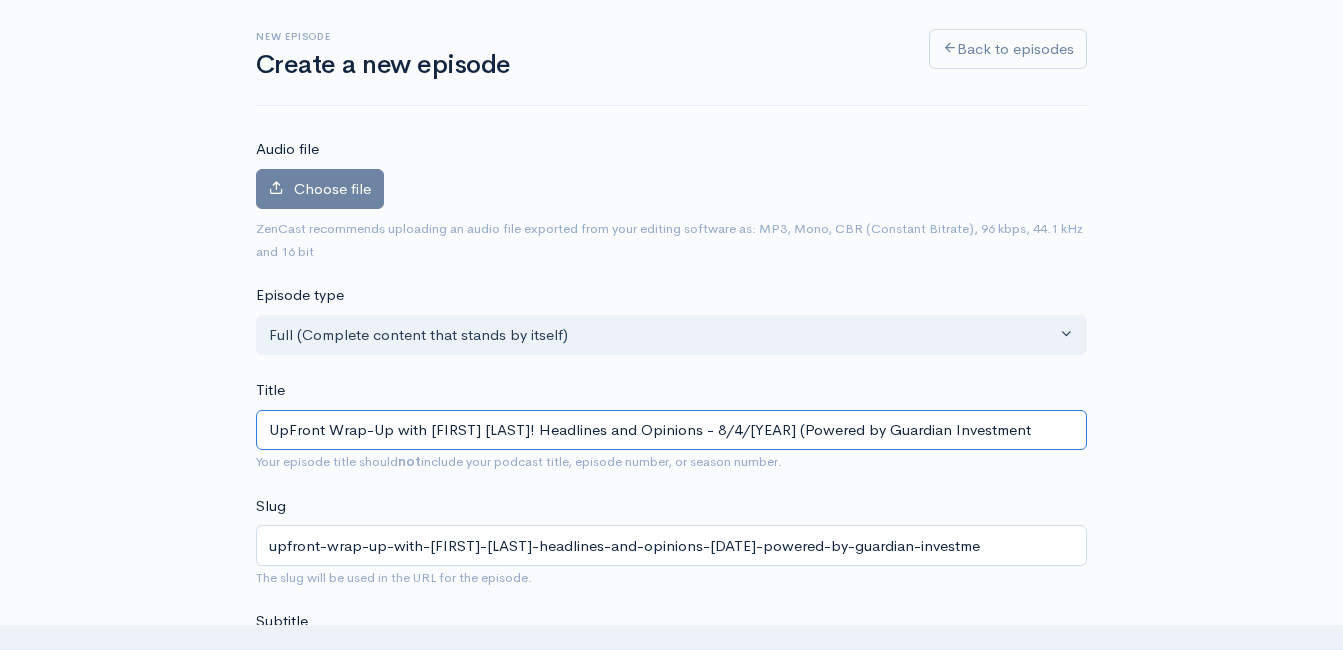 type on "upfront-wrap-up-with-jeff-styles-headlines-and-opinions-8425-powered-by-guardian-investment" 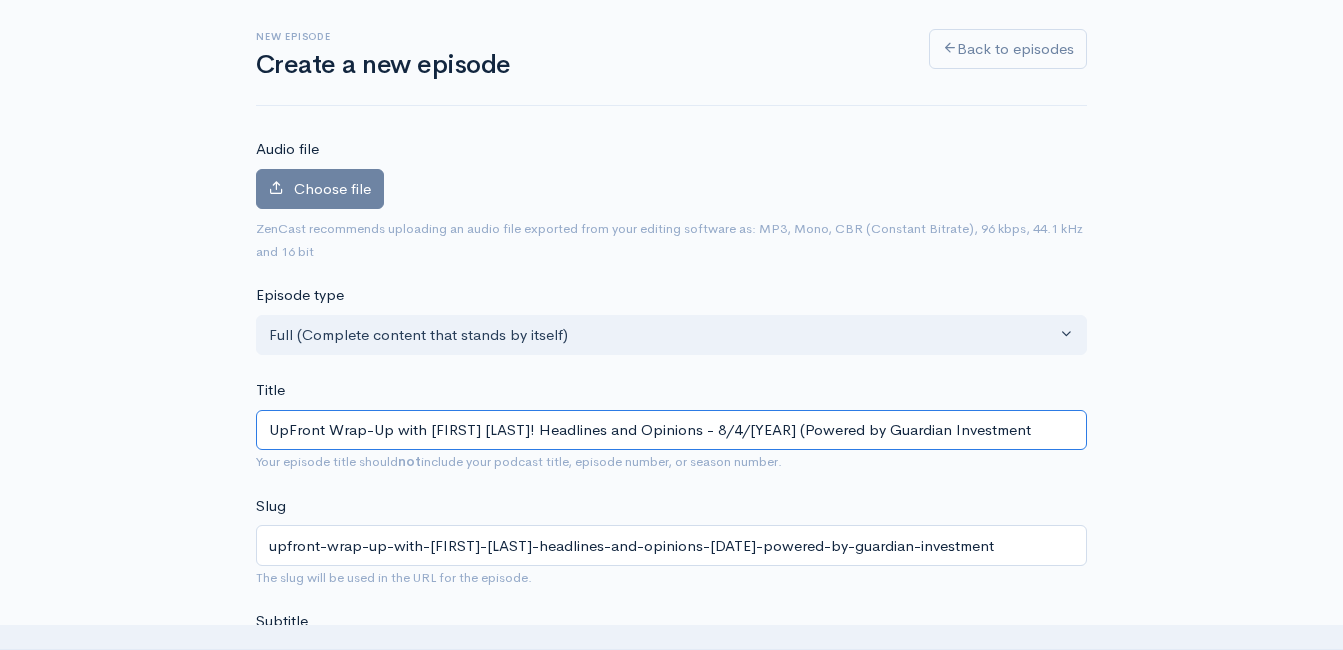 type on "UpFront Wrap-Up with Jeff Styles! Headlines and Opinions - 8/4/25 (Powered by Guardian Investment A" 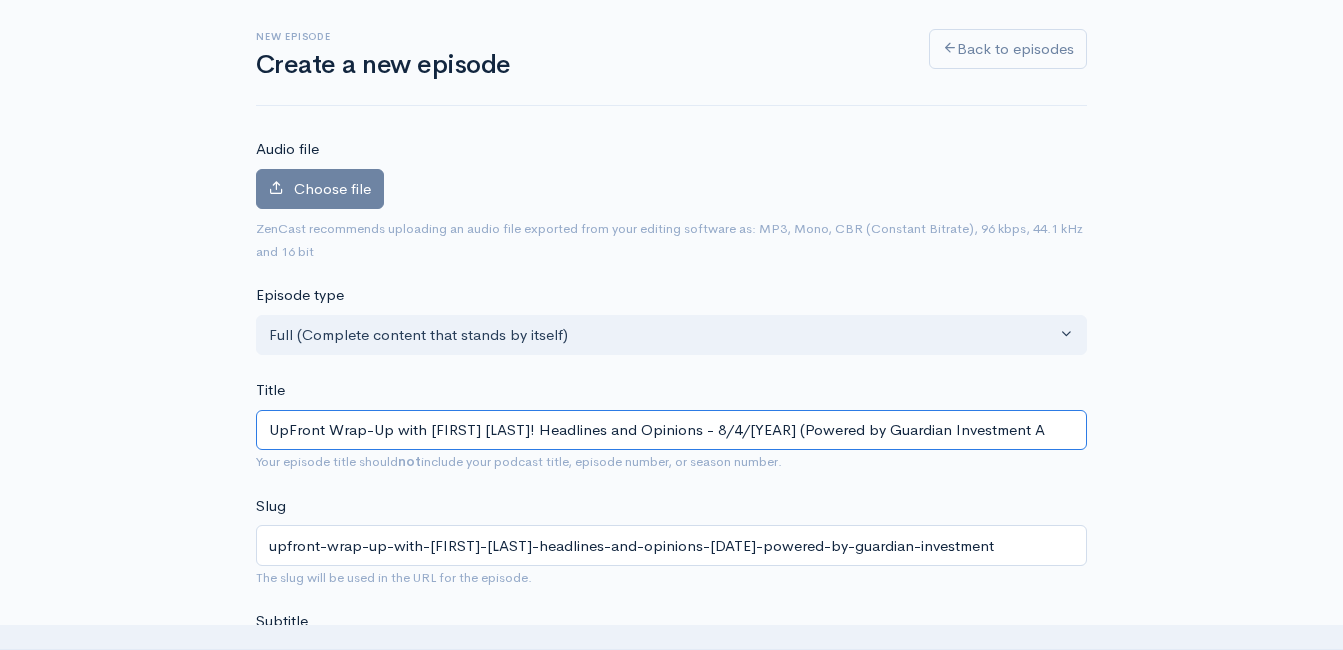 type on "upfront-wrap-up-with-jeff-styles-headlines-and-opinions-8425-powered-by-guardian-investment-a" 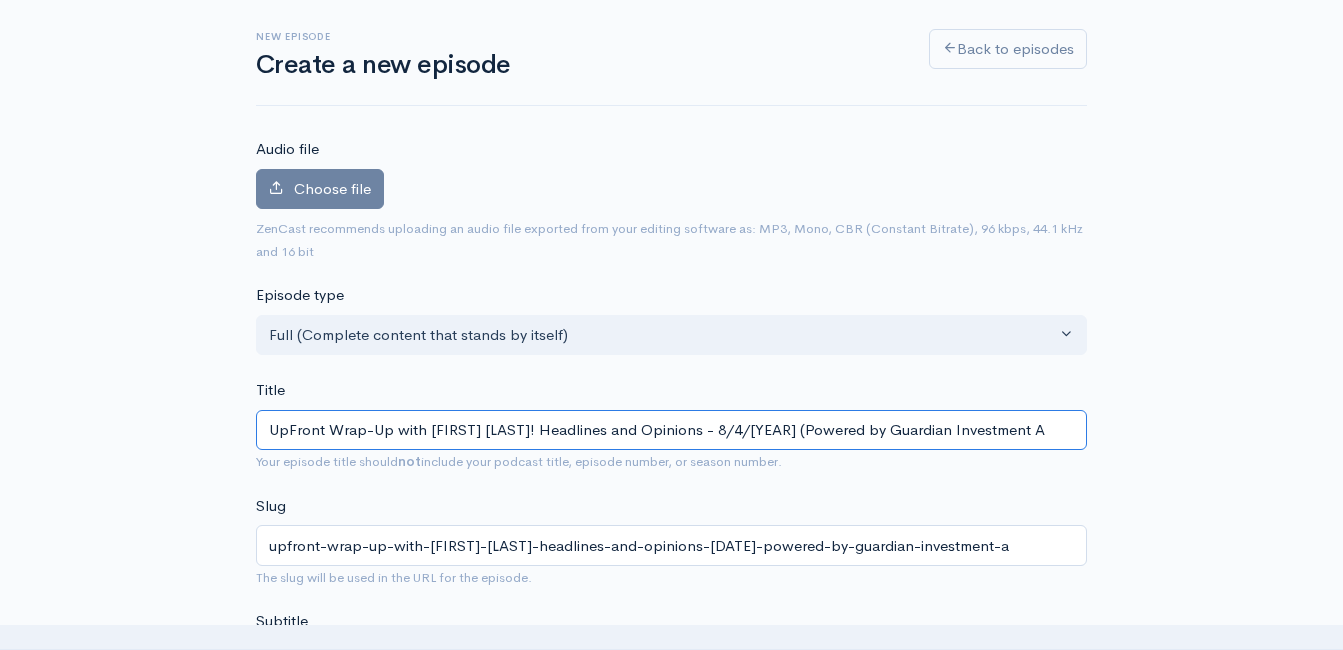 type on "UpFront Wrap-Up with Jeff Styles! Headlines and Opinions - 8/4/25 (Powered by Guardian Investment AD" 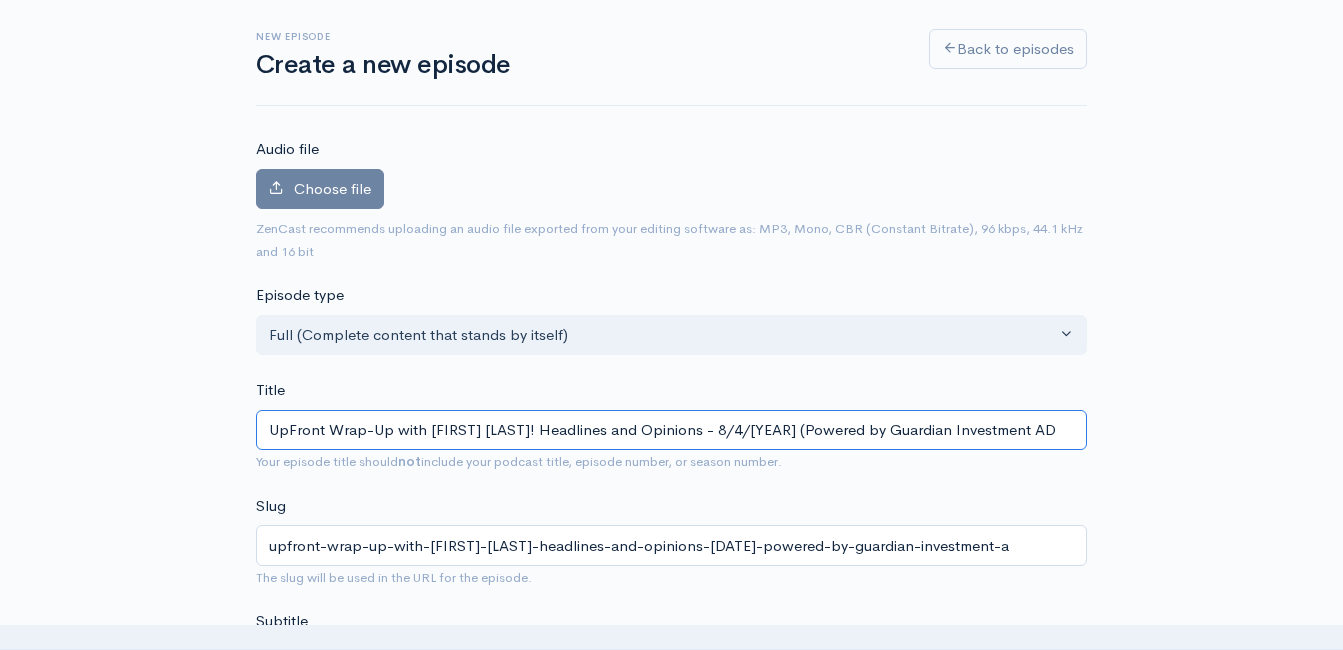 type on "upfront-wrap-up-with-jeff-styles-headlines-and-opinions-8425-powered-by-guardian-investment-ad" 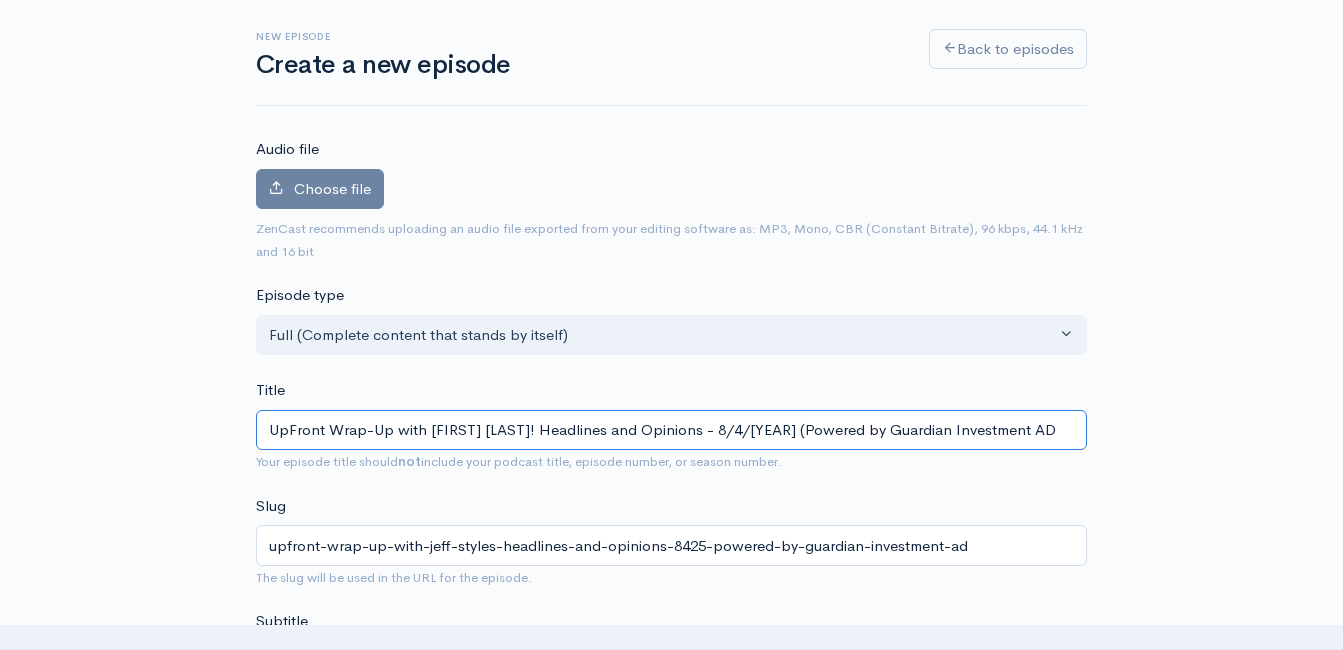 type on "UpFront Wrap-Up with Jeff Styles! Headlines and Opinions - 8/4/25 (Powered by Guardian Investment ADv" 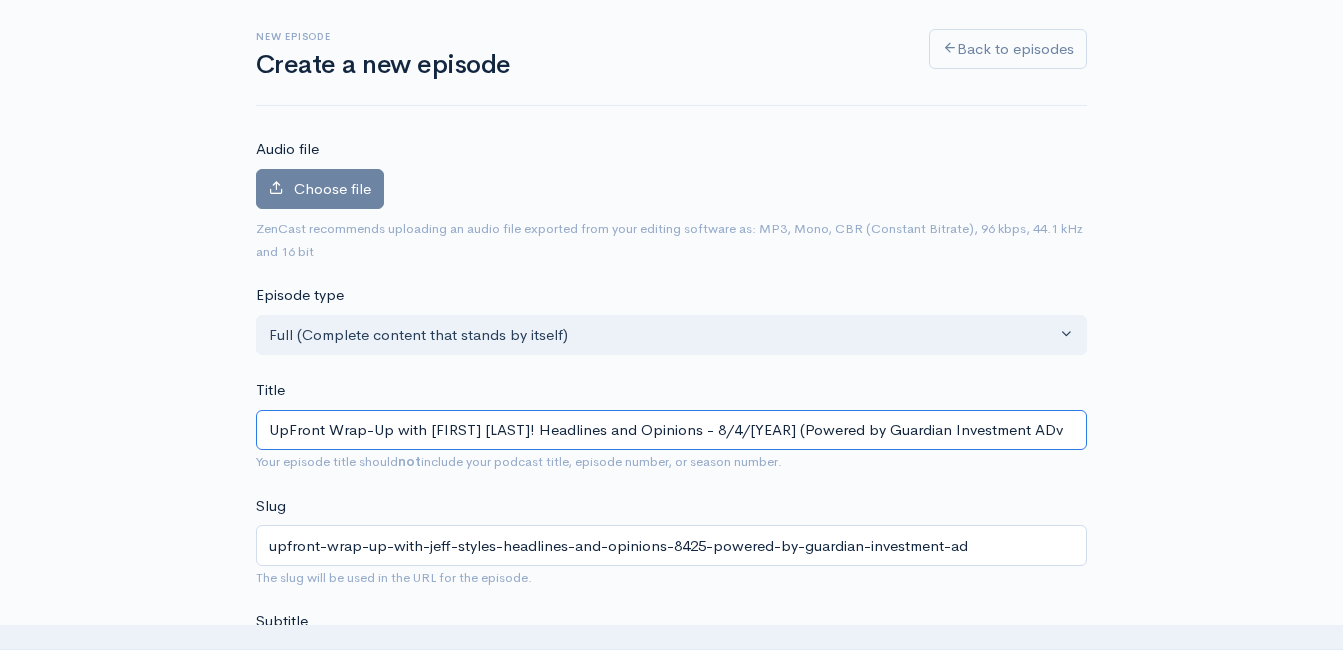 type on "upfront-wrap-up-with-jeff-styles-headlines-and-opinions-8425-powered-by-guardian-investment-adv" 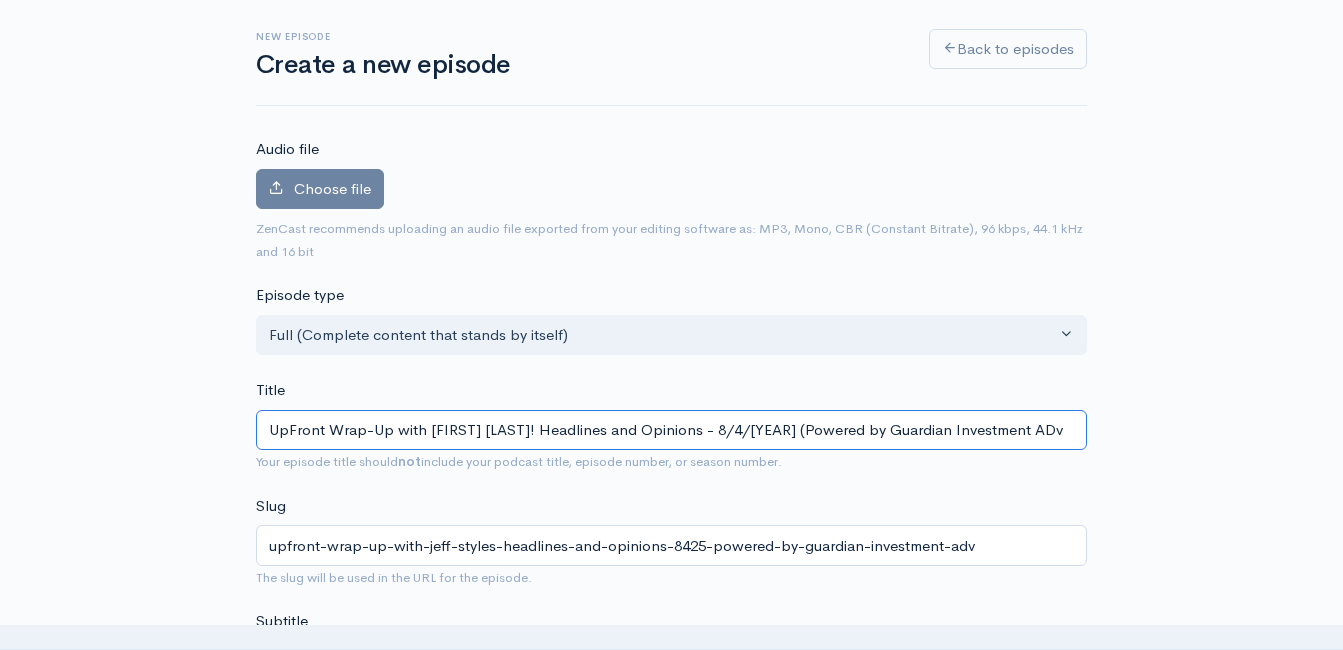 type on "UpFront Wrap-Up with Jeff Styles! Headlines and Opinions - 8/4/25 (Powered by Guardian Investment ADvi" 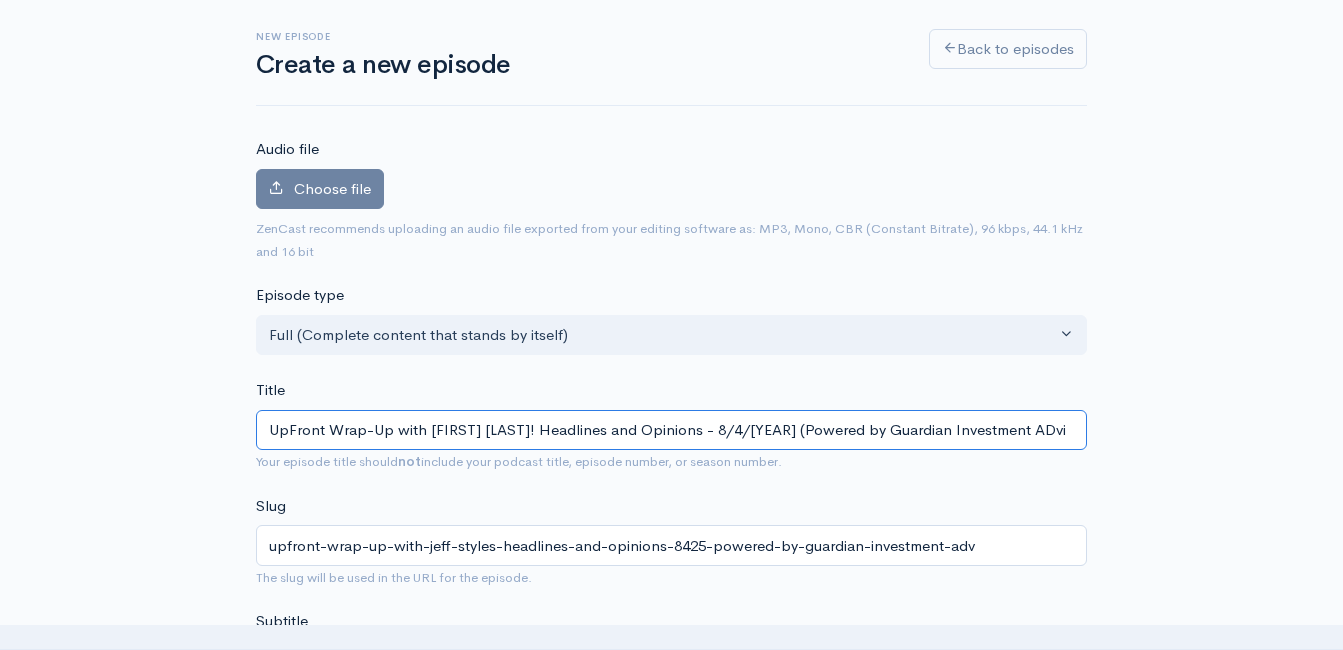 type on "upfront-wrap-up-with-jeff-styles-headlines-and-opinions-8425-powered-by-guardian-investment-advi" 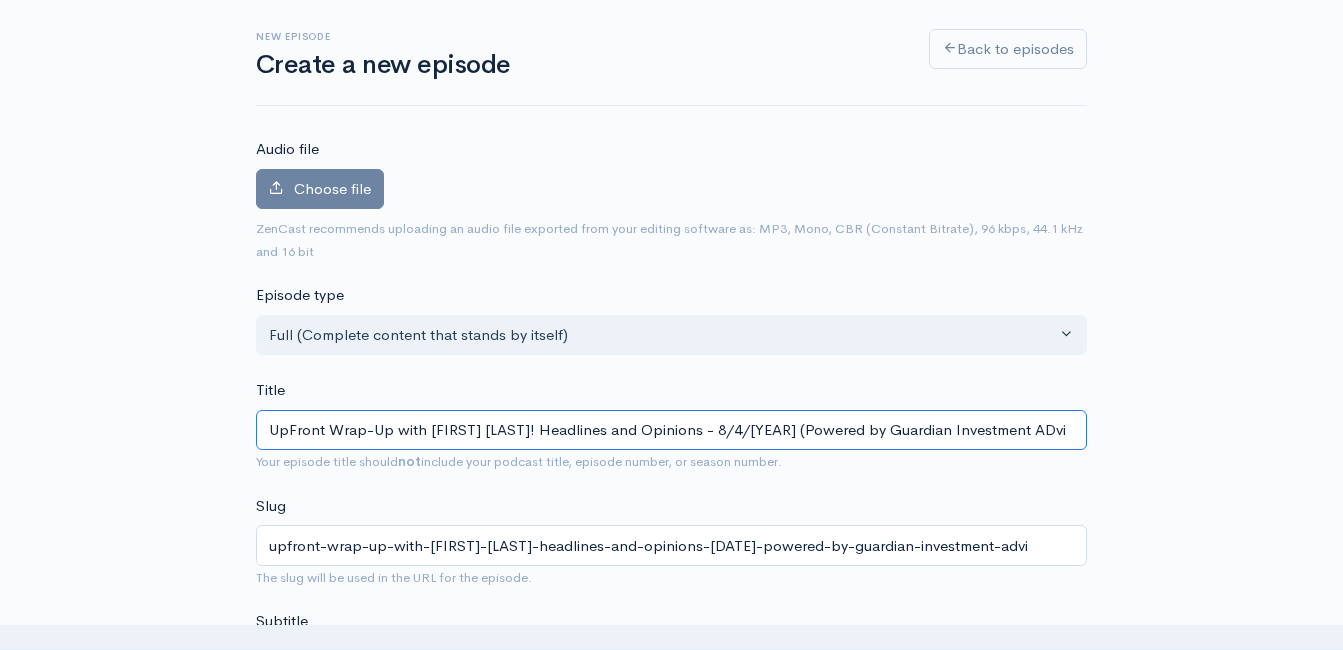 type on "UpFront Wrap-Up with Jeff Styles! Headlines and Opinions - 8/4/25 (Powered by Guardian Investment ADv" 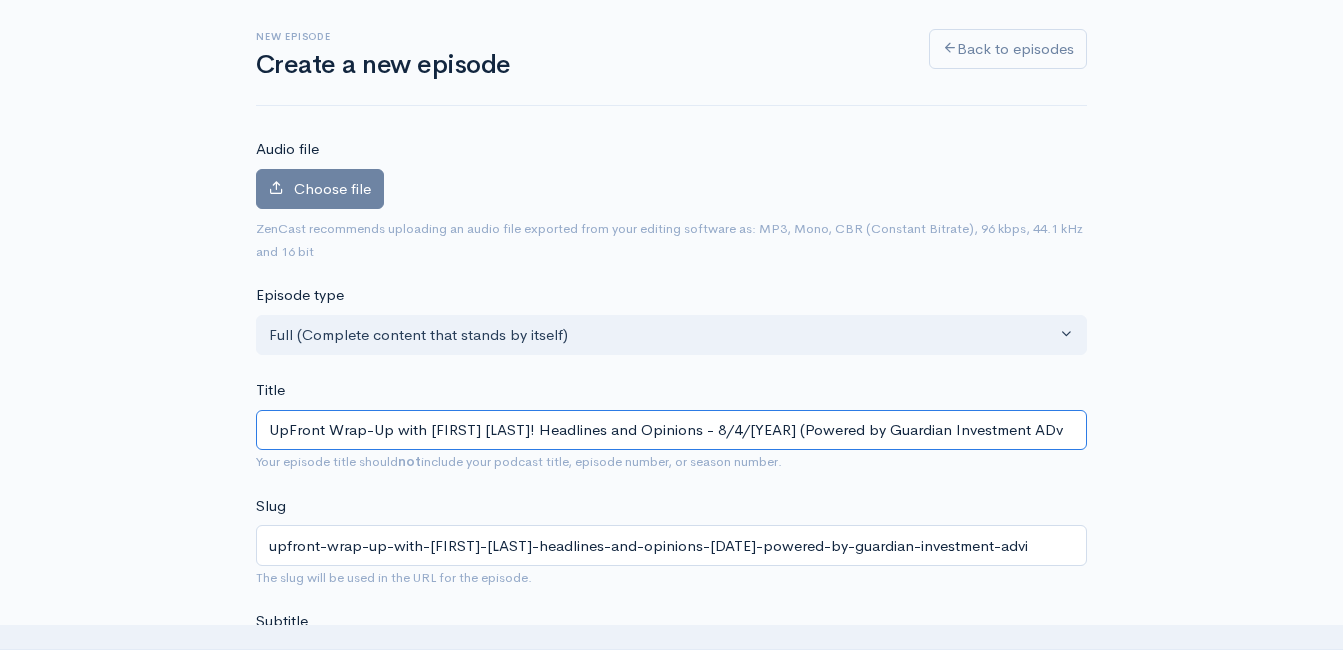type on "upfront-wrap-up-with-jeff-styles-headlines-and-opinions-8425-powered-by-guardian-investment-adv" 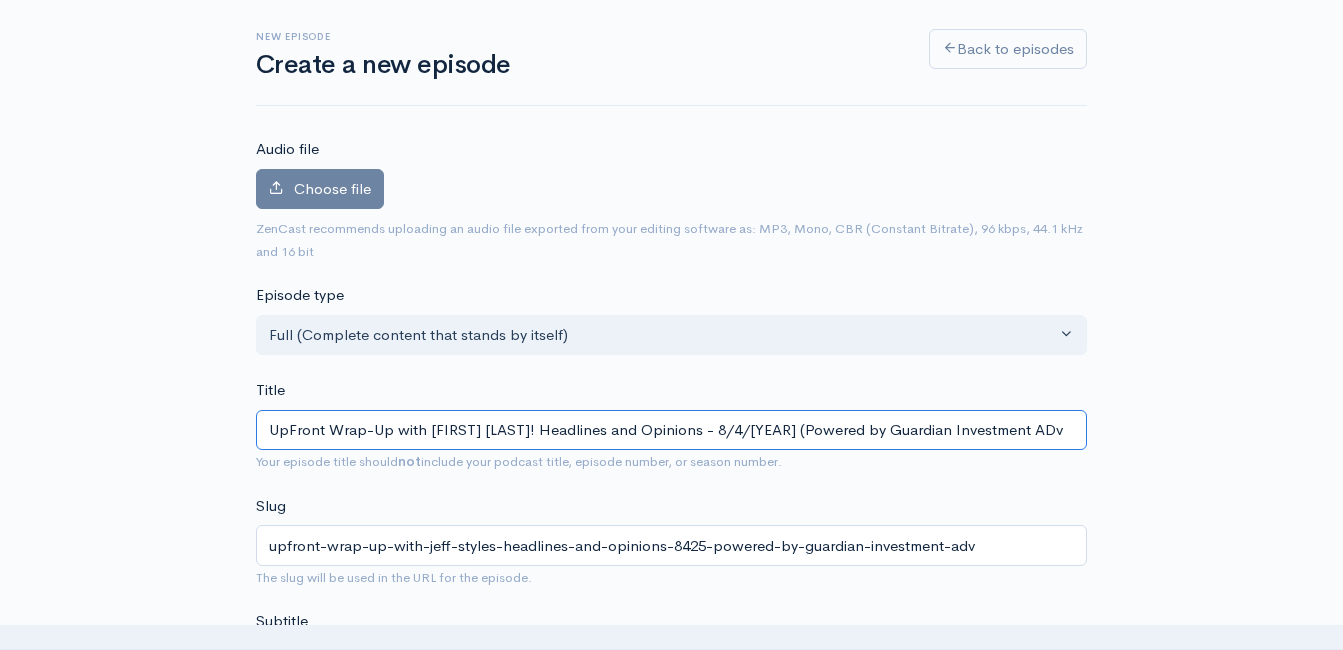 type on "UpFront Wrap-Up with Jeff Styles! Headlines and Opinions - 8/4/25 (Powered by Guardian Investment AD" 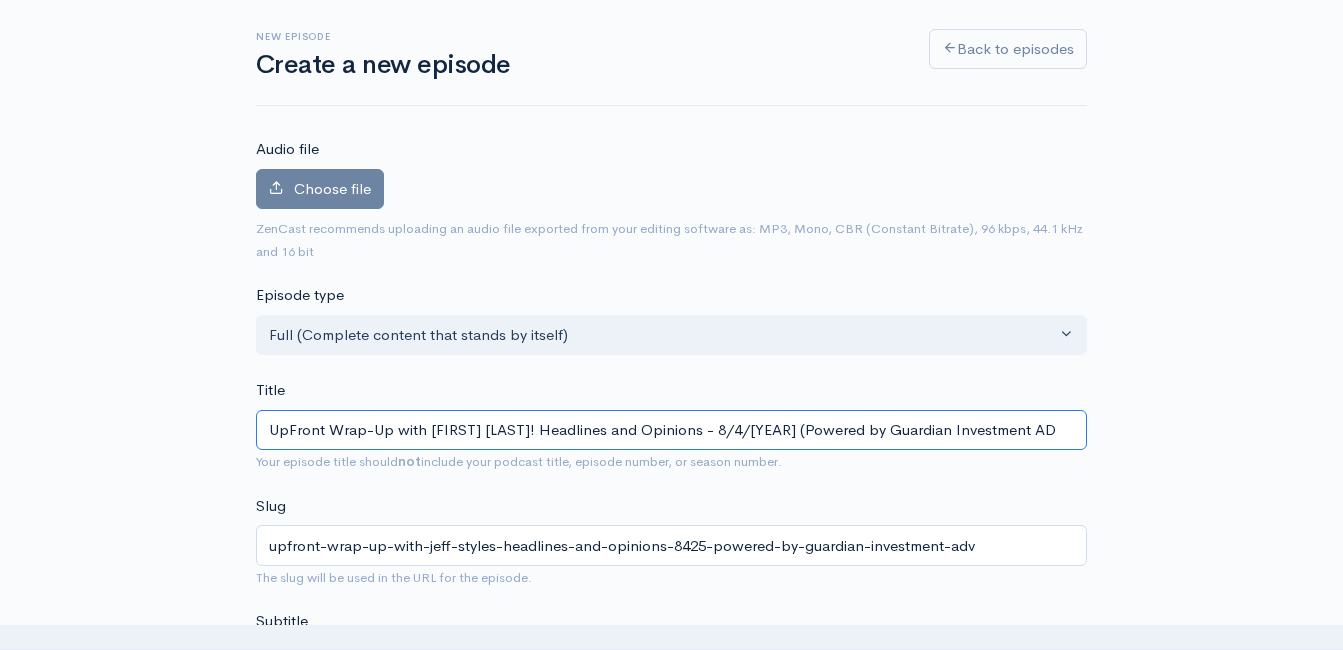 type on "upfront-wrap-up-with-jeff-styles-headlines-and-opinions-8425-powered-by-guardian-investment-ad" 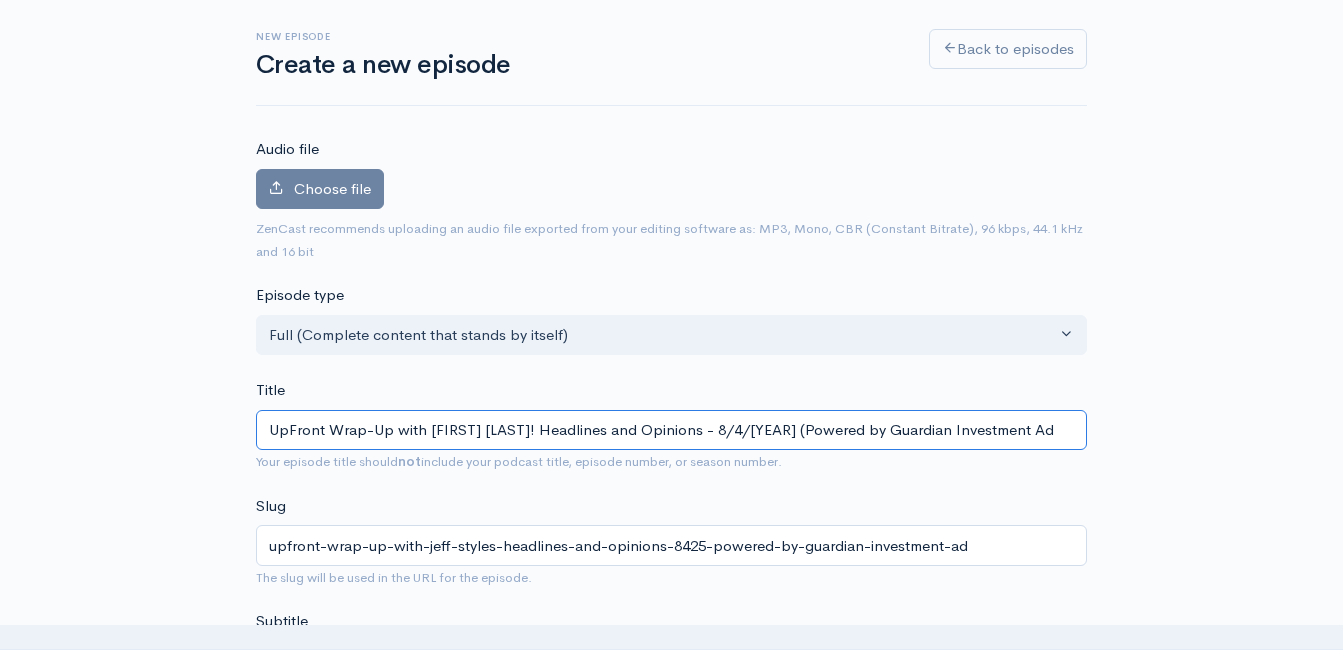 type on "UpFront Wrap-Up with Jeff Styles! Headlines and Opinions - 8/4/25 (Powered by Guardian Investment Adv" 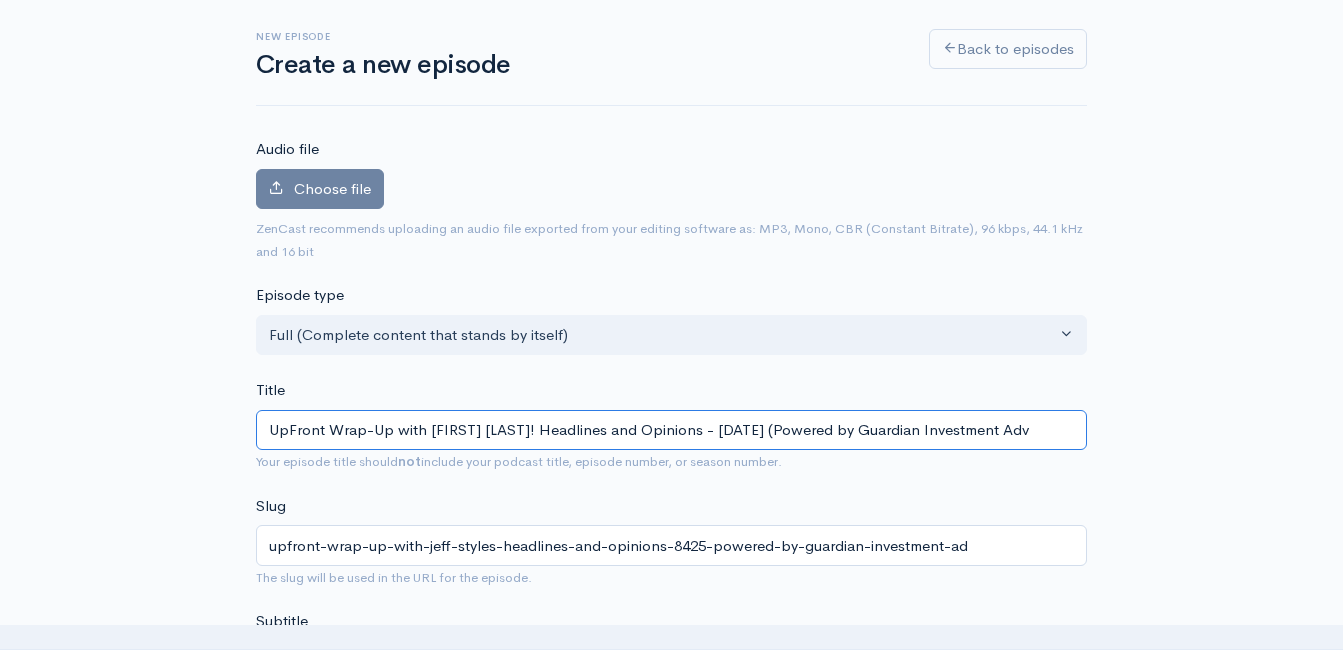 type on "upfront-wrap-up-with-jeff-styles-headlines-and-opinions-8425-powered-by-guardian-investment-adv" 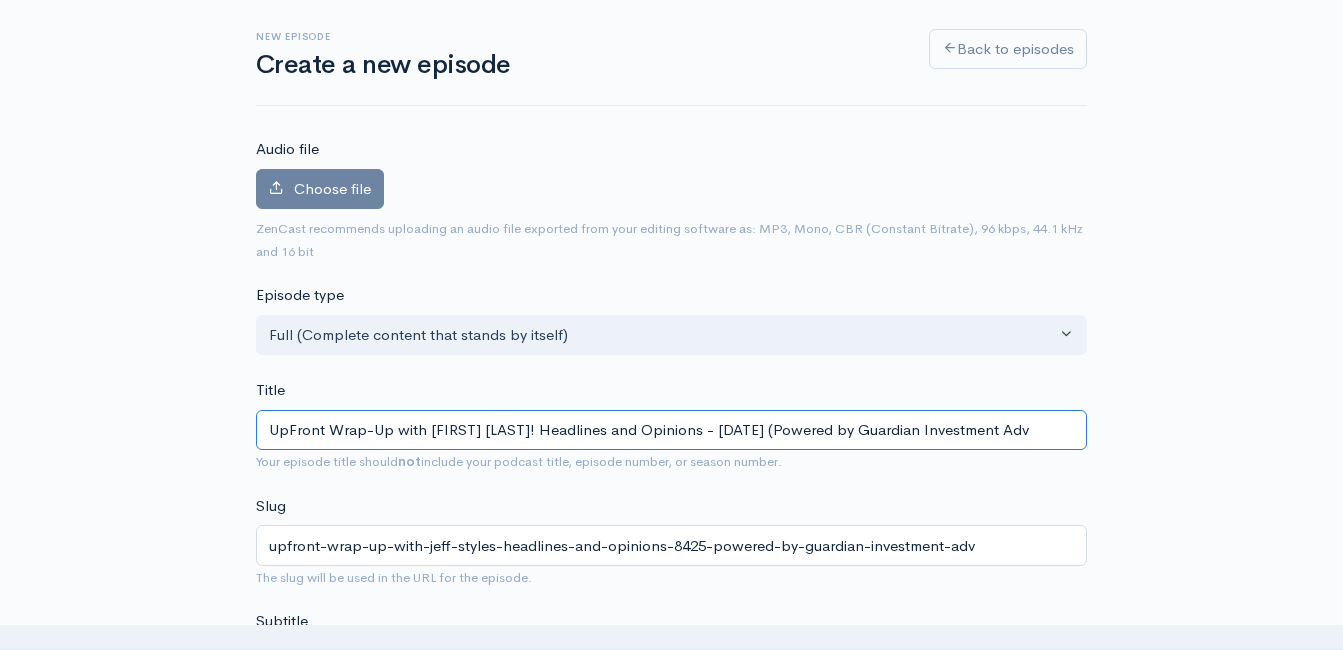 type on "UpFront Wrap-Up with Jeff Styles! Headlines and Opinions - 8/4/25 (Powered by Guardian Investment Advi" 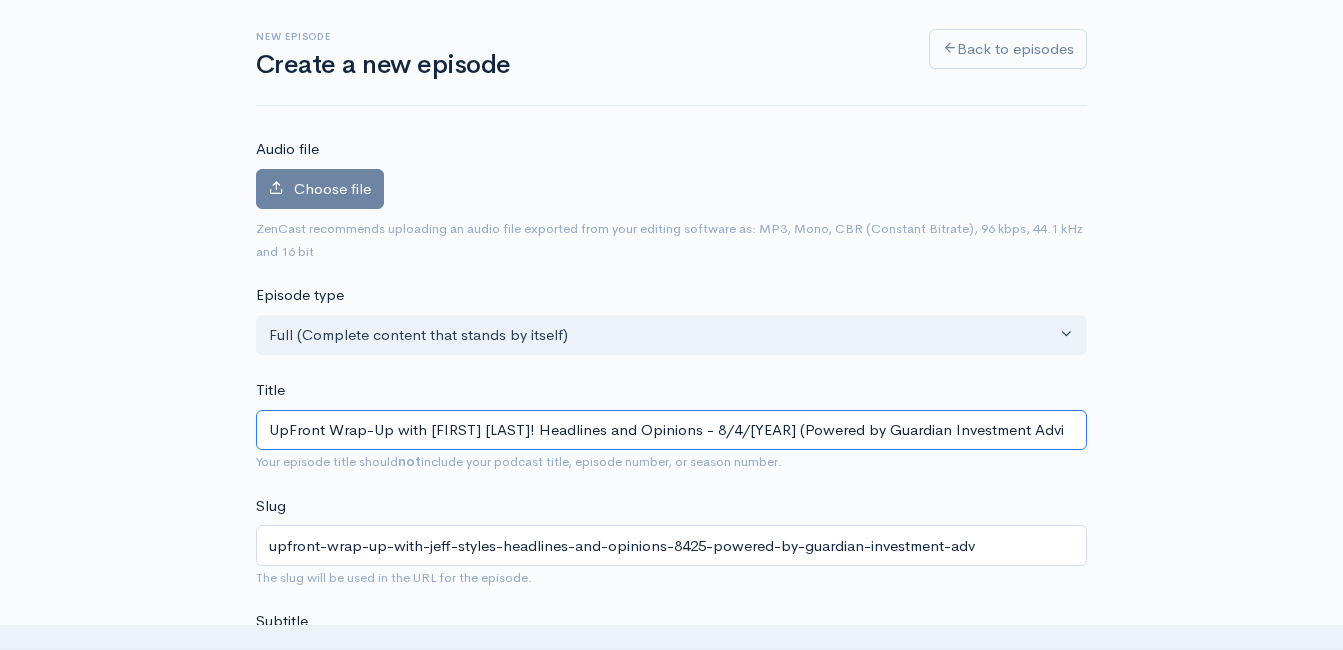 type on "upfront-wrap-up-with-jeff-styles-headlines-and-opinions-8425-powered-by-guardian-investment-advi" 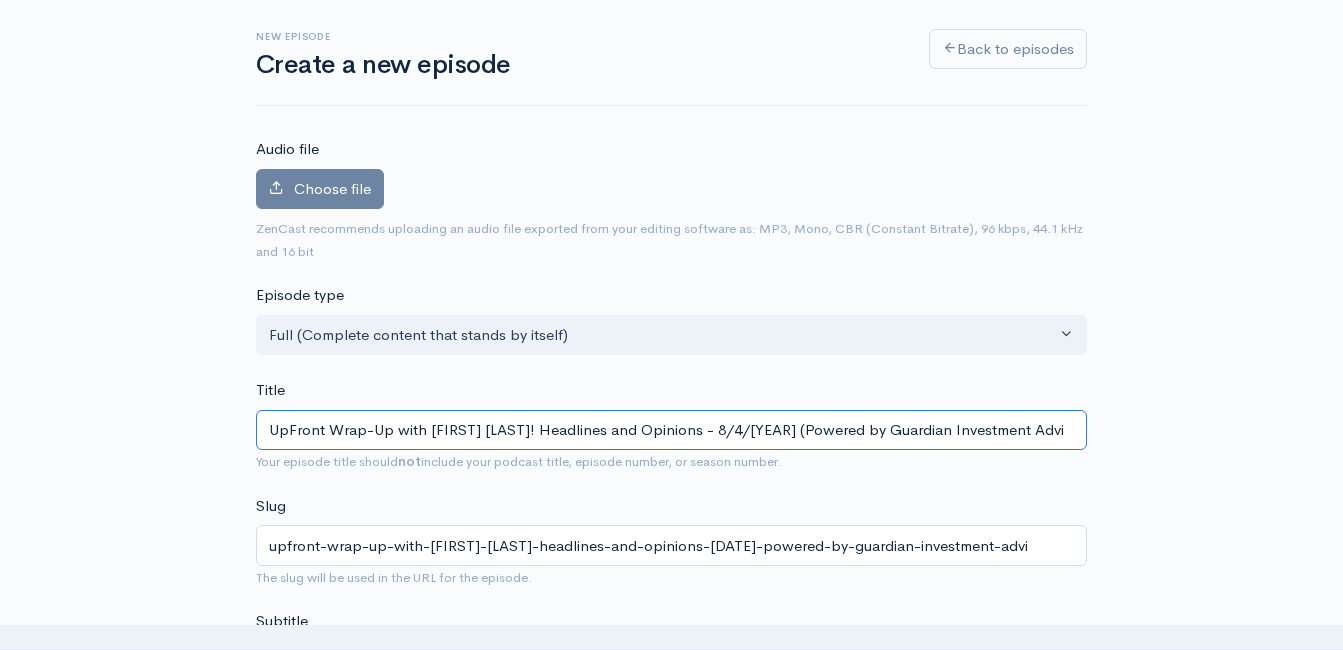 type on "UpFront Wrap-Up with Jeff Styles! Headlines and Opinions - 8/4/25 (Powered by Guardian Investment Advis" 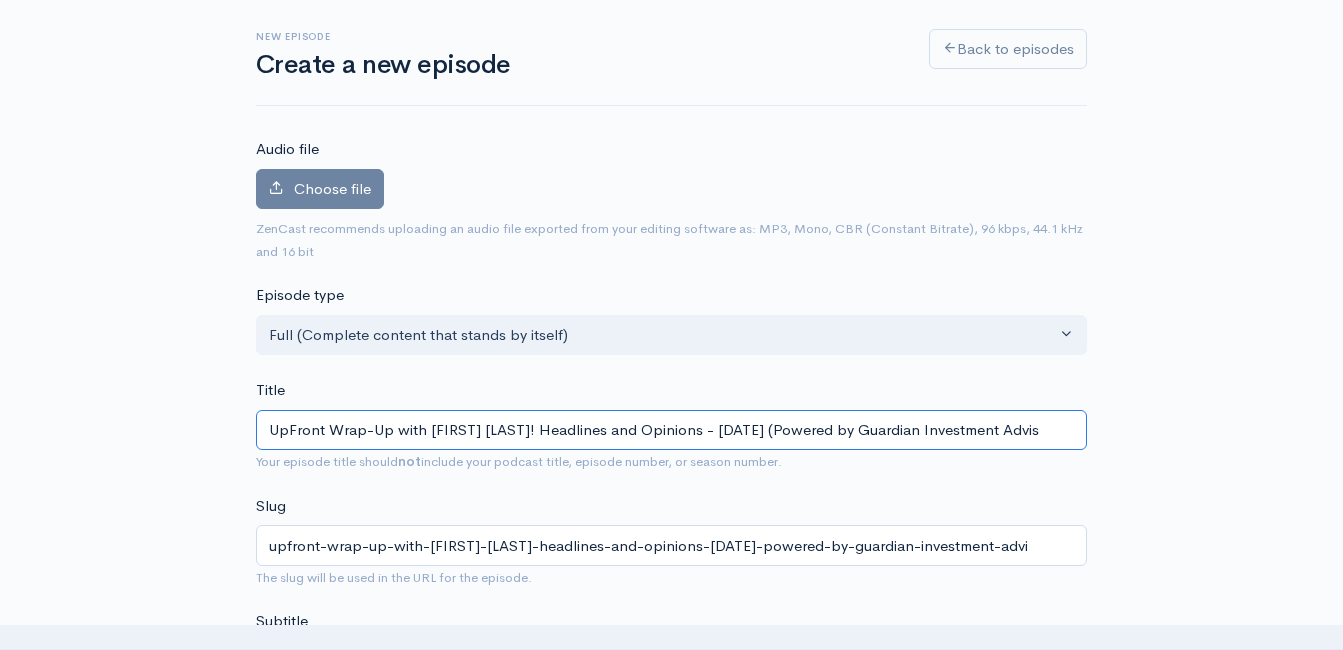 type on "upfront-wrap-up-with-jeff-styles-headlines-and-opinions-8425-powered-by-guardian-investment-advis" 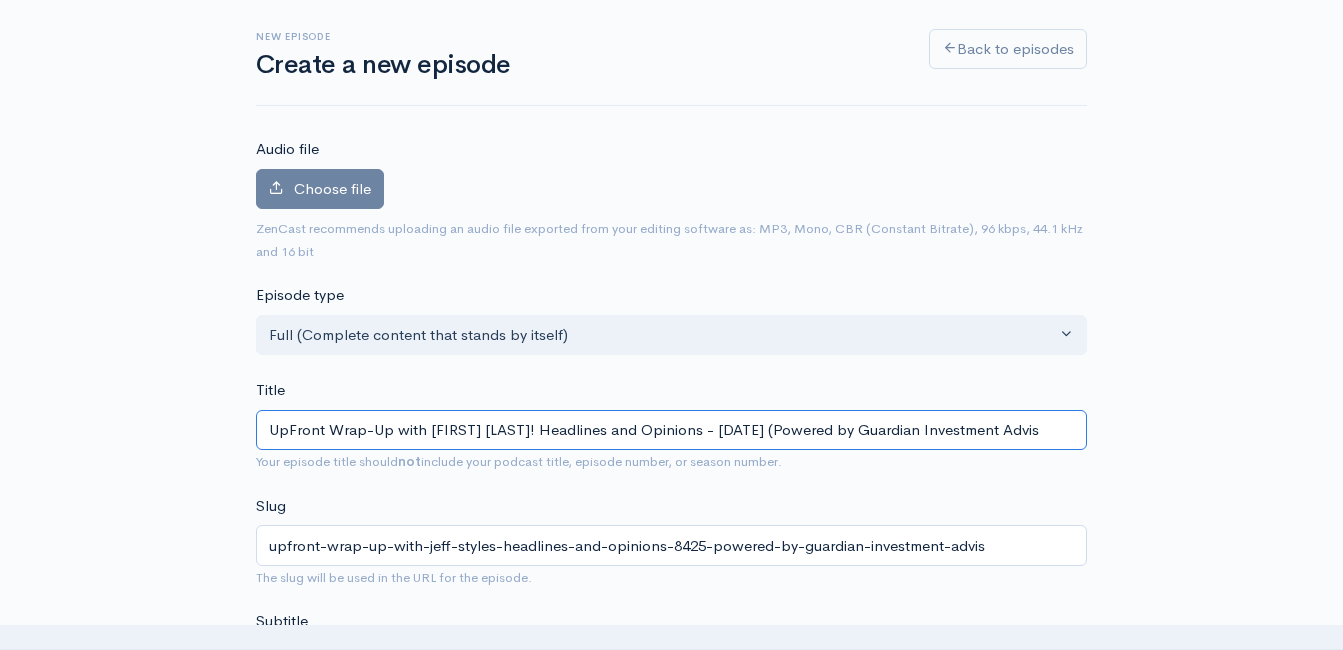 type on "UpFront Wrap-Up with Jeff Styles! Headlines and Opinions - 8/4/25 (Powered by Guardian Investment Adviso" 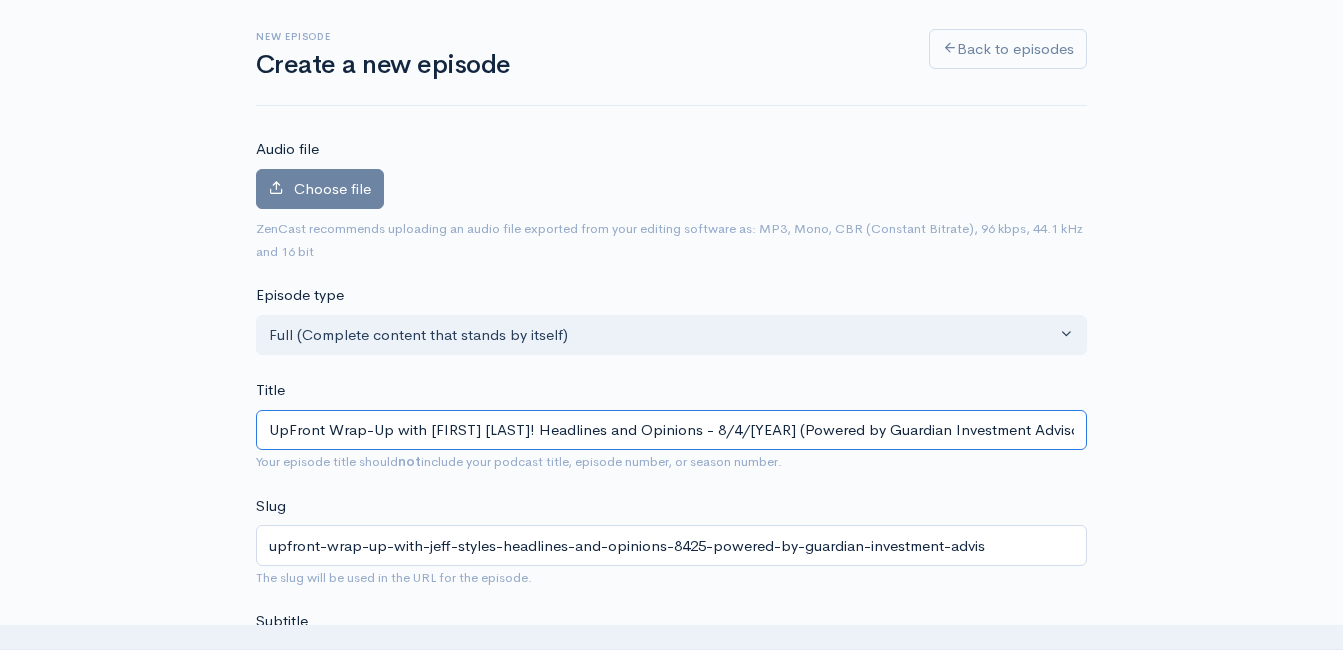 type on "upfront-wrap-up-with-jeff-styles-headlines-and-opinions-8425-powered-by-guardian-investment-adviso" 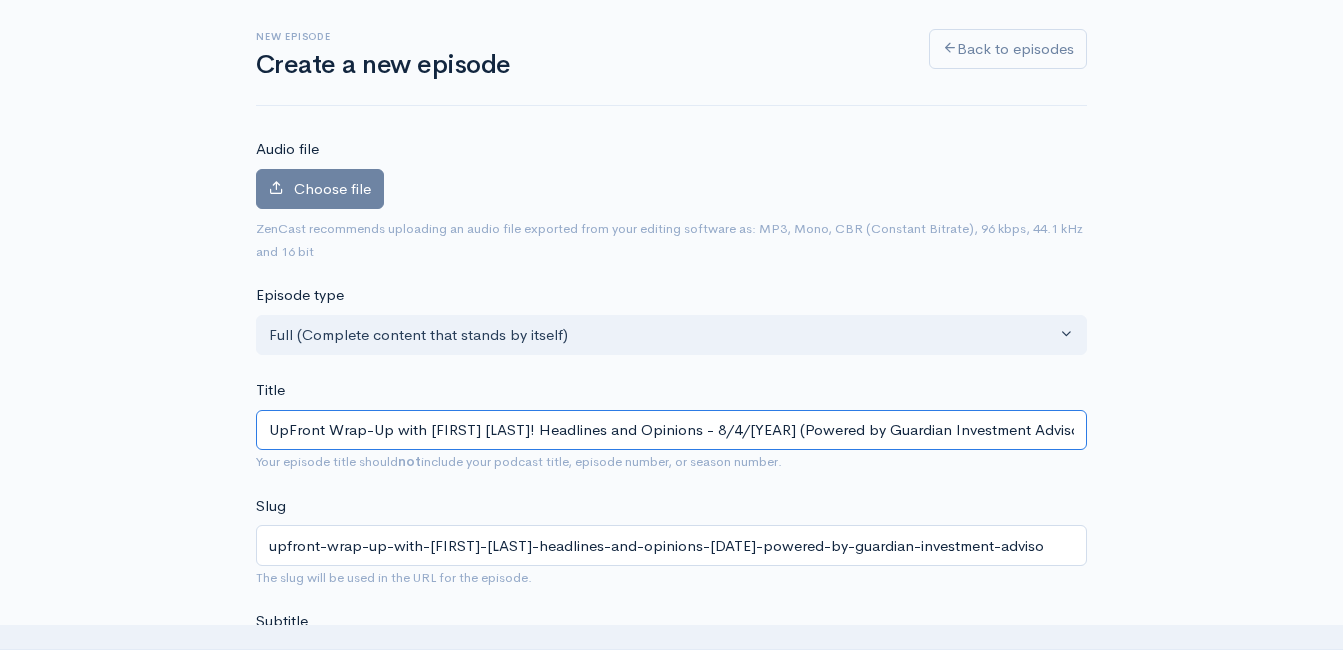type on "UpFront Wrap-Up with Jeff Styles! Headlines and Opinions - 8/4/25 (Powered by Guardian Investment Advisor" 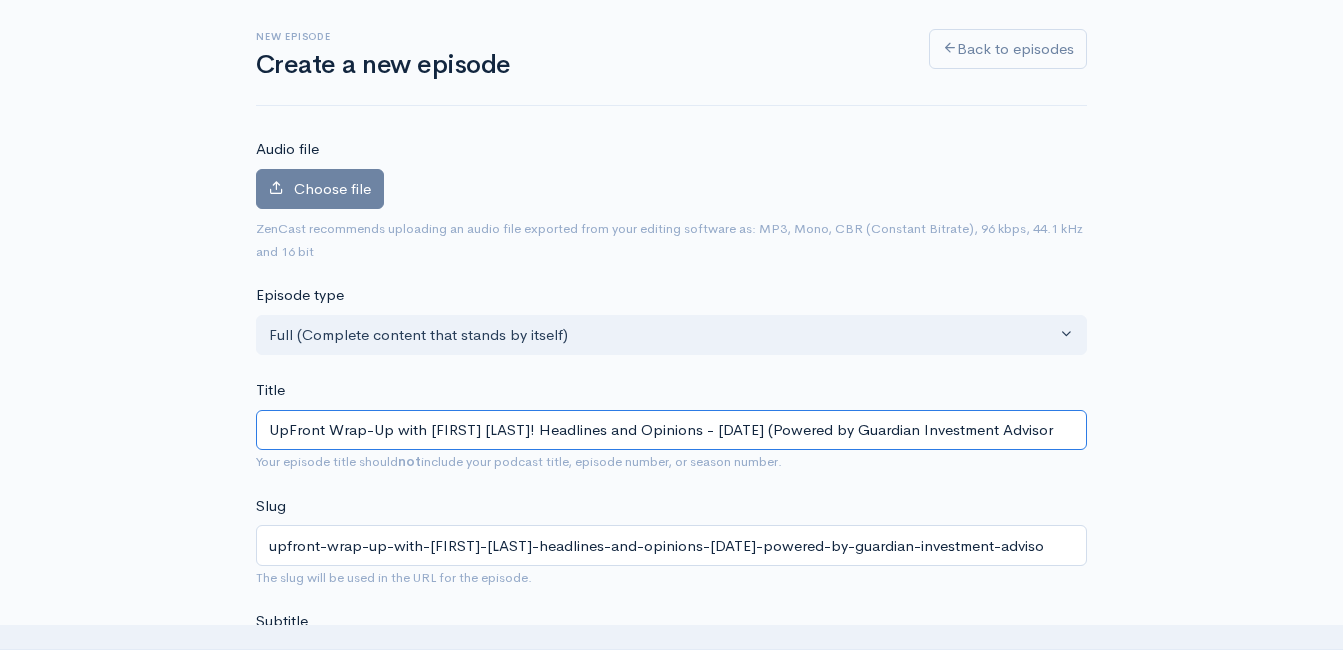 type on "upfront-wrap-up-with-jeff-styles-headlines-and-opinions-8425-powered-by-guardian-investment-advisor" 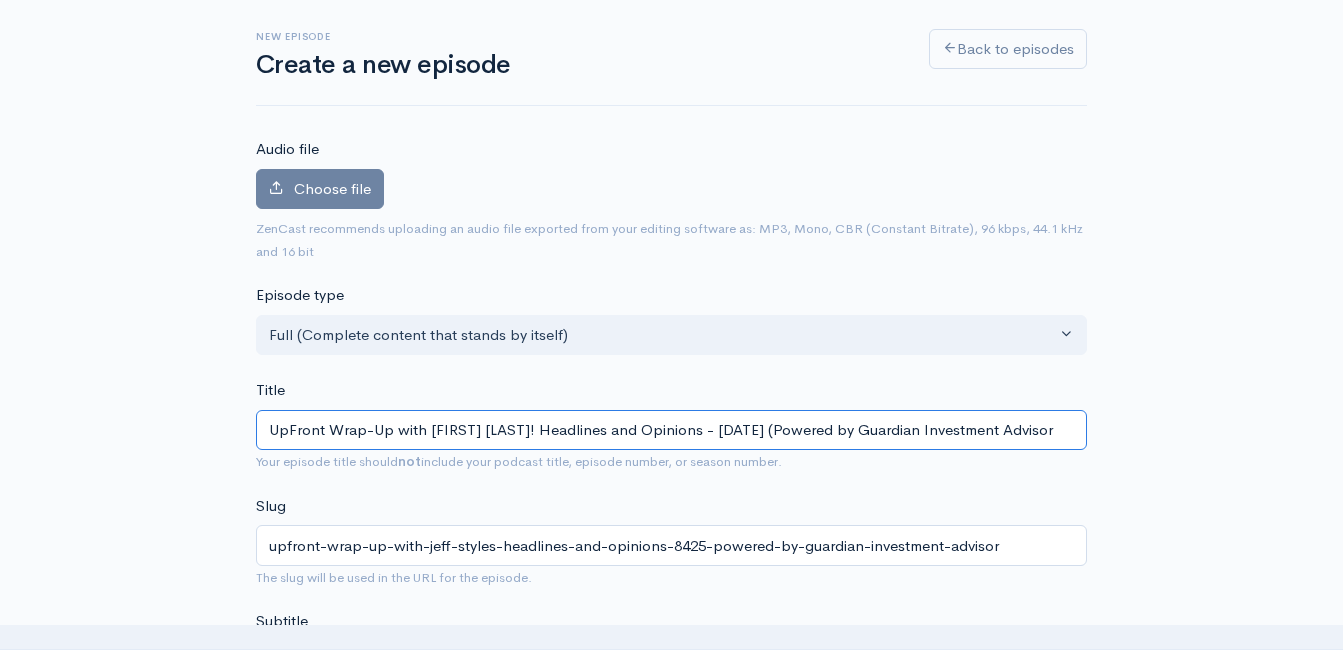 type on "UpFront Wrap-Up with Jeff Styles! Headlines and Opinions - 8/4/25 (Powered by Guardian Investment Advisors" 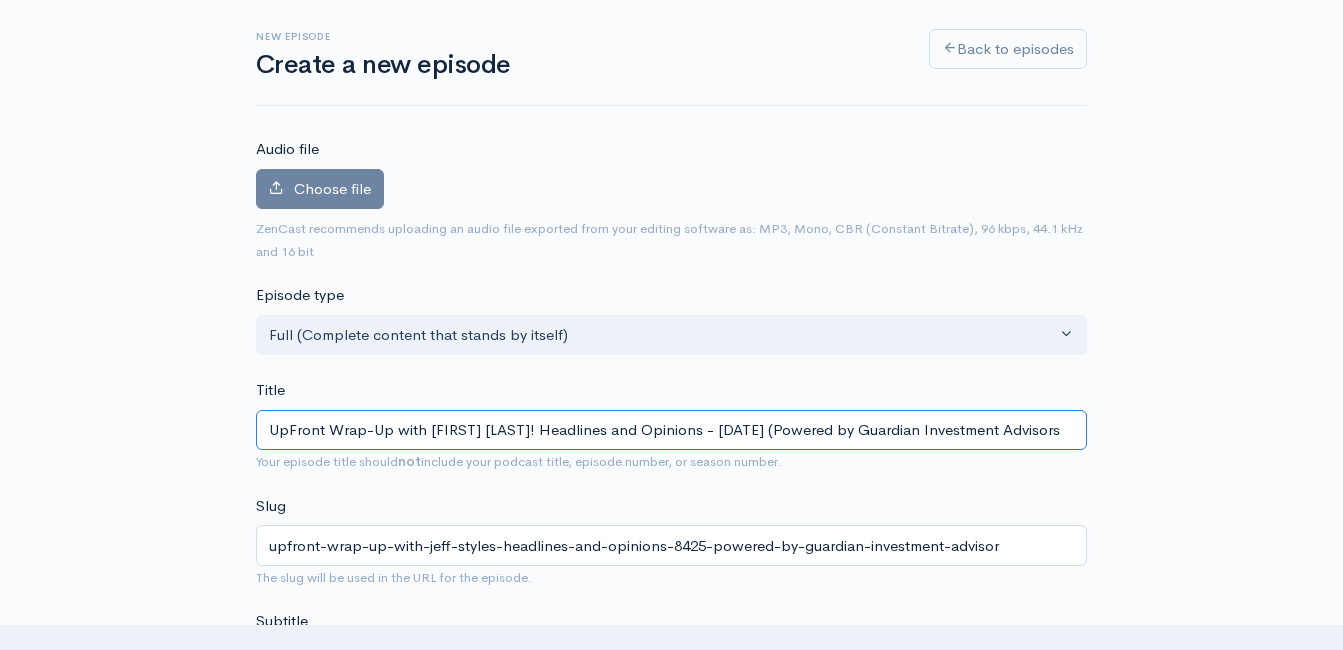 type on "upfront-wrap-up-with-jeff-styles-headlines-and-opinions-8425-powered-by-guardian-investment-advisors" 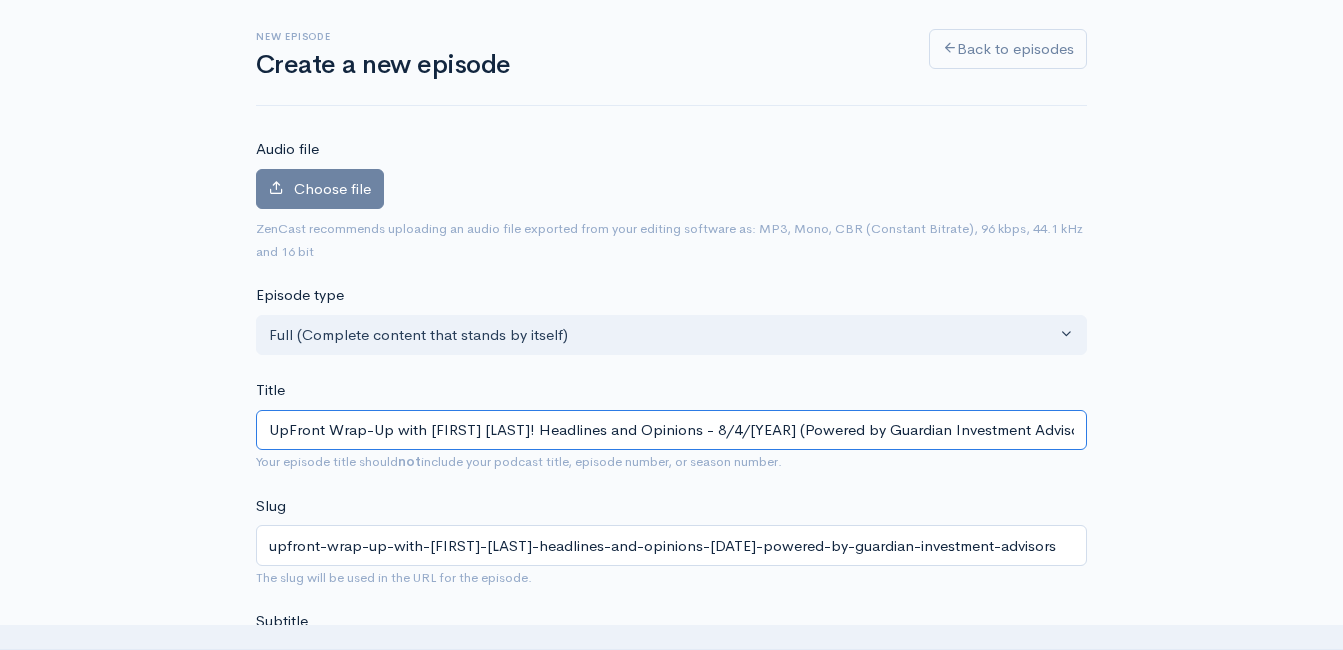 click on "UpFront Wrap-Up with Jeff Styles! Headlines and Opinions - 8/4/25 (Powered by Guardian Investment Advisors)" at bounding box center (671, 430) 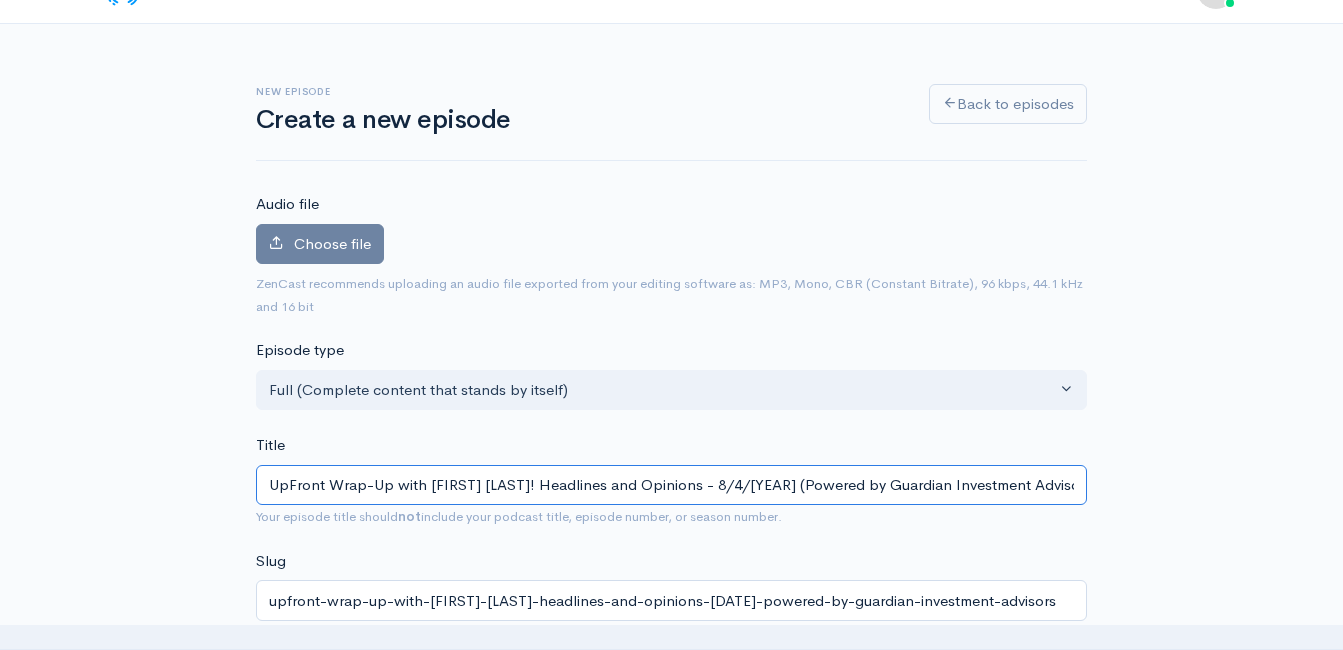 scroll, scrollTop: 0, scrollLeft: 0, axis: both 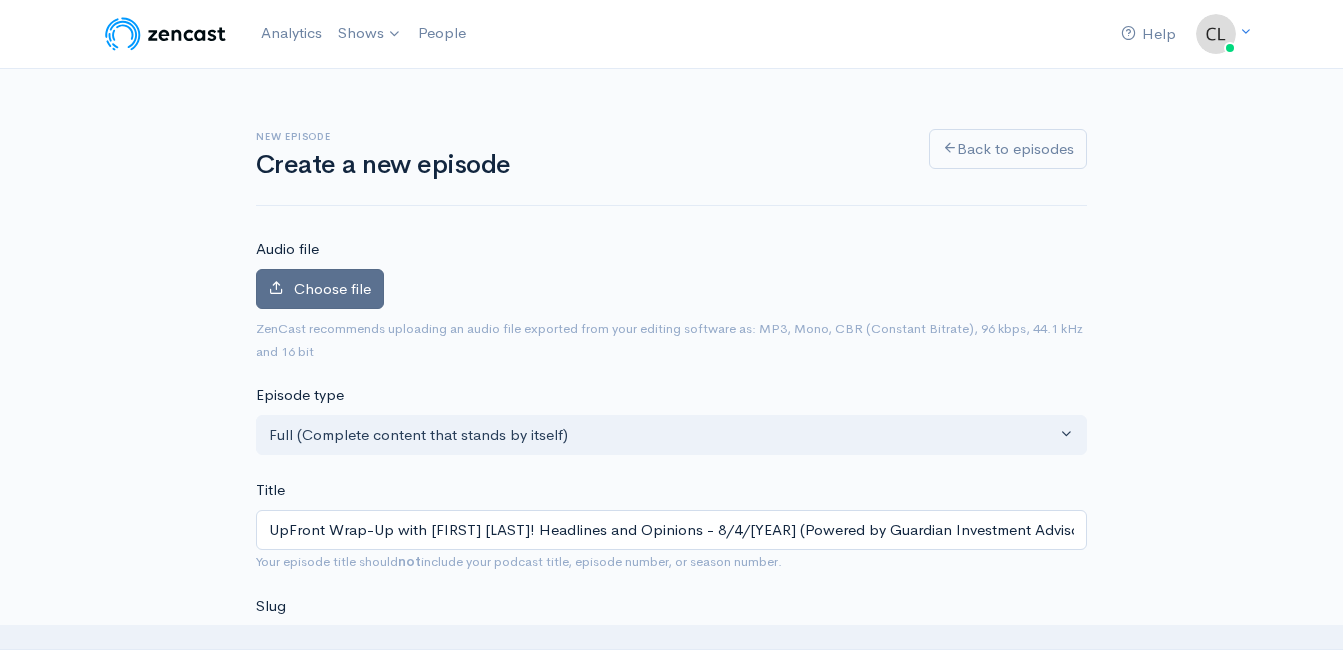 click on "Choose file" at bounding box center [320, 289] 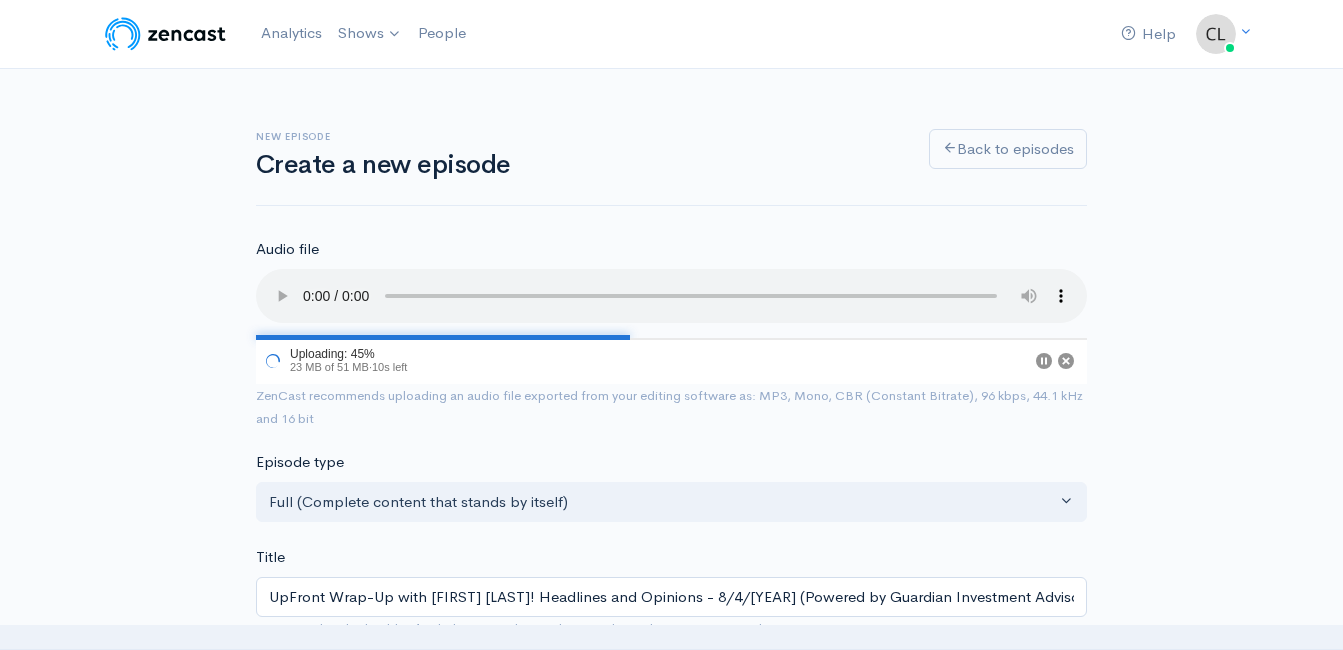 type 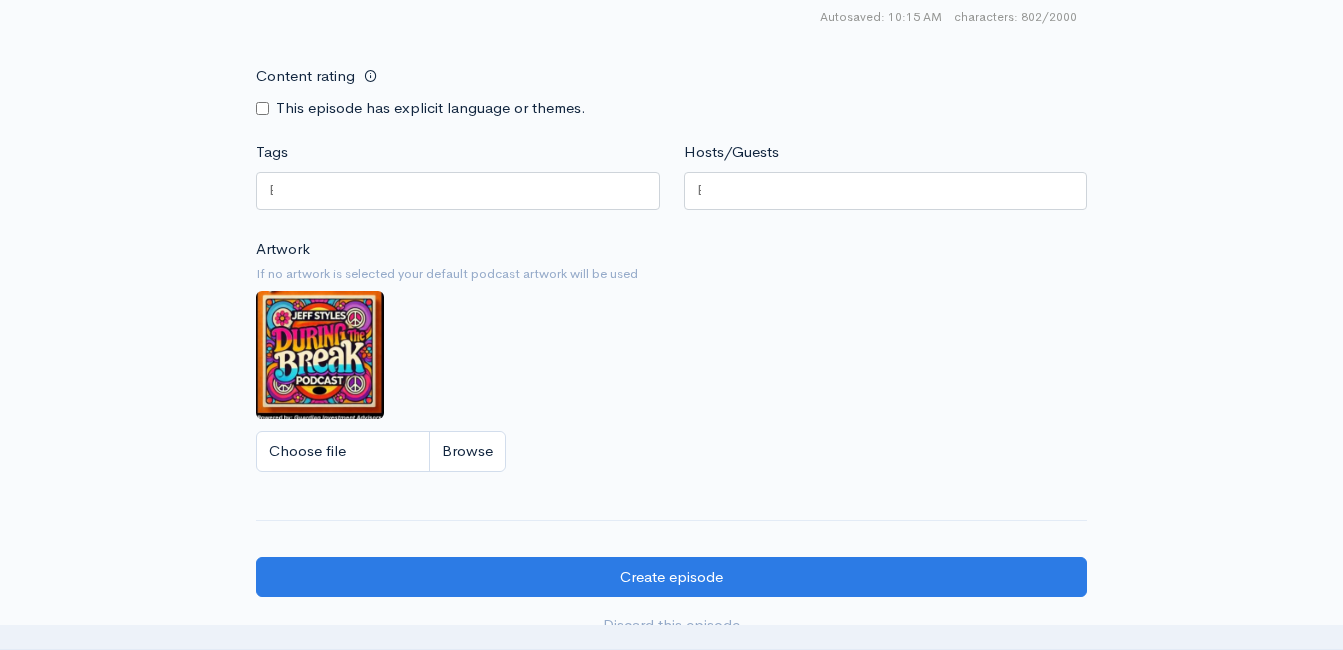 scroll, scrollTop: 1646, scrollLeft: 0, axis: vertical 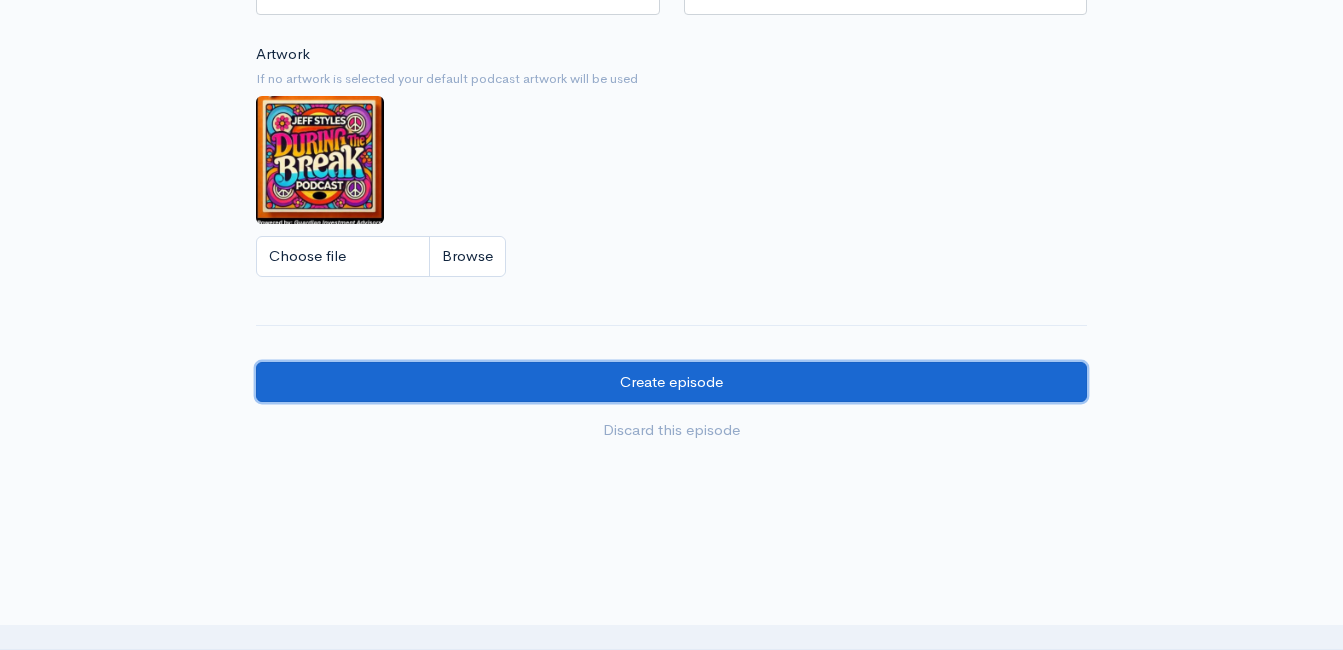 click on "Create episode" at bounding box center [671, 382] 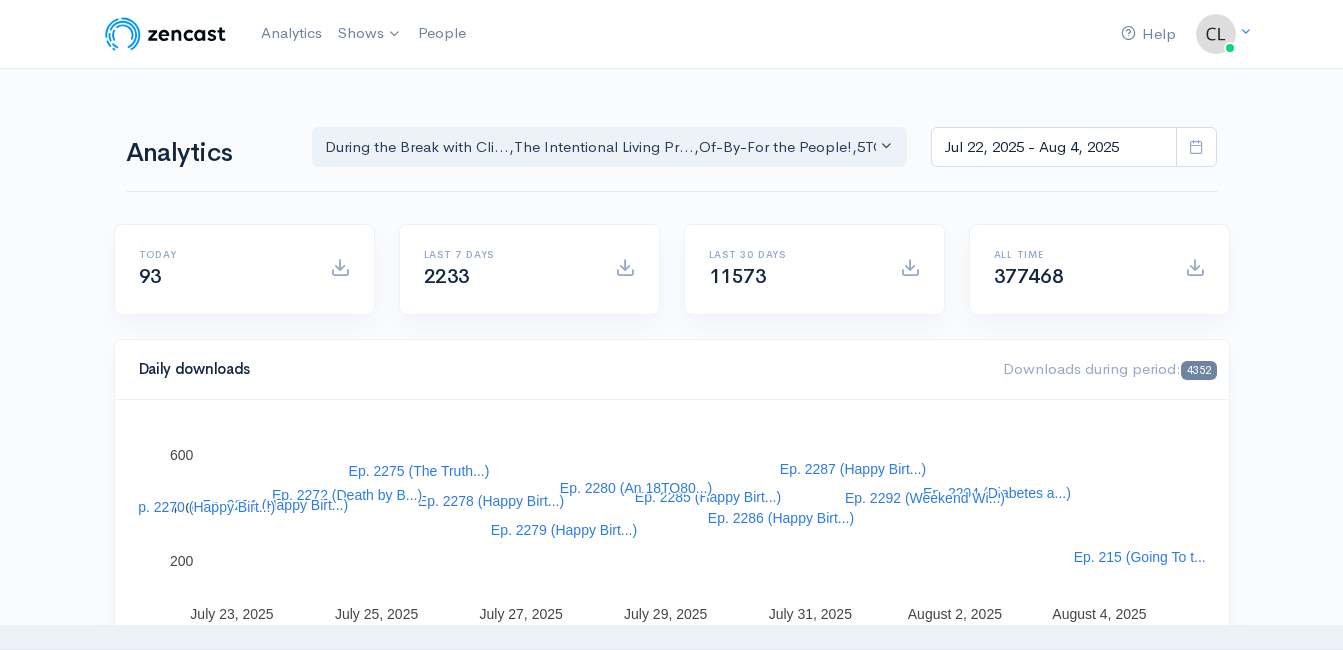 scroll, scrollTop: 0, scrollLeft: 0, axis: both 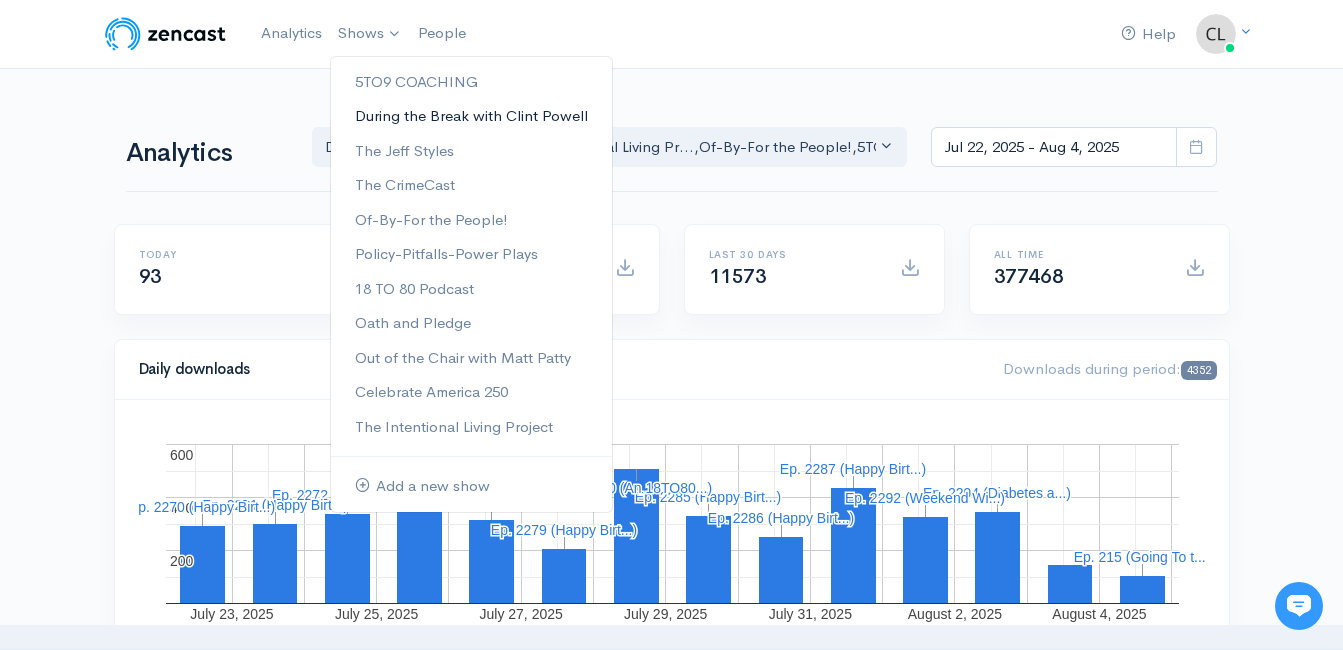 click on "During the Break with Clint Powell" at bounding box center (471, 116) 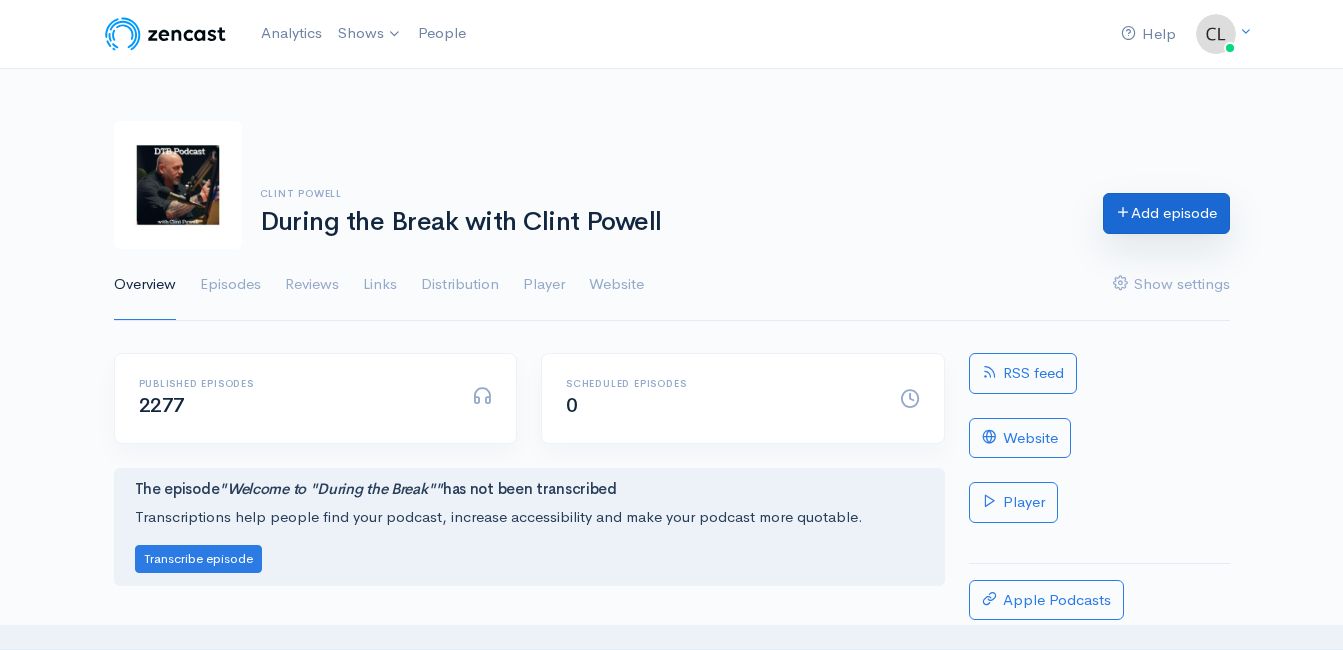 scroll, scrollTop: 0, scrollLeft: 0, axis: both 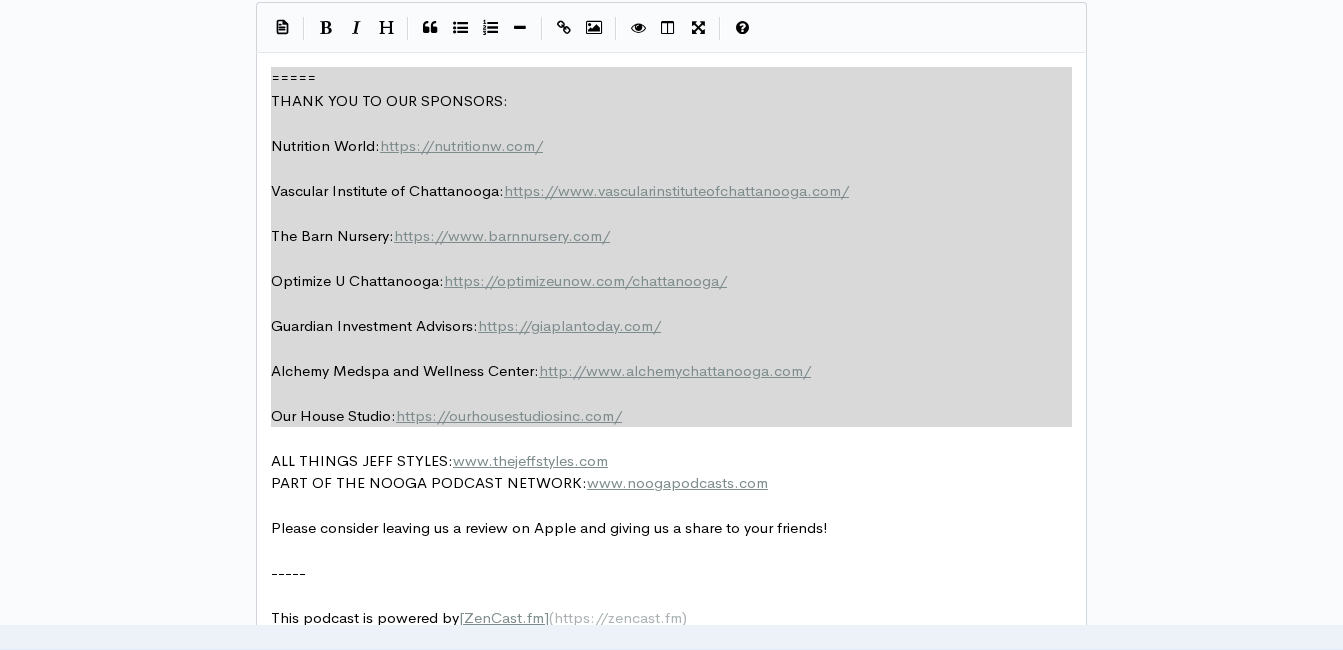 drag, startPoint x: 719, startPoint y: 440, endPoint x: 216, endPoint y: 63, distance: 628.60004 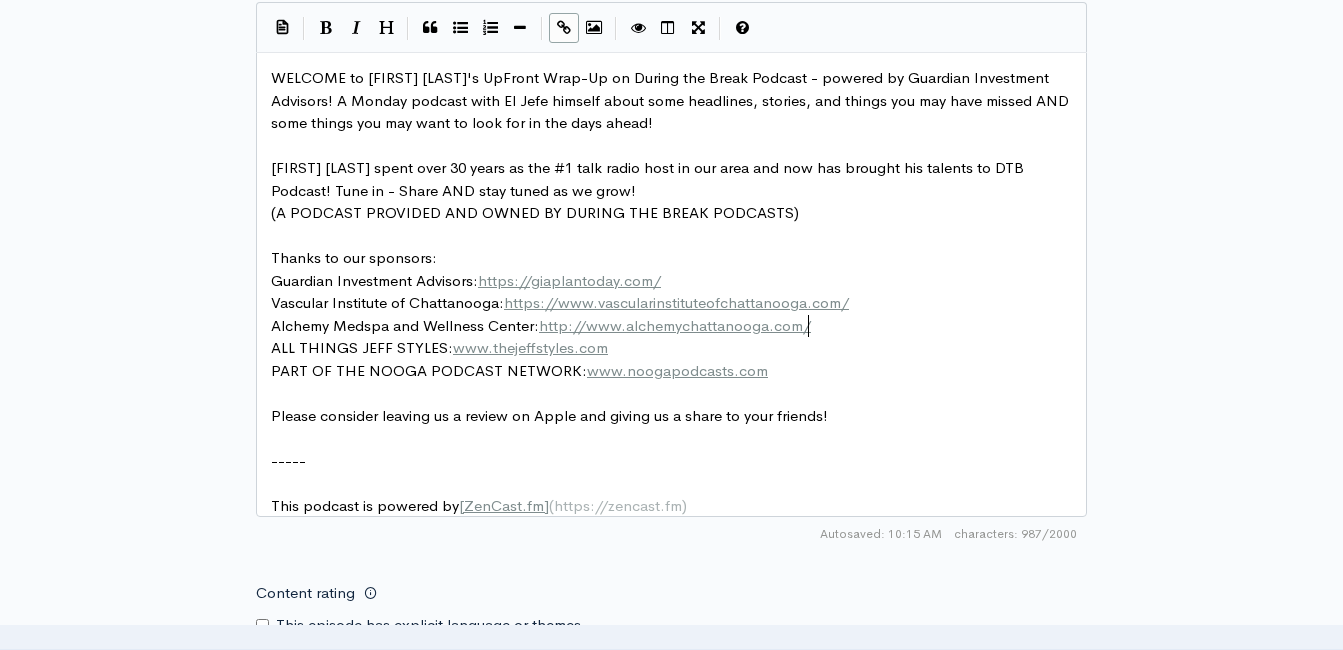 type 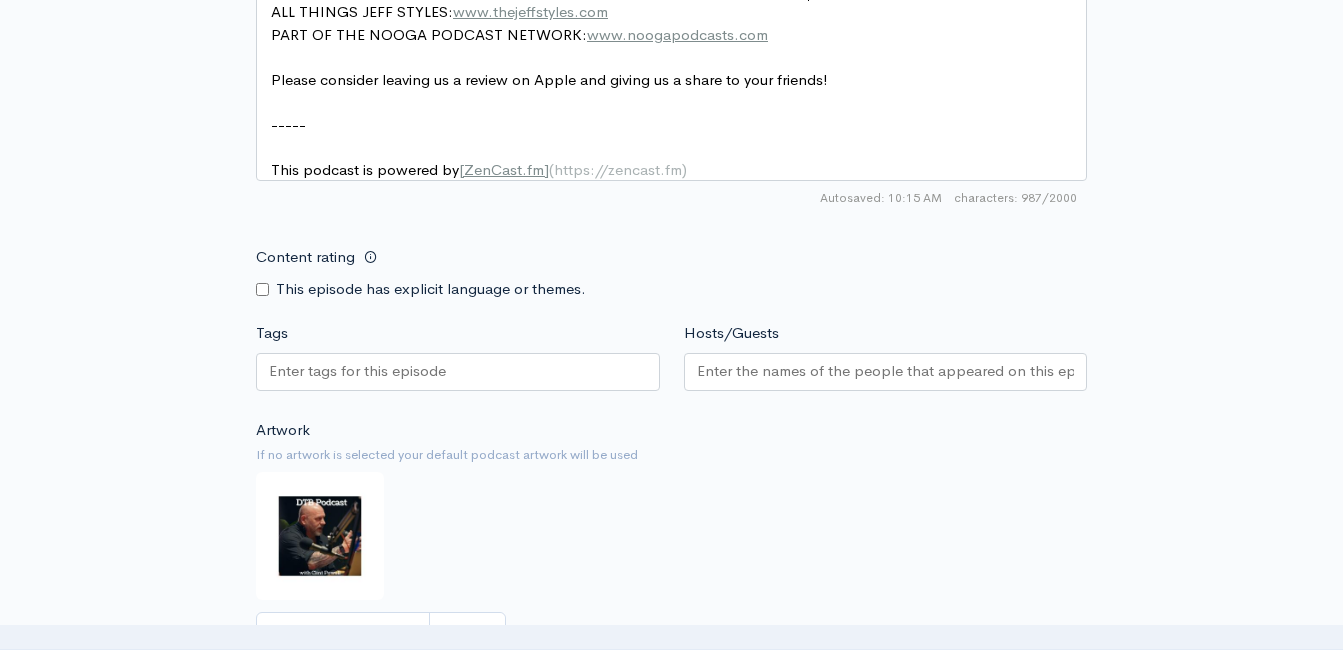 scroll, scrollTop: 1925, scrollLeft: 0, axis: vertical 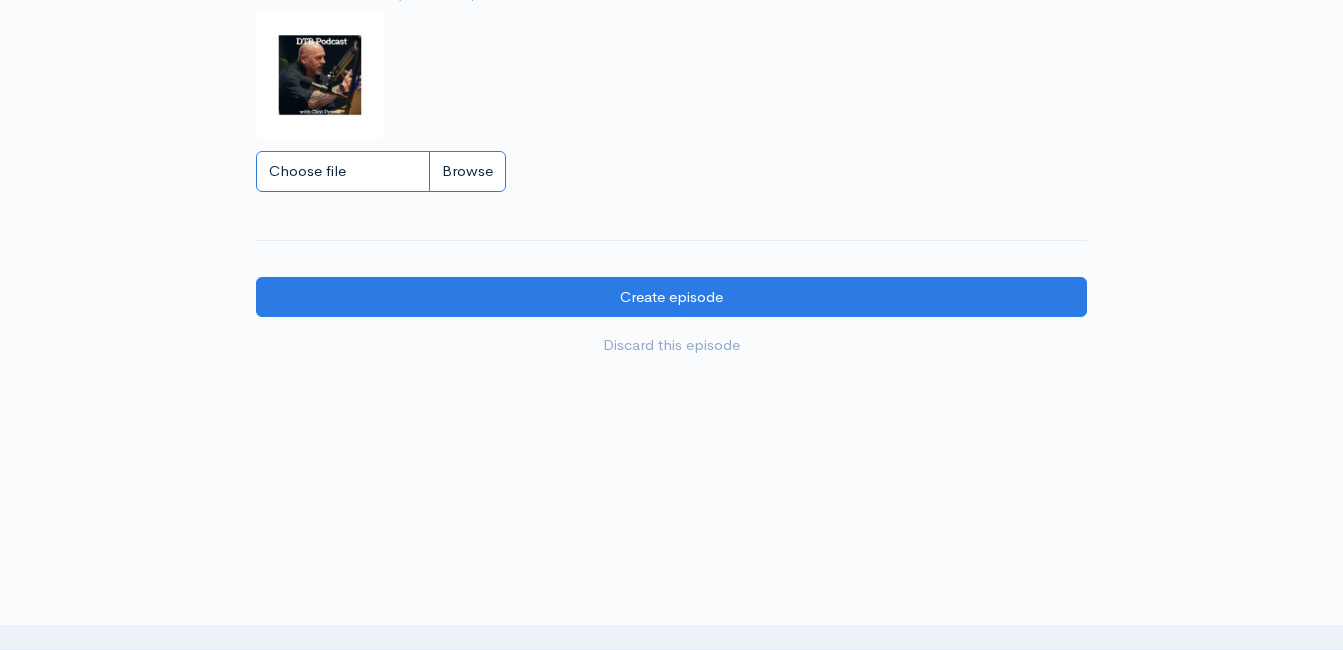 click on "Choose file" at bounding box center [381, 171] 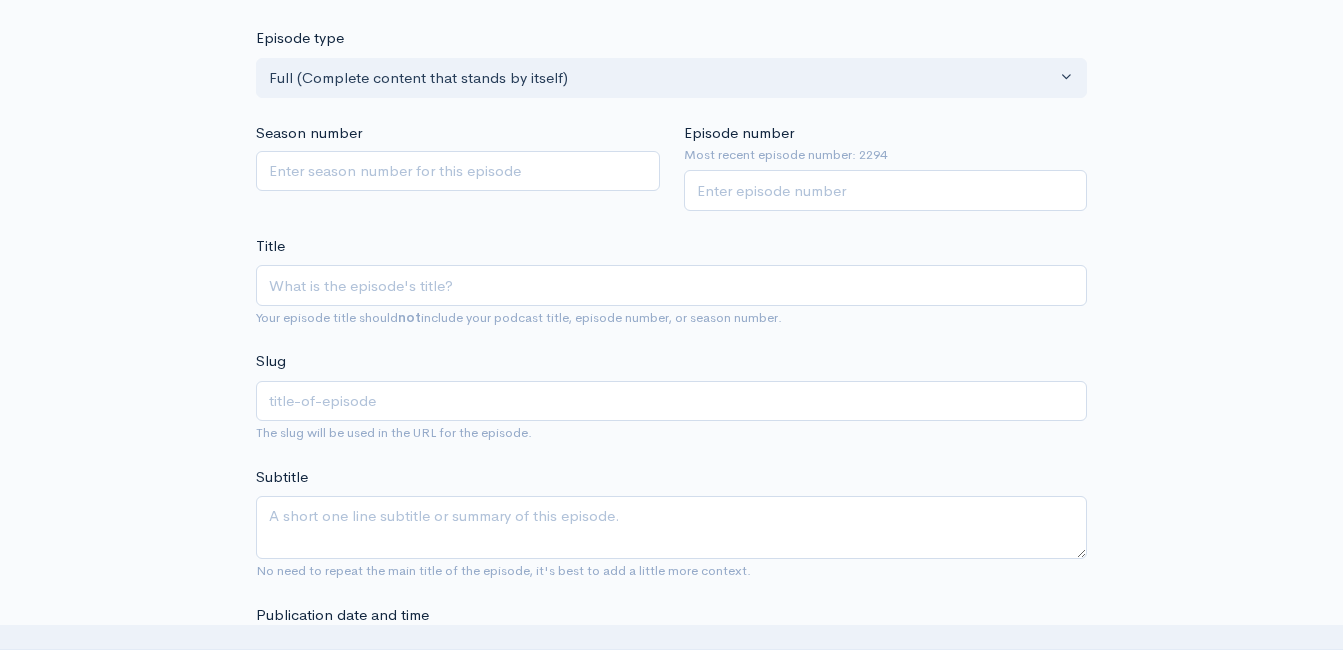 scroll, scrollTop: 325, scrollLeft: 0, axis: vertical 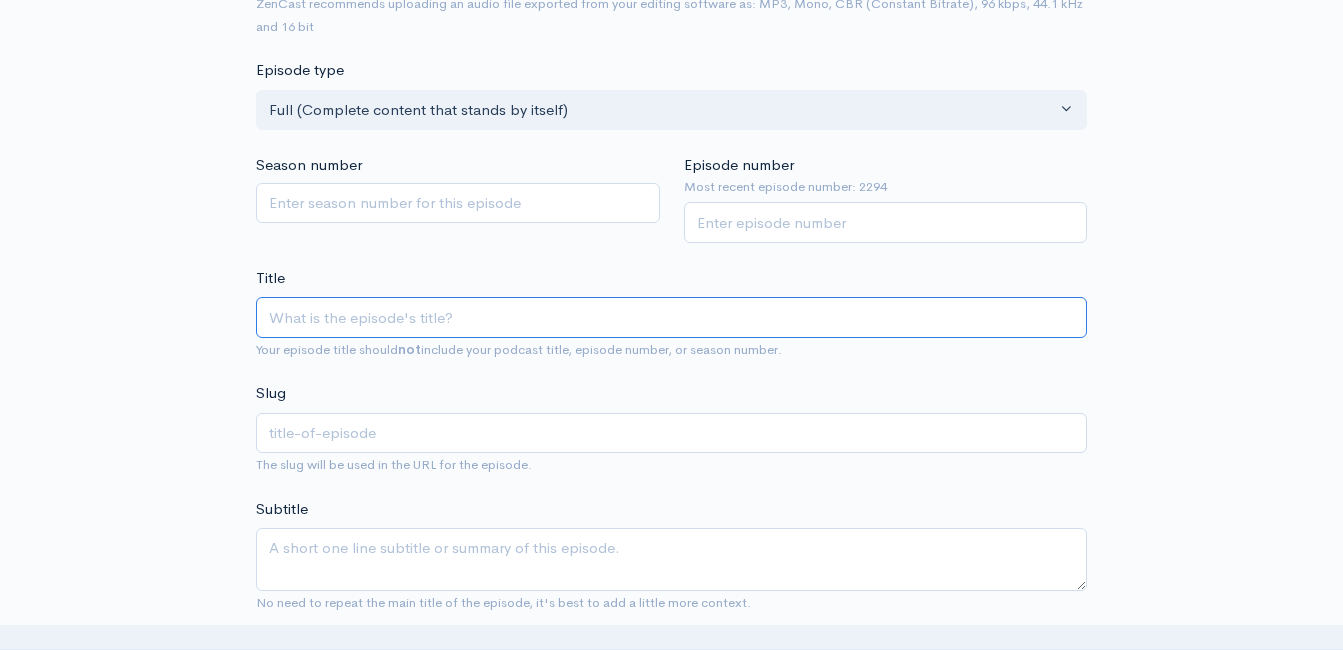 paste on "UpFront Wrap-Up with Jeff Styles! Headlines and Opinions - 8/4/25 (Powered by Guardian Investment Advisors)" 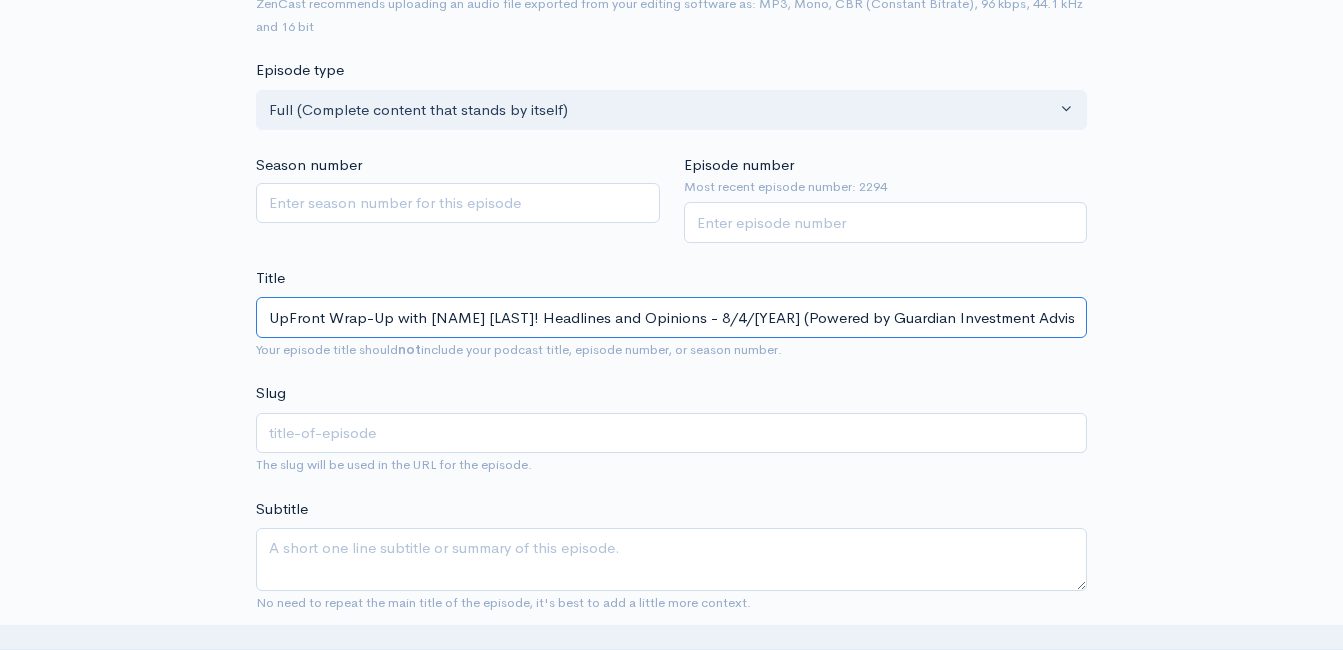 click on "UpFront Wrap-Up with Jeff Styles! Headlines and Opinions - 8/4/25 (Powered by Guardian Investment Advisors)" at bounding box center (671, 317) 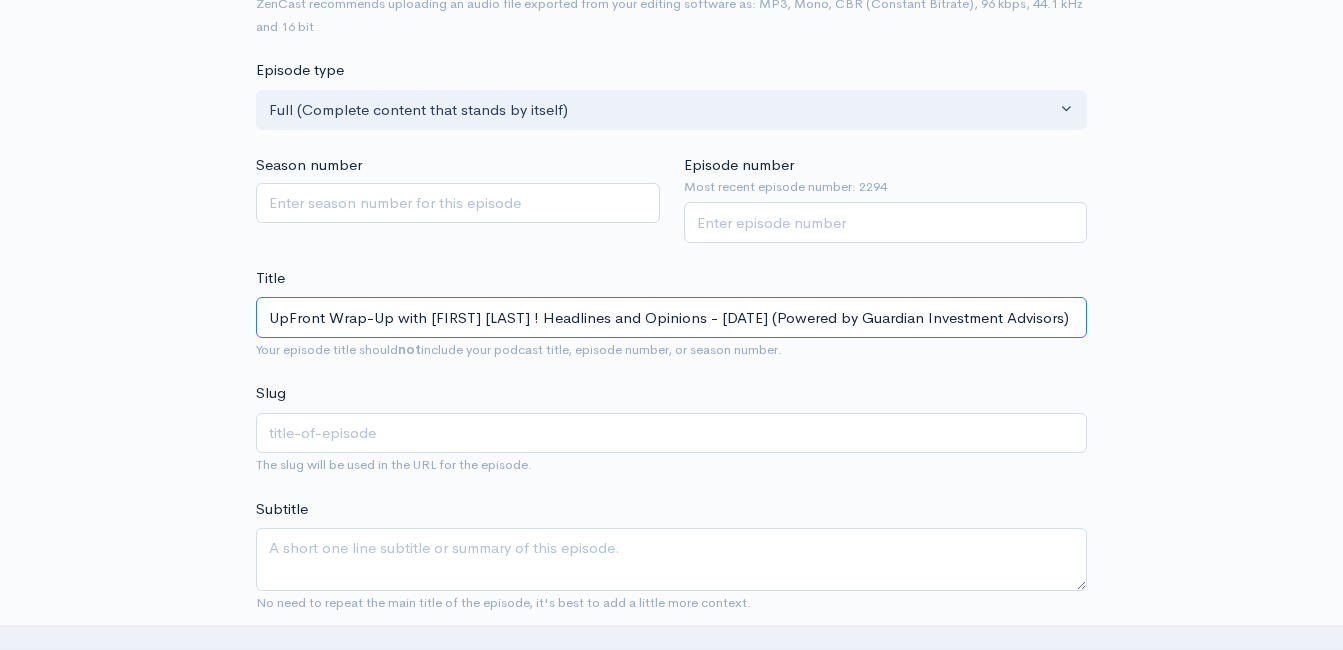 type on "upfront-wrap-up-with-jeff-styles-headlines-and-opinions-8425-powered-by-guardian-investment-advisors" 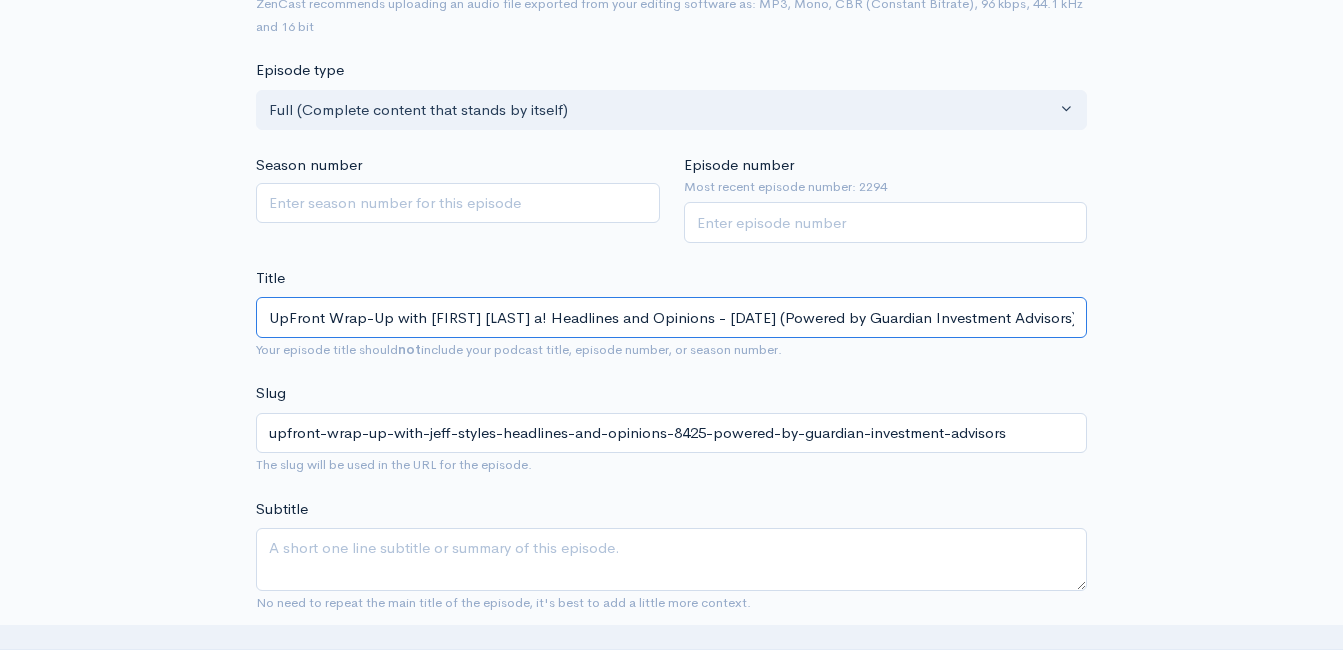 type on "UpFront Wrap-Up with Jeff Styles an! Headlines and Opinions - 8/4/25 (Powered by Guardian Investment Advisors)" 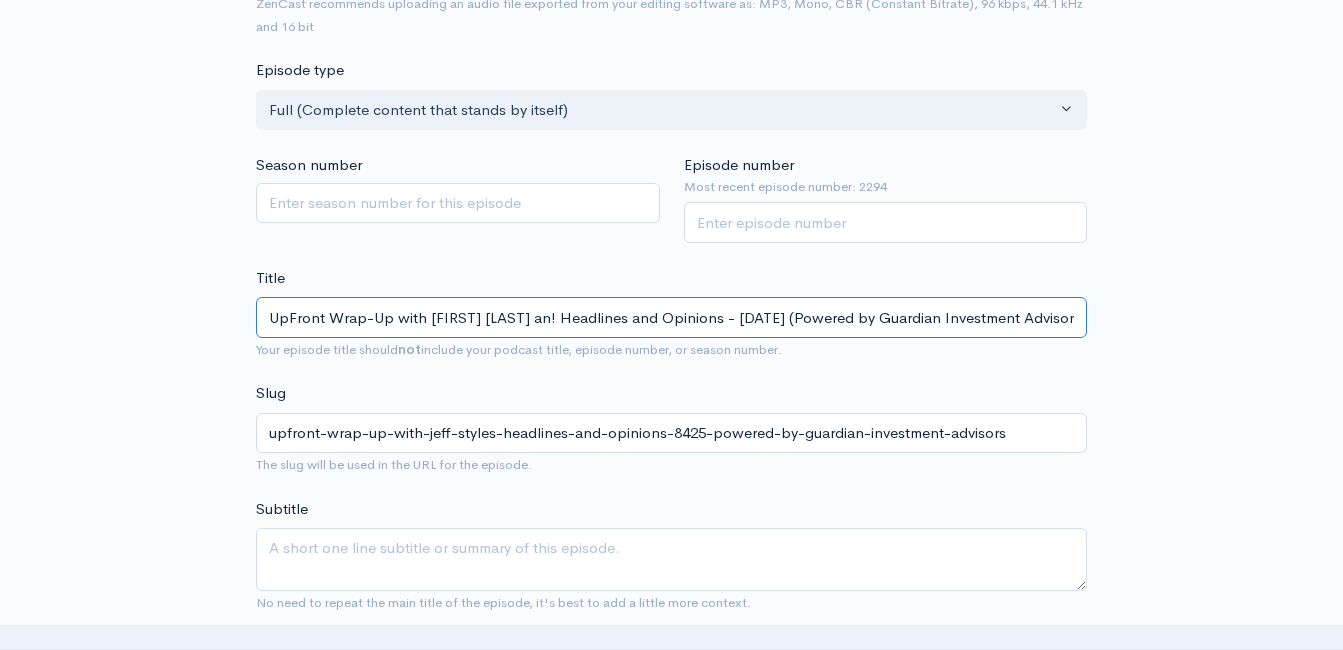 type on "upfront-wrap-up-with-jeff-styles-an-headlines-and-opinions-8425-powered-by-guardian-investment-advisors" 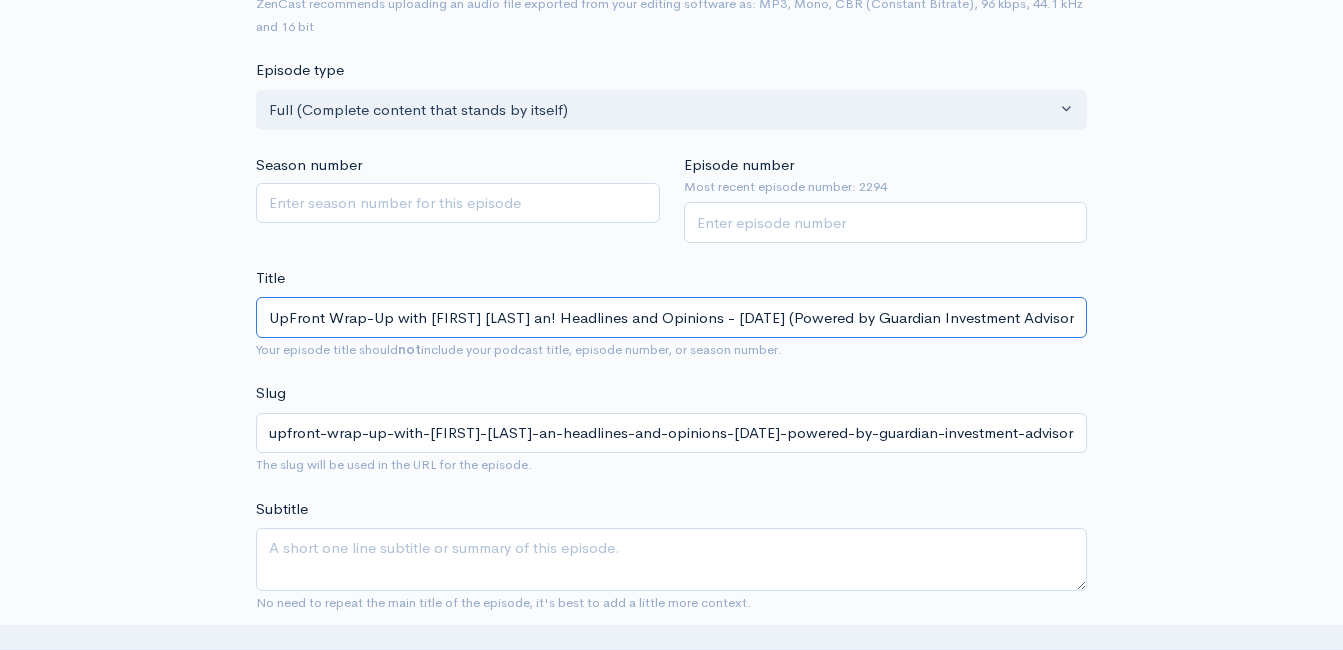 type on "UpFront Wrap-Up with Jeff Styles and! Headlines and Opinions - 8/4/25 (Powered by Guardian Investment Advisors)" 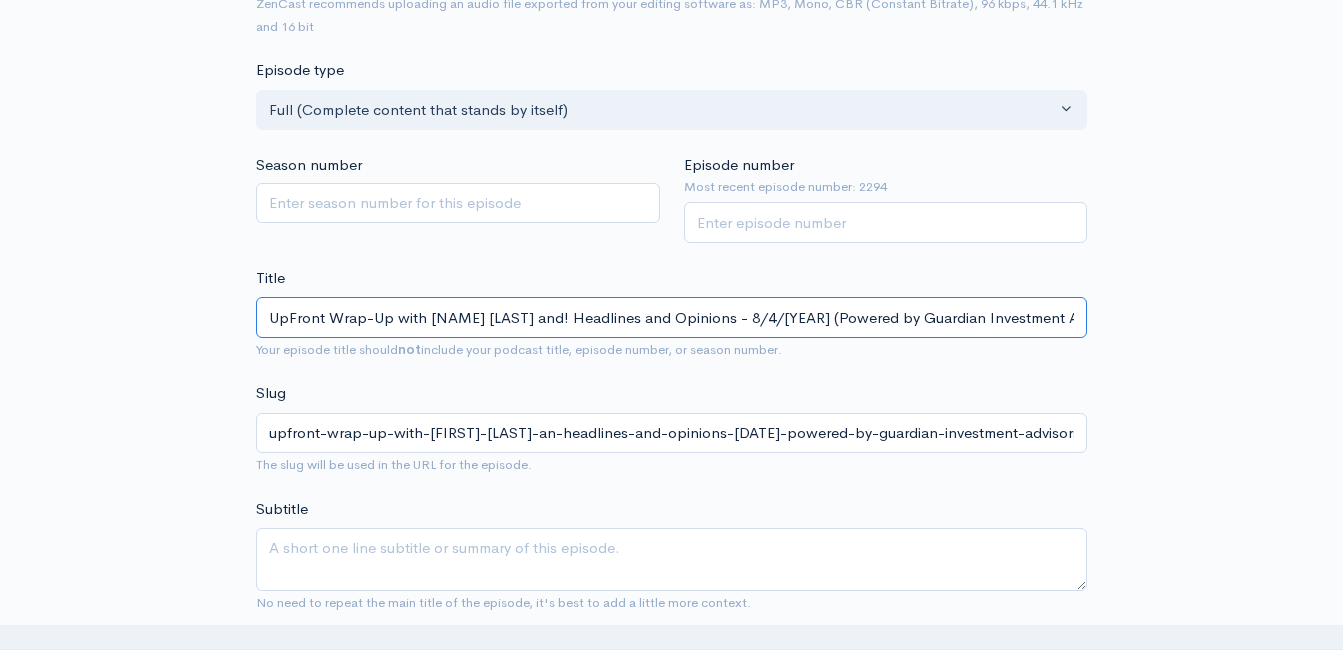 type on "upfront-wrap-up-with-jeff-styles-and-headlines-and-opinions-8425-powered-by-guardian-investment-advisors" 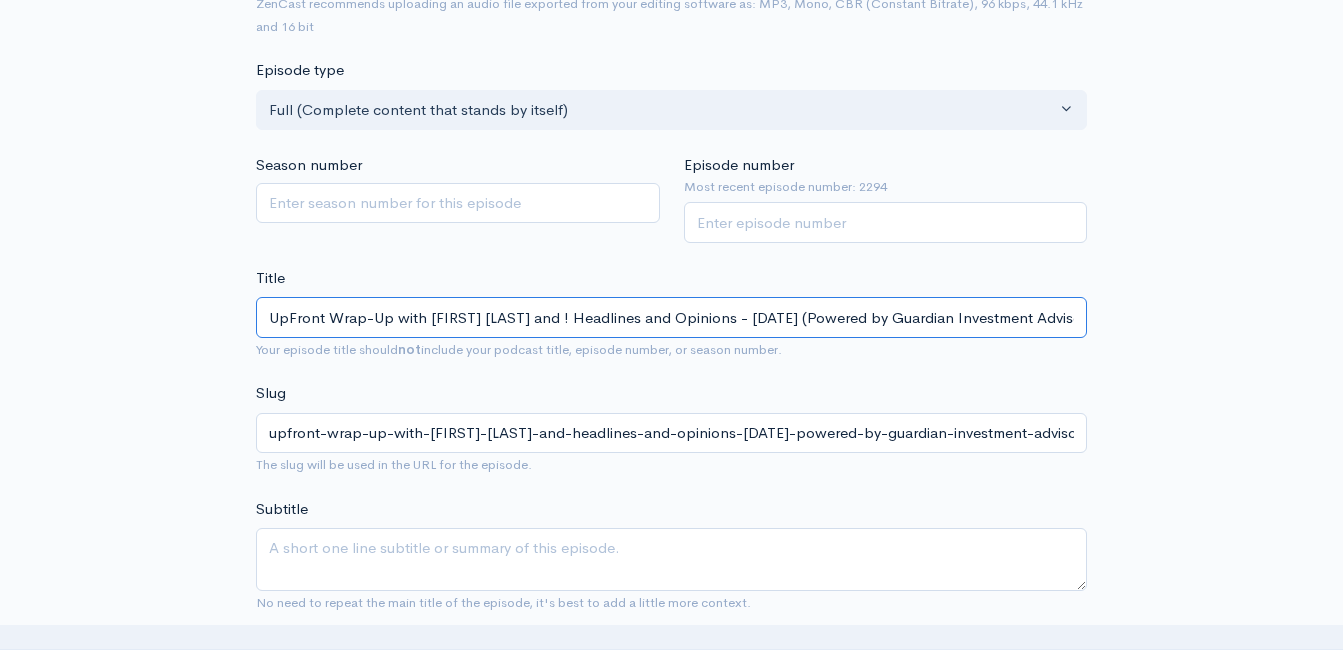 type on "UpFront Wrap-Up with Jeff Styles and C! Headlines and Opinions - 8/4/25 (Powered by Guardian Investment Advisors)" 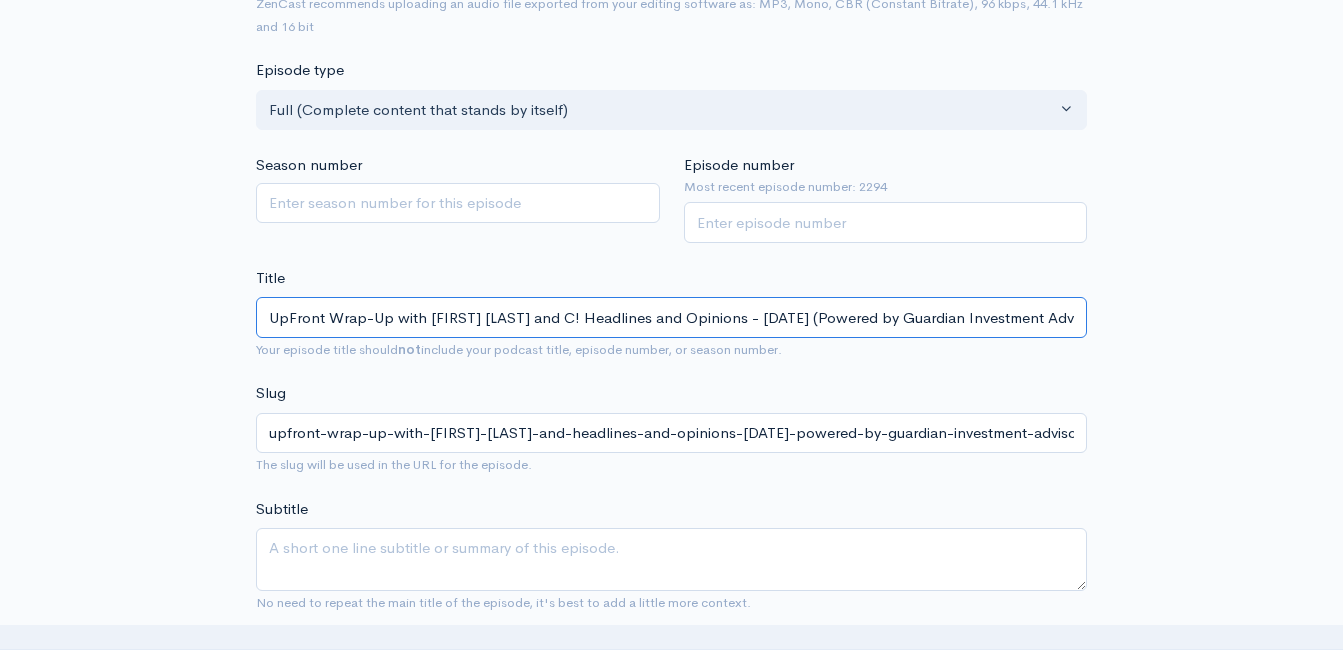 type on "upfront-wrap-up-with-jeff-styles-and-c-headlines-and-opinions-8425-powered-by-guardian-investment-advisors" 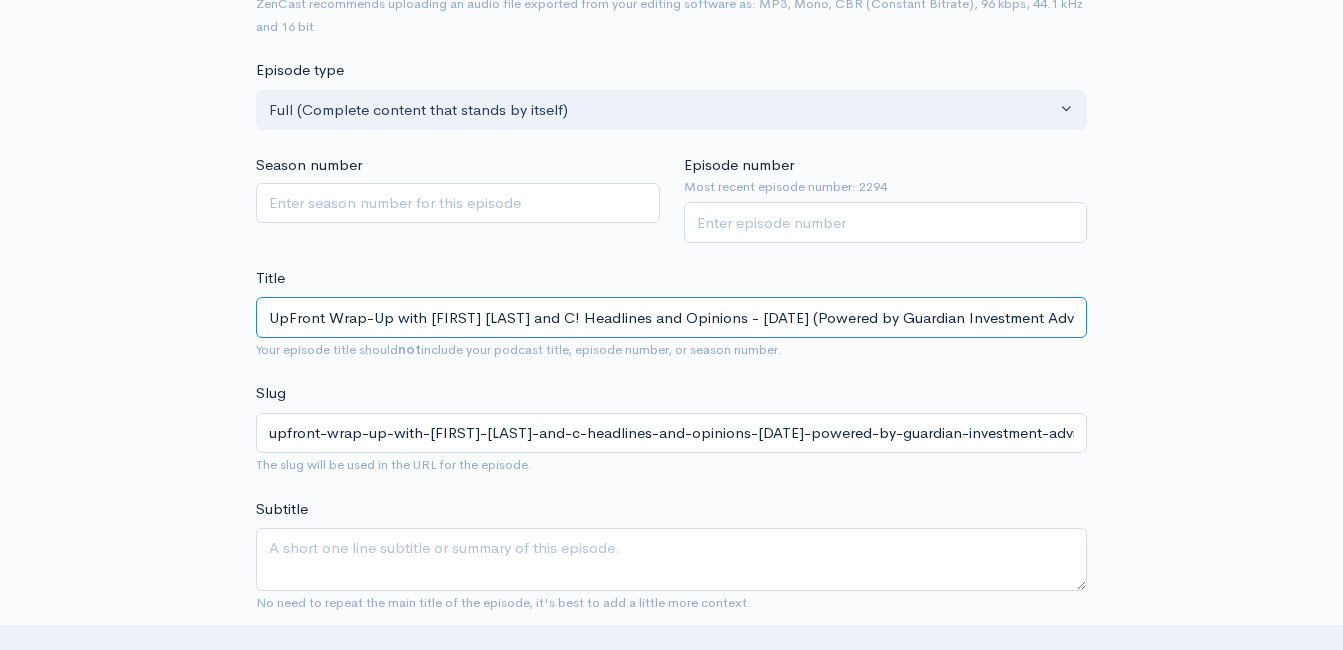type on "UpFront Wrap-Up with Jeff Styles and Cl! Headlines and Opinions - 8/4/25 (Powered by Guardian Investment Advisors)" 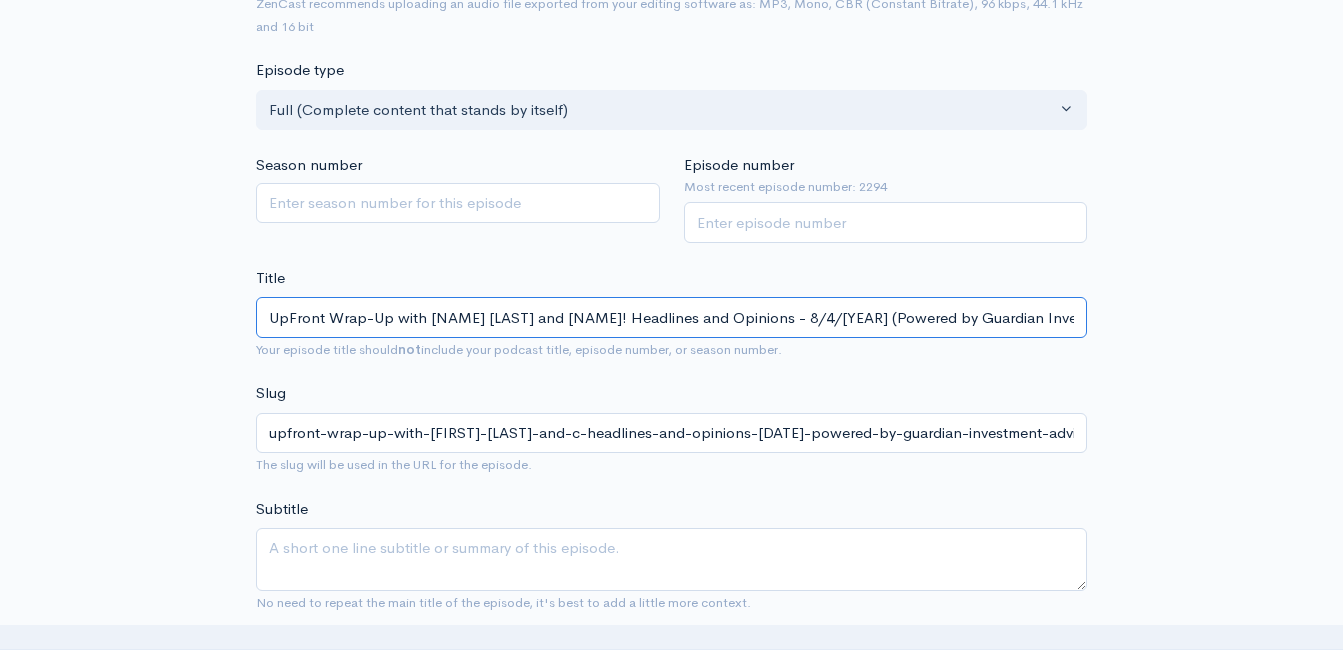 type on "upfront-wrap-up-with-jeff-styles-and-cl-headlines-and-opinions-8425-powered-by-guardian-investment-advisors" 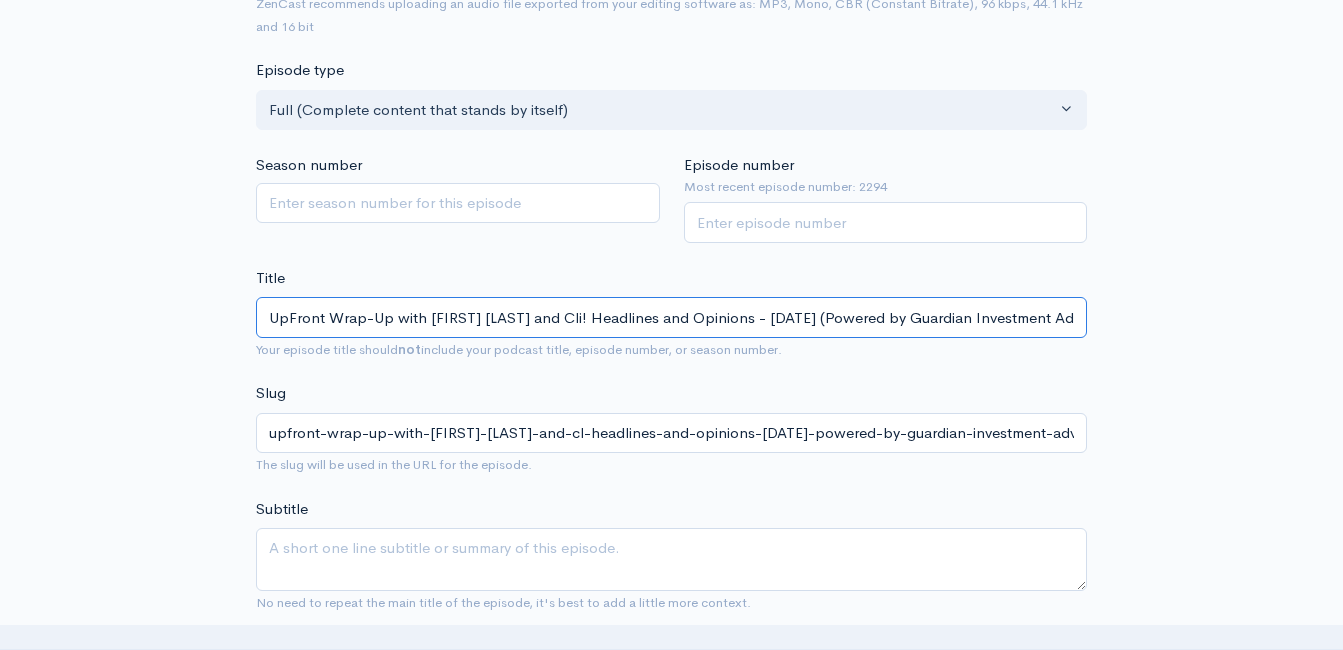 type on "UpFront Wrap-Up with Jeff Styles and Clin! Headlines and Opinions - 8/4/25 (Powered by Guardian Investment Advisors)" 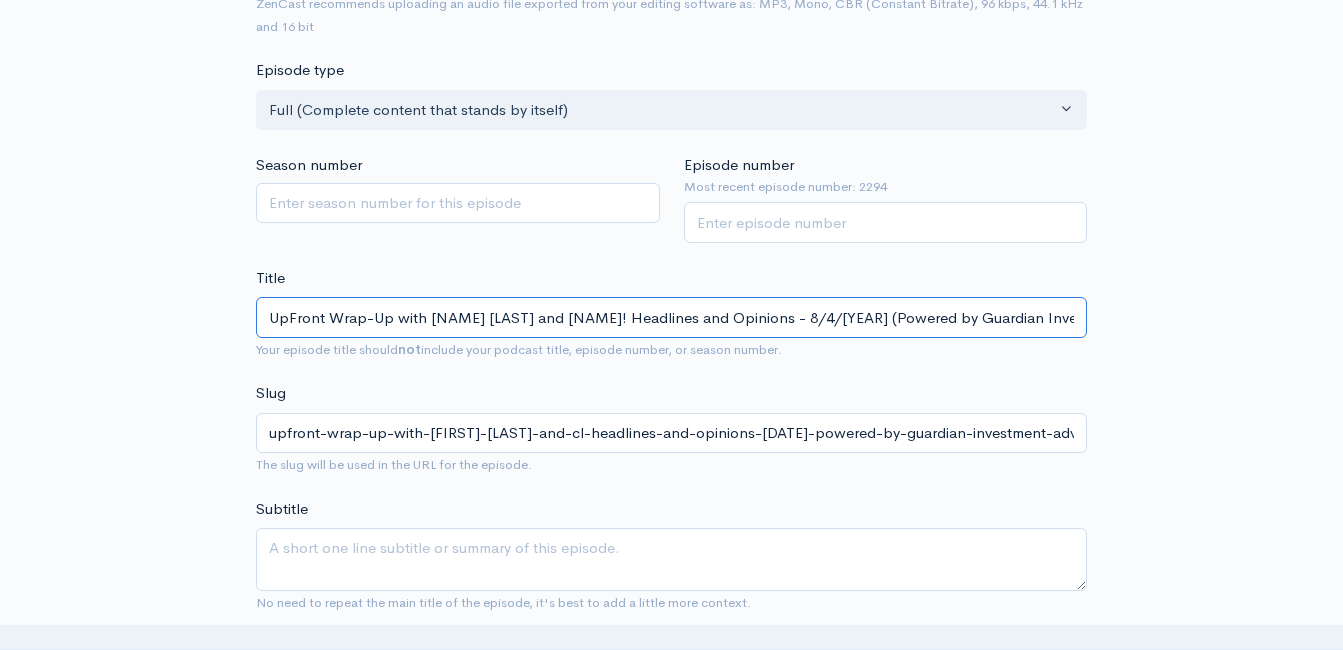 type on "upfront-wrap-up-with-jeff-styles-and-clin-headlines-and-opinions-8425-powered-by-guardian-investment-advisors" 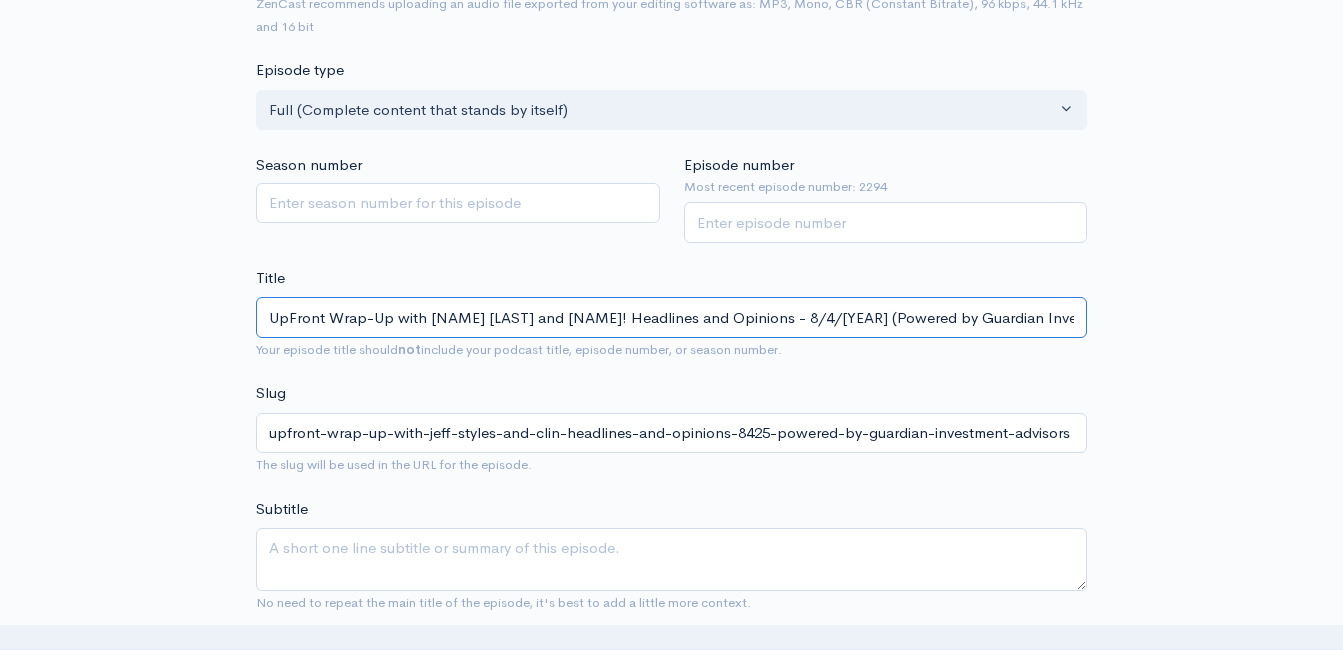 type on "UpFront Wrap-Up with Jeff Styles and Clint! Headlines and Opinions - 8/4/25 (Powered by Guardian Investment Advisors)" 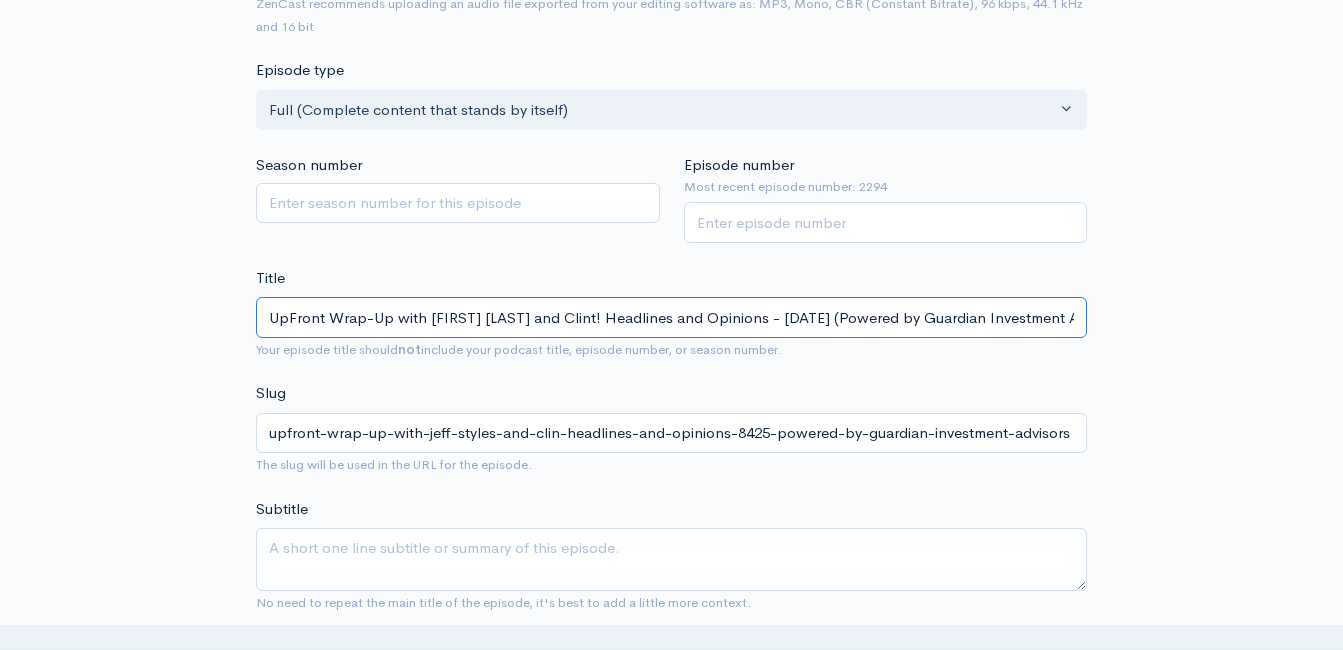 type on "upfront-wrap-up-with-jeff-styles-and-clint-headlines-and-opinions-8425-powered-by-guardian-investment-advisors" 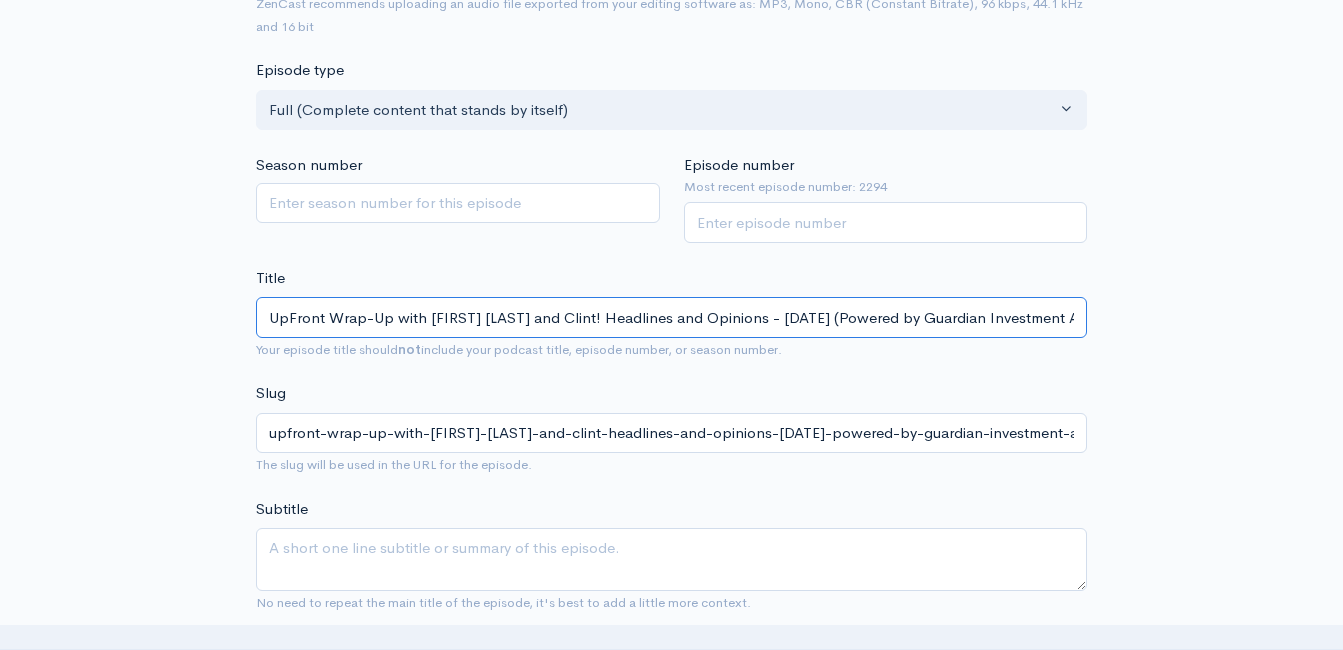type on "UpFront Wrap-Up with Jeff Styles and Clint! Headlines and Opinions - 8/4/25 (Powered by Guardian Investment Advisors)" 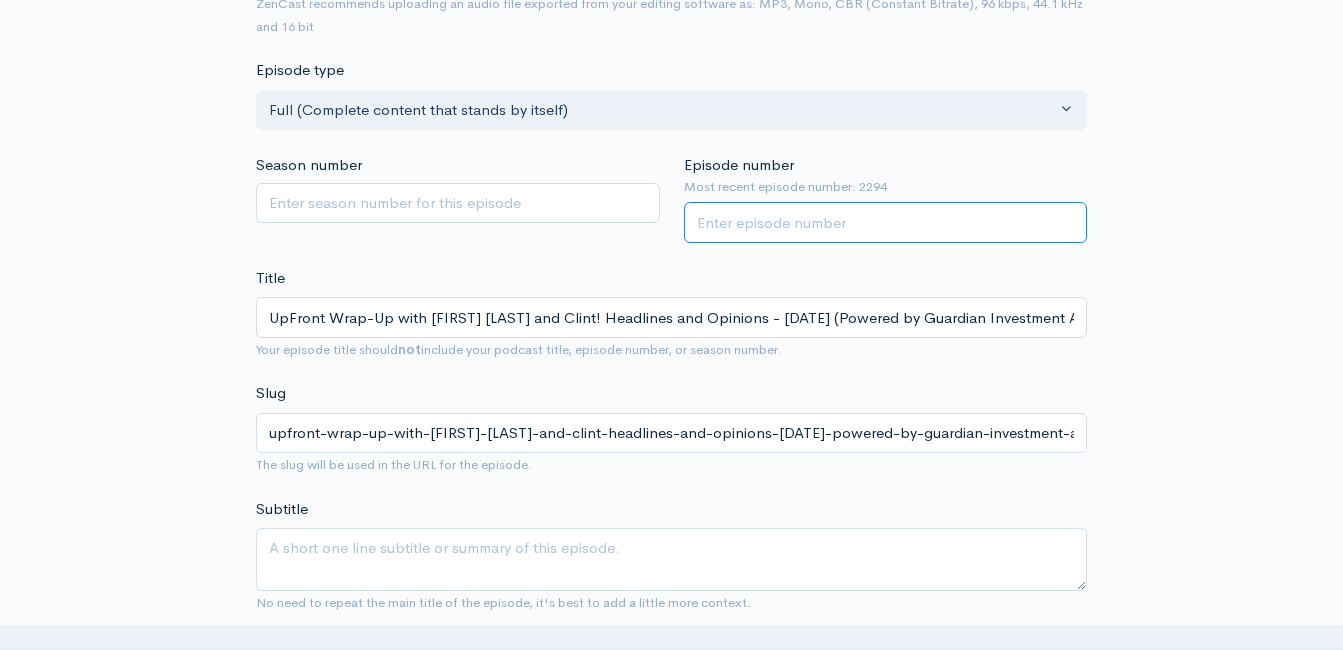 click on "Episode number" at bounding box center (886, 222) 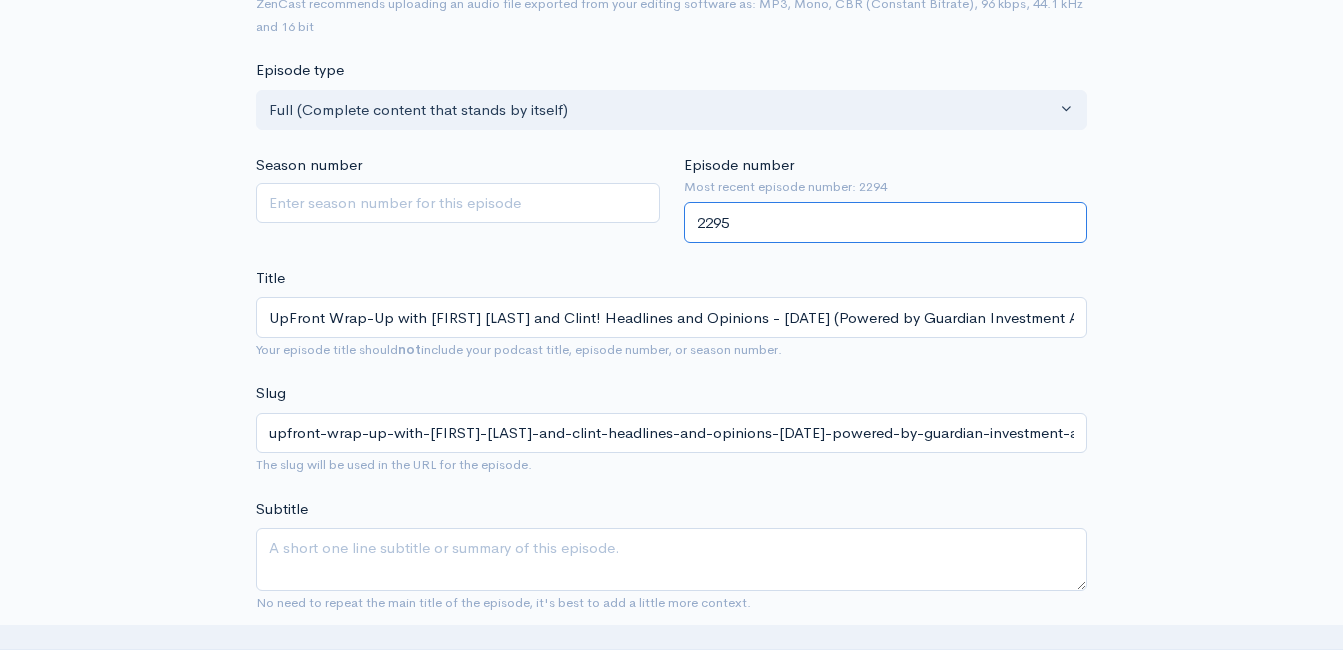 type on "2295" 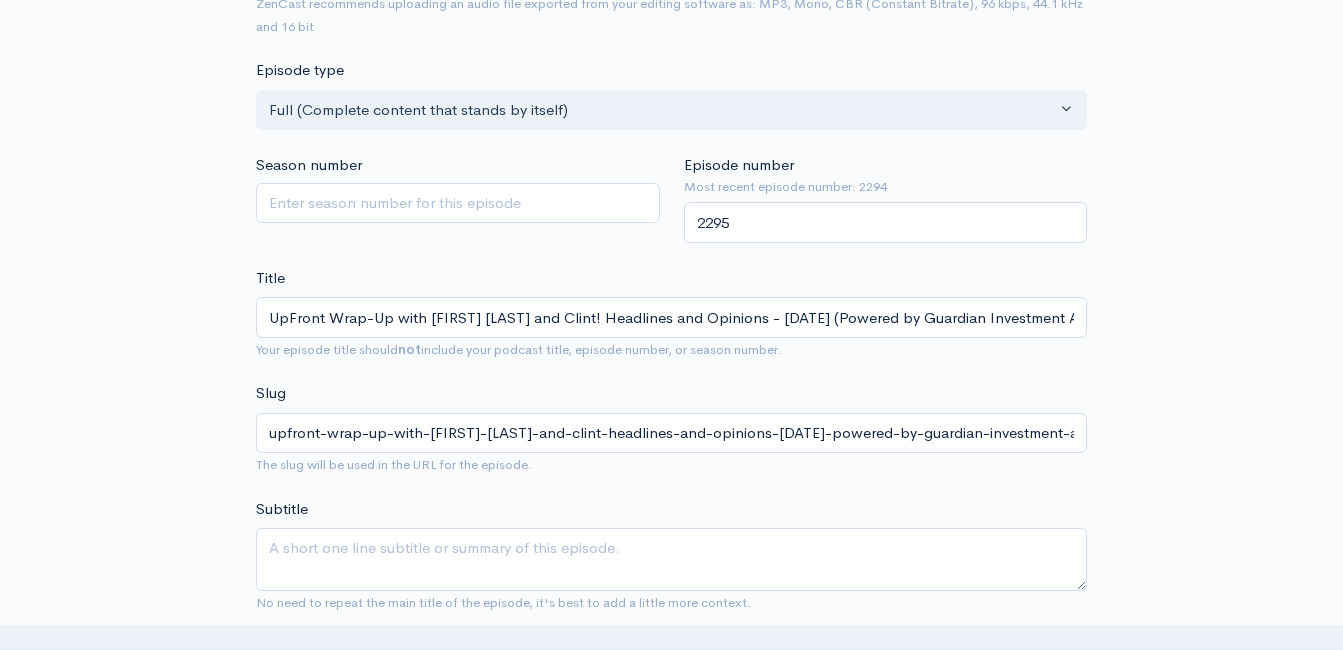 click on "Title   UpFront Wrap-Up with Jeff Styles and Clint! Headlines and Opinions - 8/4/25 (Powered by Guardian Investment Advisors)   Your episode title should  not  include your podcast
title, episode number, or season number." at bounding box center (671, 314) 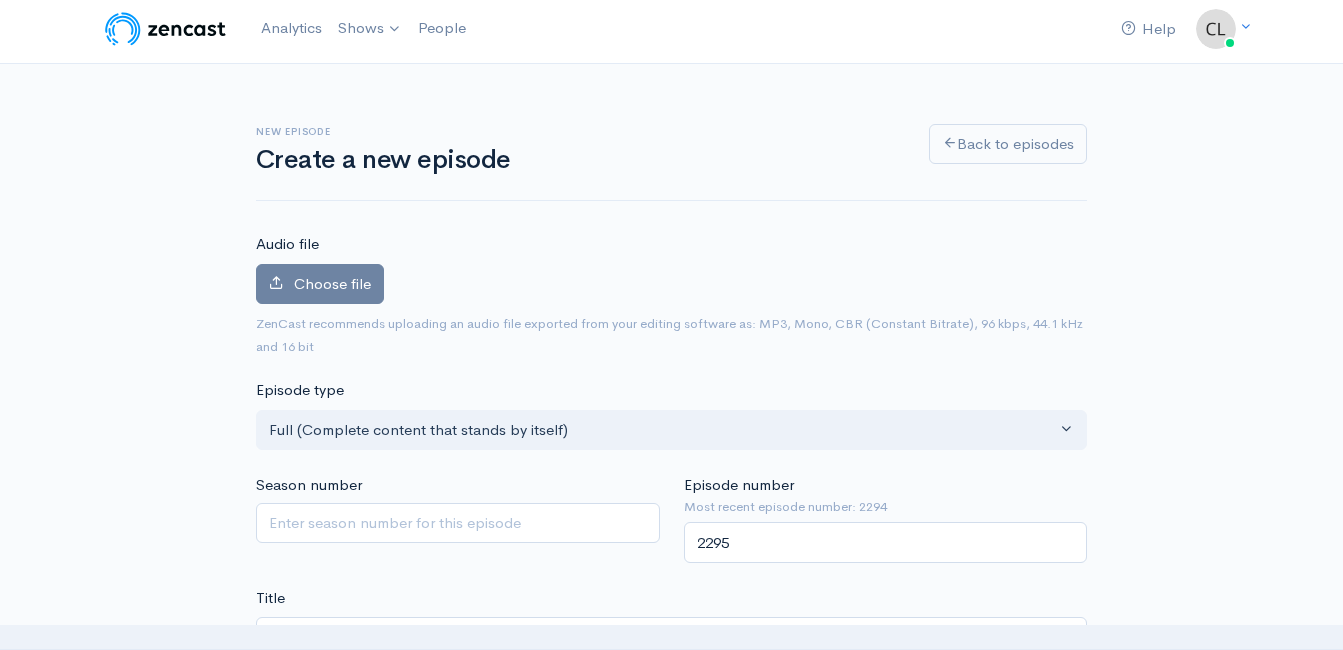 scroll, scrollTop: 0, scrollLeft: 0, axis: both 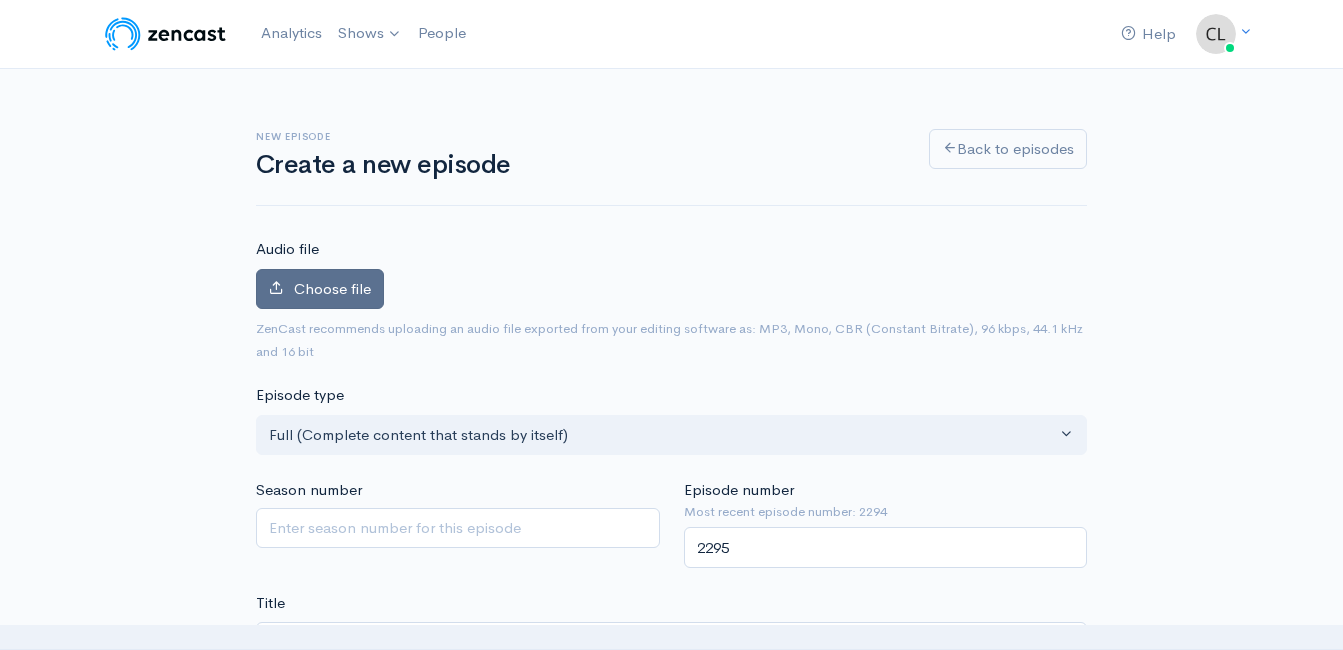 click on "Choose file" at bounding box center [332, 288] 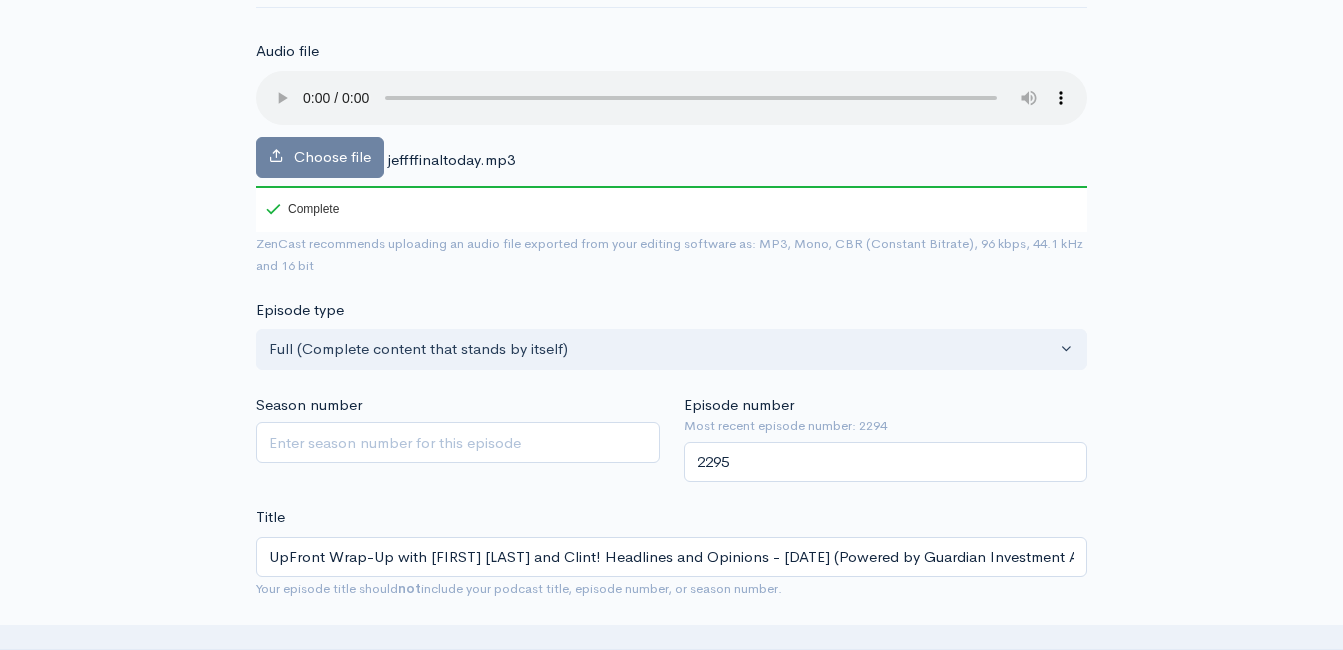 scroll, scrollTop: 200, scrollLeft: 0, axis: vertical 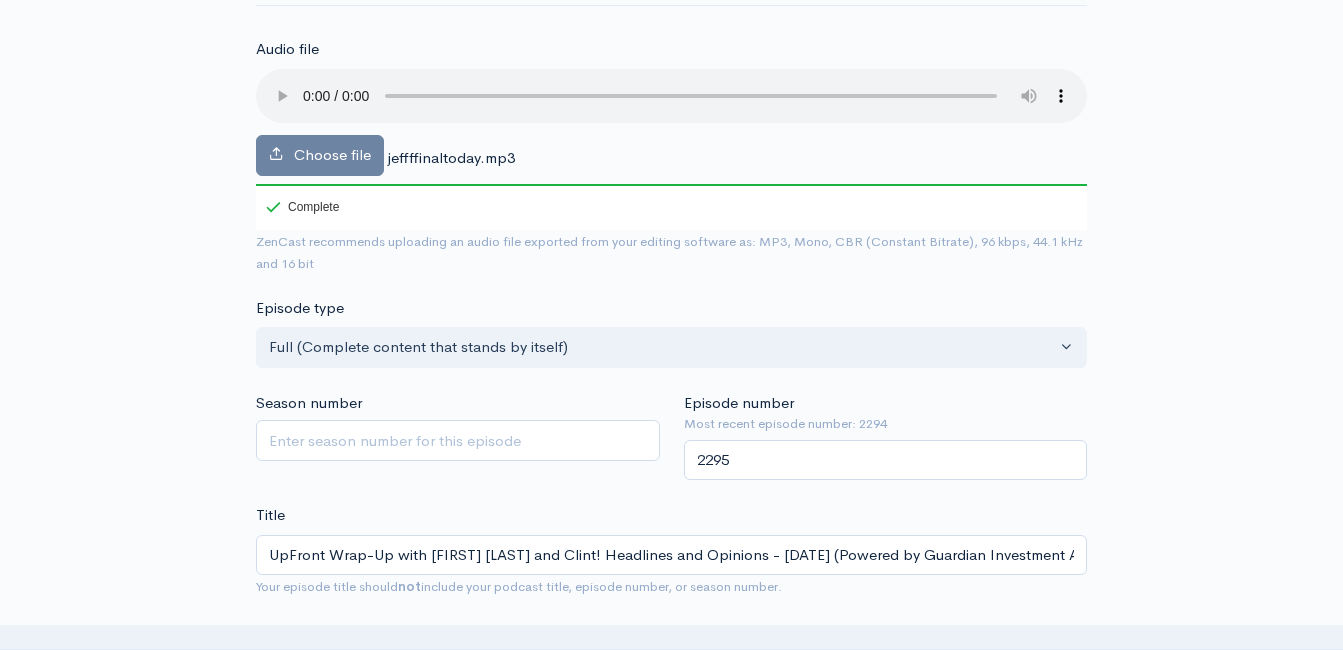 click on "New episode
Create a new episode
Back to episodes
Audio file       Choose file     jeffffinaltoday.mp3                 100   Complete   ZenCast recommends uploading an audio file exported from your editing
software as: MP3, Mono, CBR (Constant Bitrate), 96 kbps, 44.1 kHz and 16 bit   Episode type   Full (Complete content that stands by itself) Trailer (a short, promotional piece of content that represents a preview for a show) Bonus (extra content for a show (for example, behind the scenes information or interviews with the cast) Full (Complete content that stands by itself)     Season number     Episode number   Most recent episode number: 2294   2295   Title   UpFront Wrap-Up with Jeff Styles and Clint! Headlines and Opinions - 8/4/25 (Powered by Guardian Investment Advisors)   Your episode title should  not  include your podcast
title, episode number, or season number.   Slug         Subtitle" at bounding box center [672, 1064] 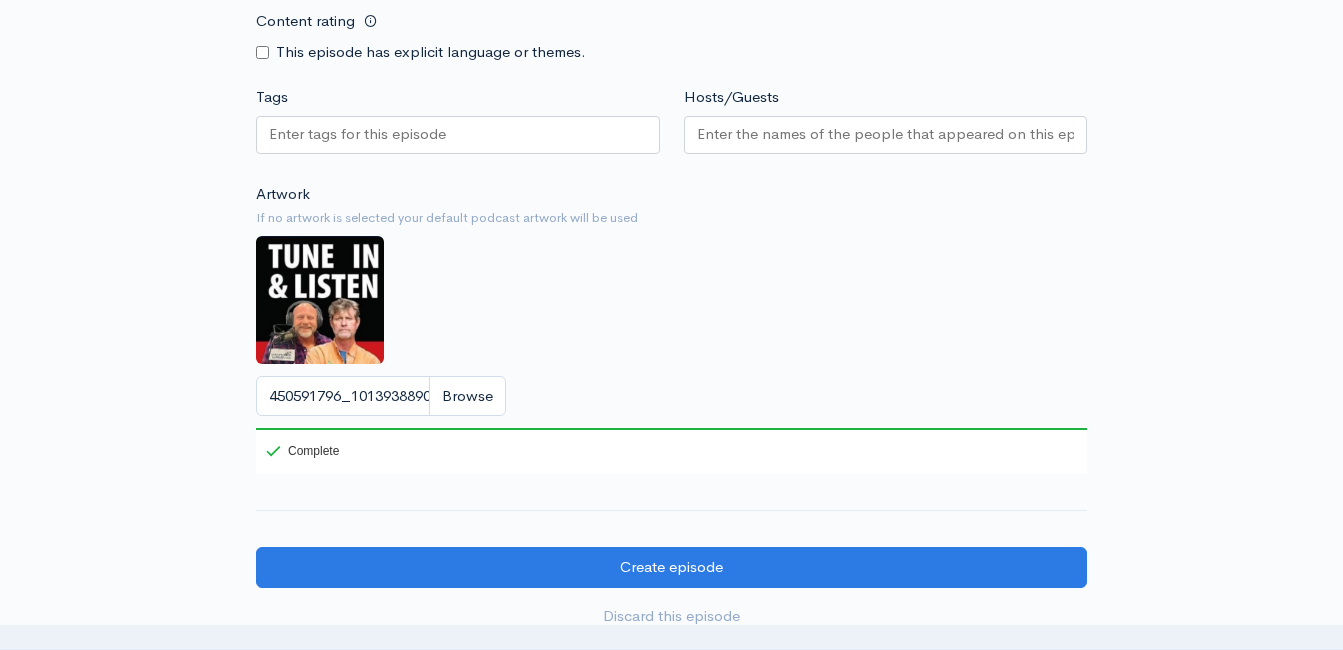 scroll, scrollTop: 1800, scrollLeft: 0, axis: vertical 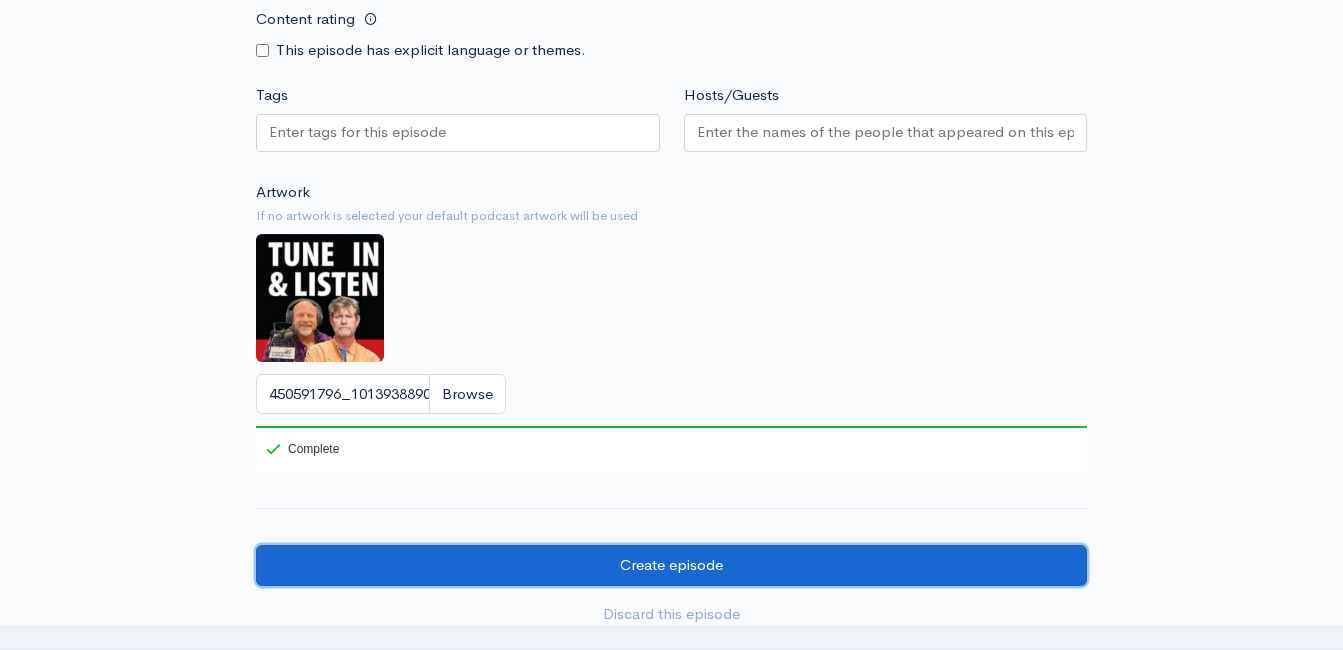 click on "Create episode" at bounding box center [671, 565] 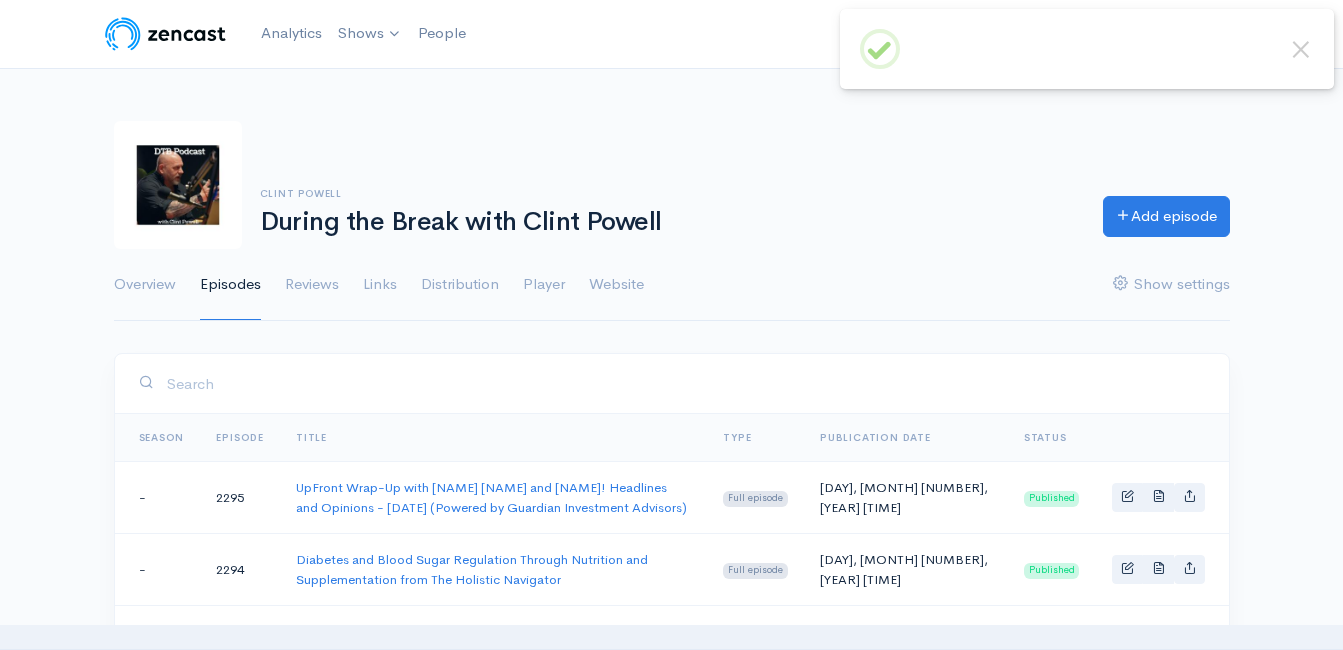scroll, scrollTop: 0, scrollLeft: 0, axis: both 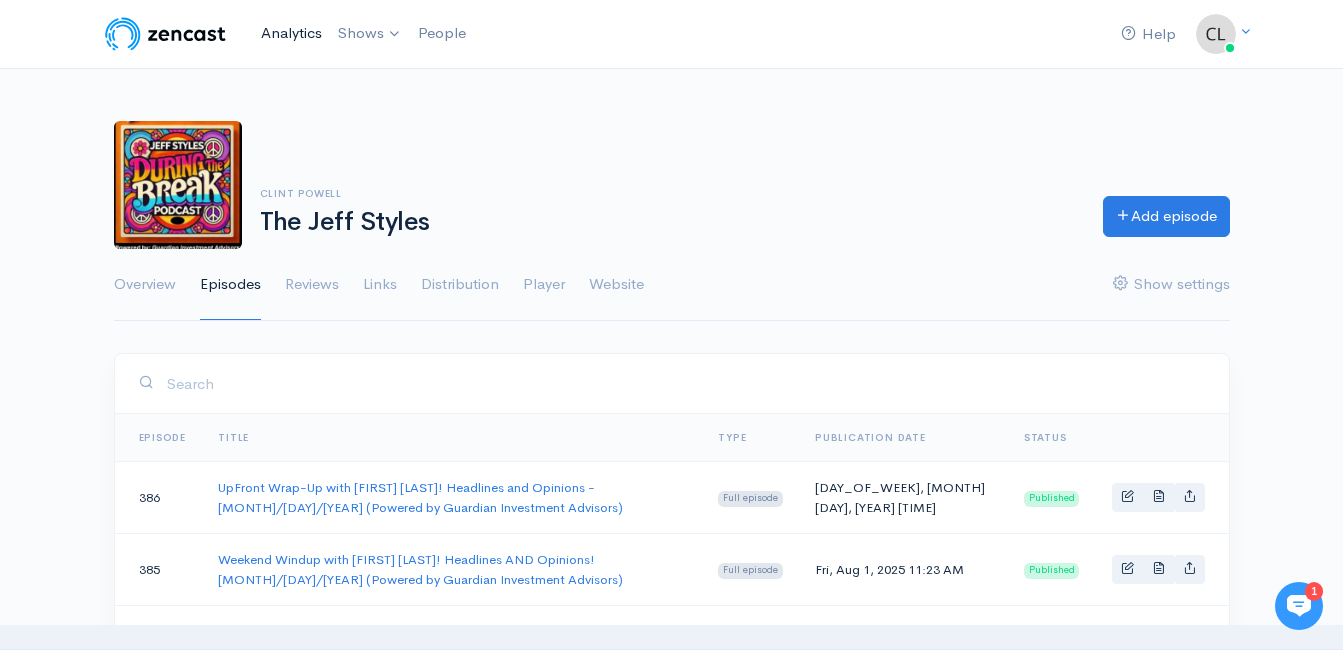 click on "Analytics" at bounding box center (291, 33) 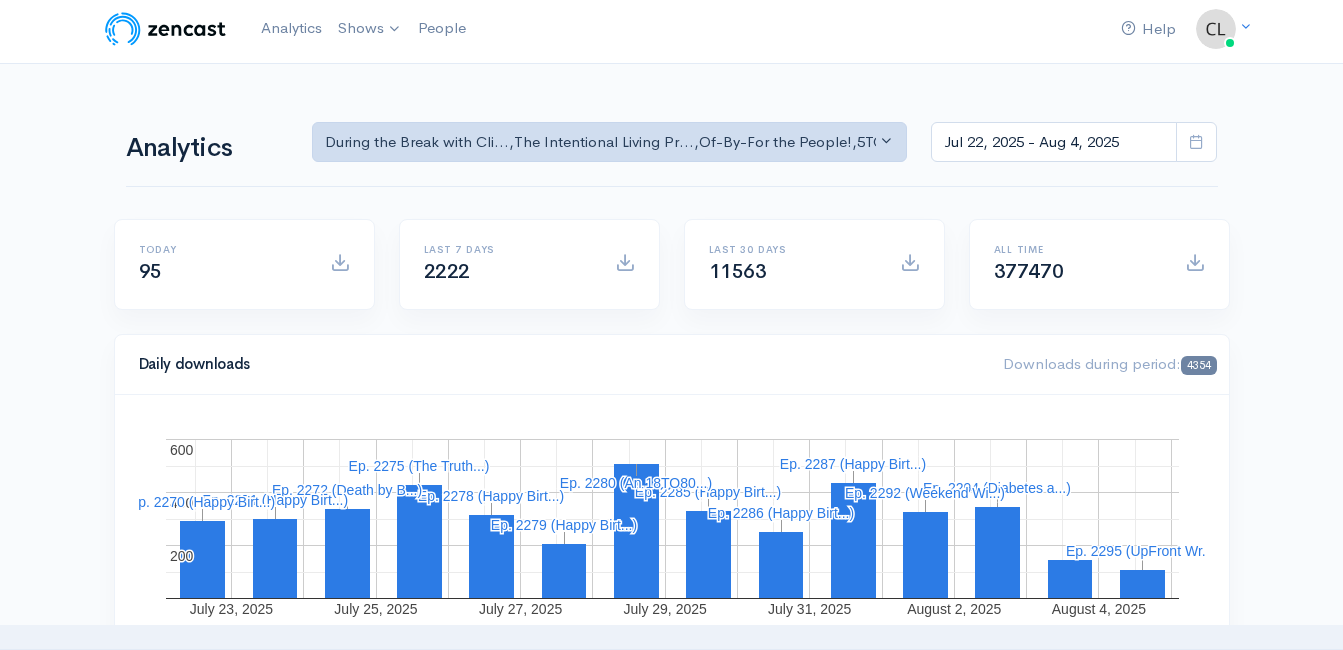 scroll, scrollTop: 0, scrollLeft: 0, axis: both 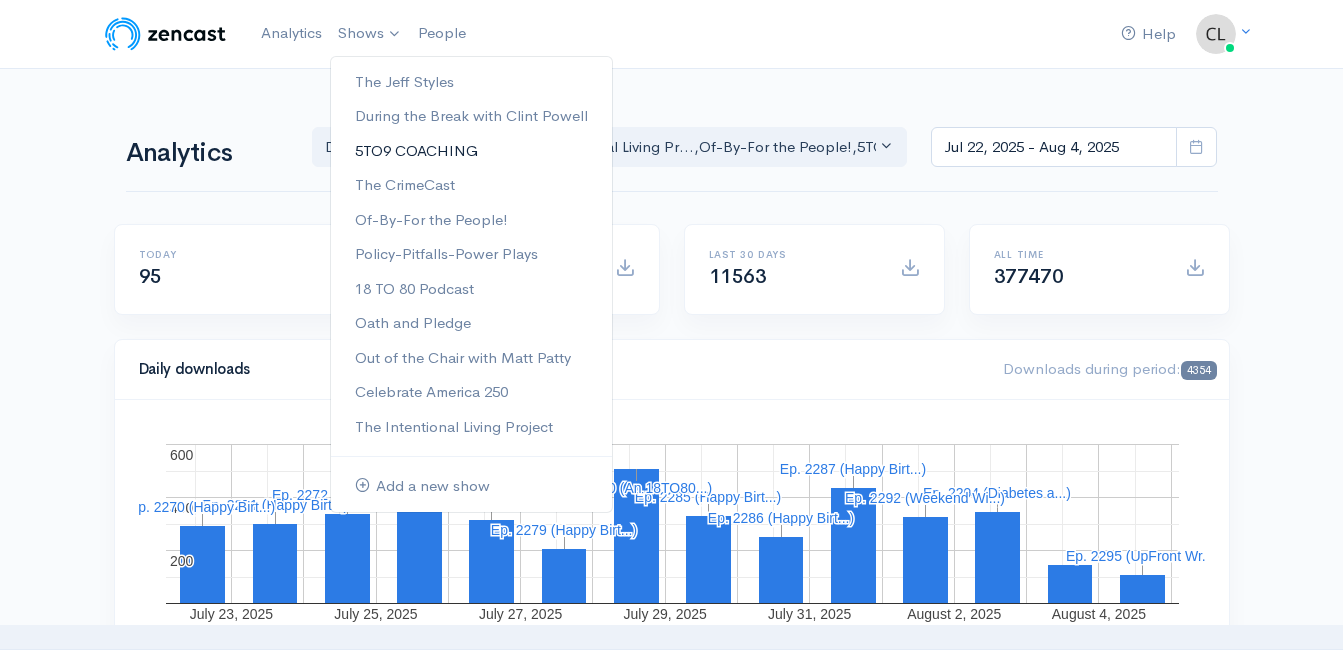 click on "5TO9 COACHING" at bounding box center (471, 151) 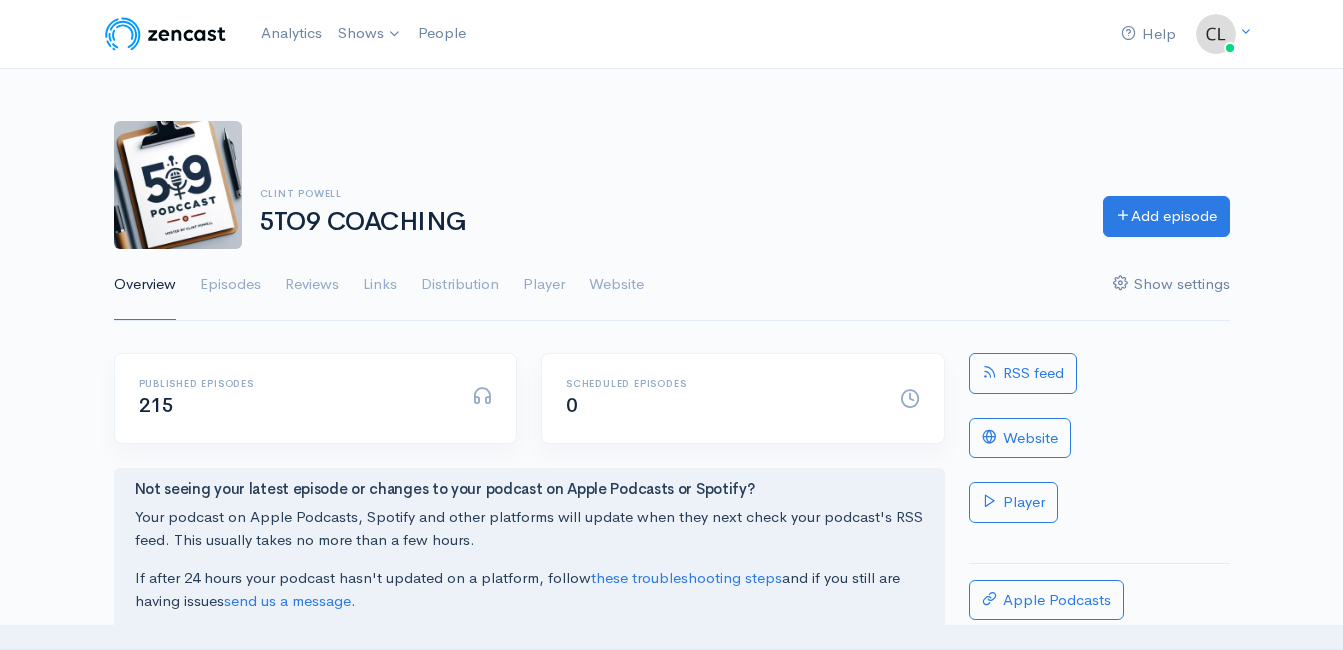 scroll, scrollTop: 0, scrollLeft: 0, axis: both 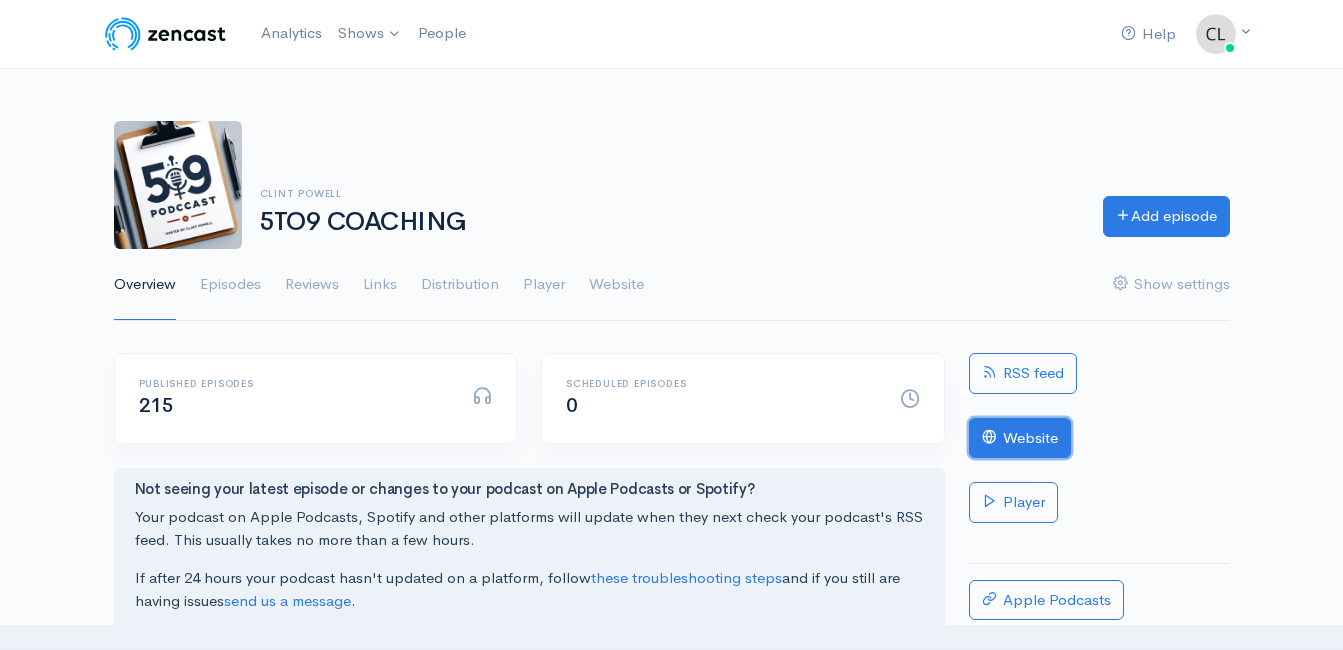 click at bounding box center (989, 436) 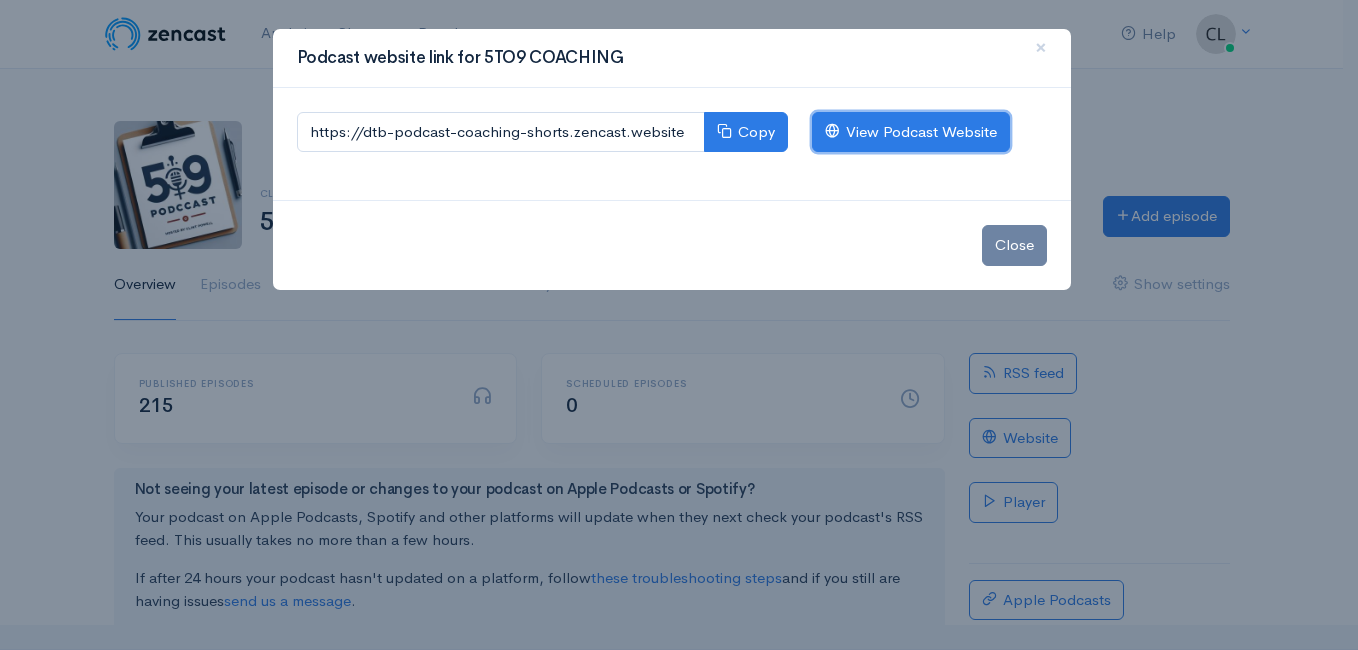click on "View Podcast
Website" at bounding box center (911, 132) 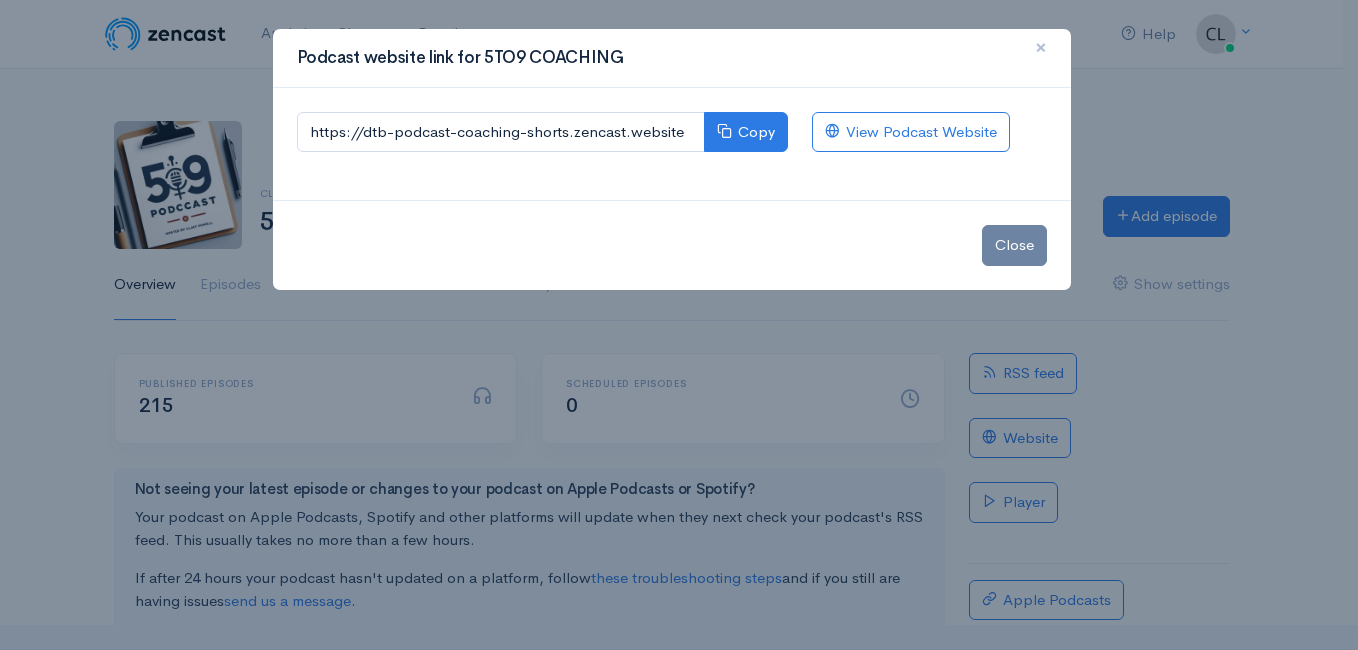 click on "×" at bounding box center (1041, 47) 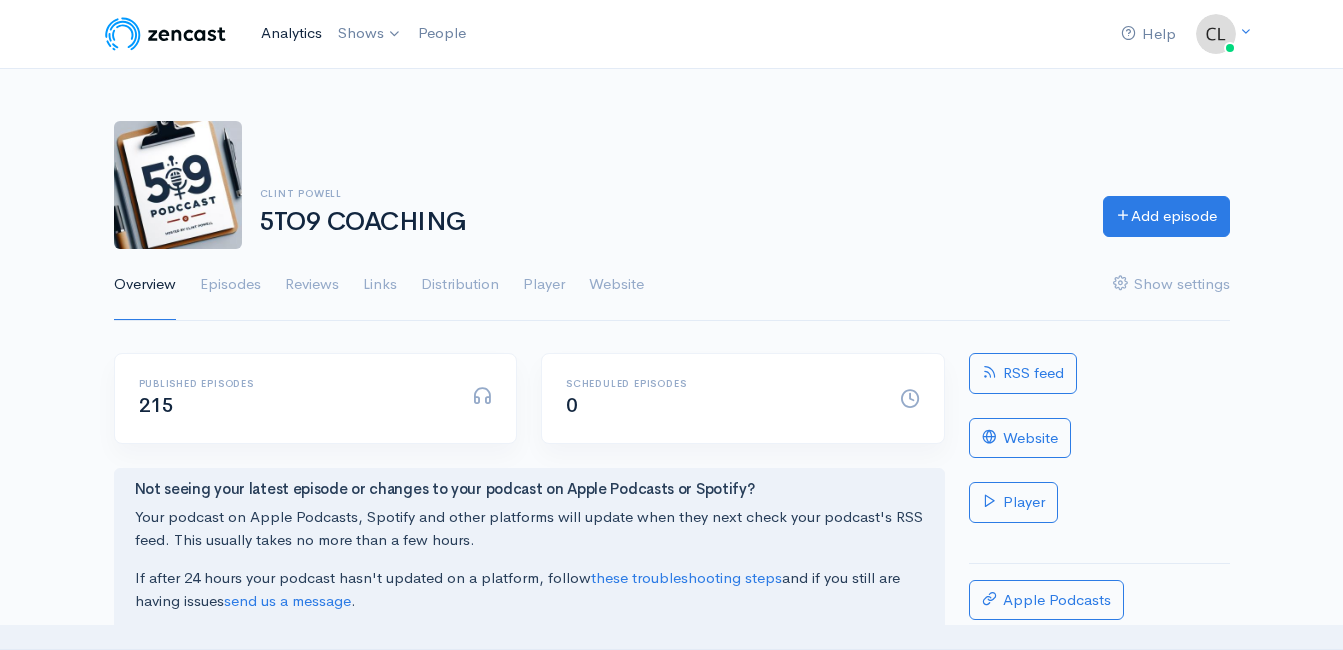 click on "Analytics" at bounding box center (291, 33) 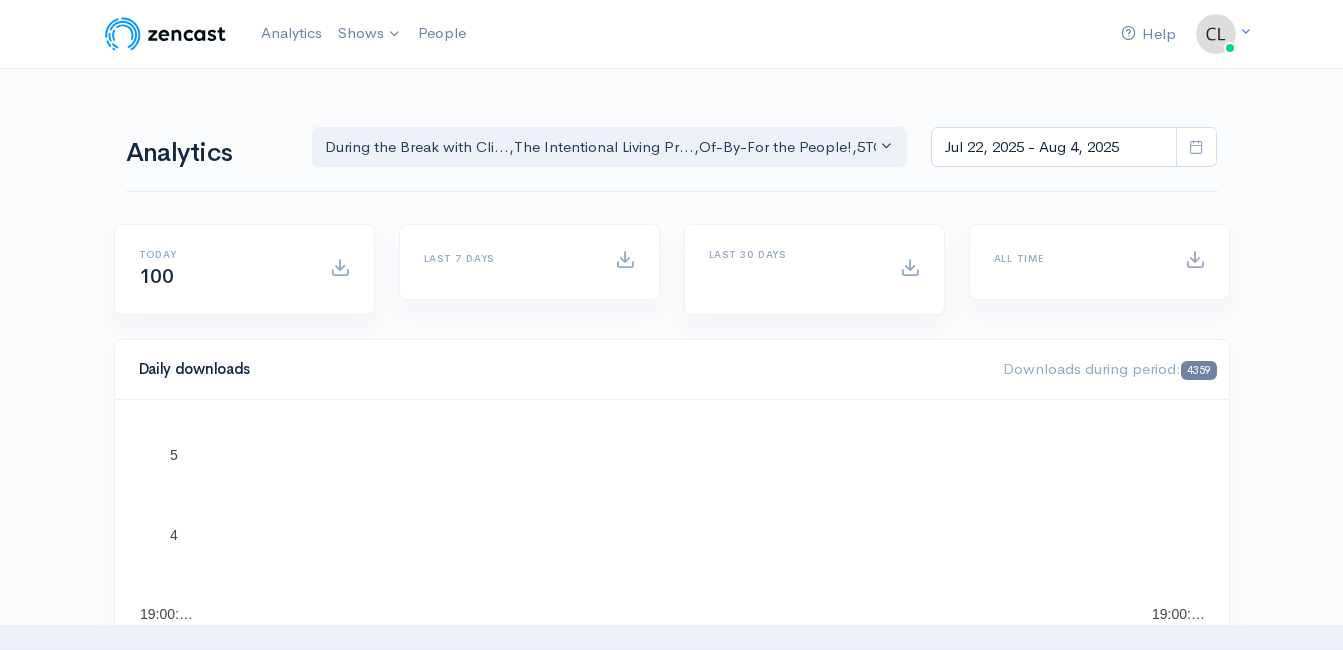 scroll, scrollTop: 0, scrollLeft: 0, axis: both 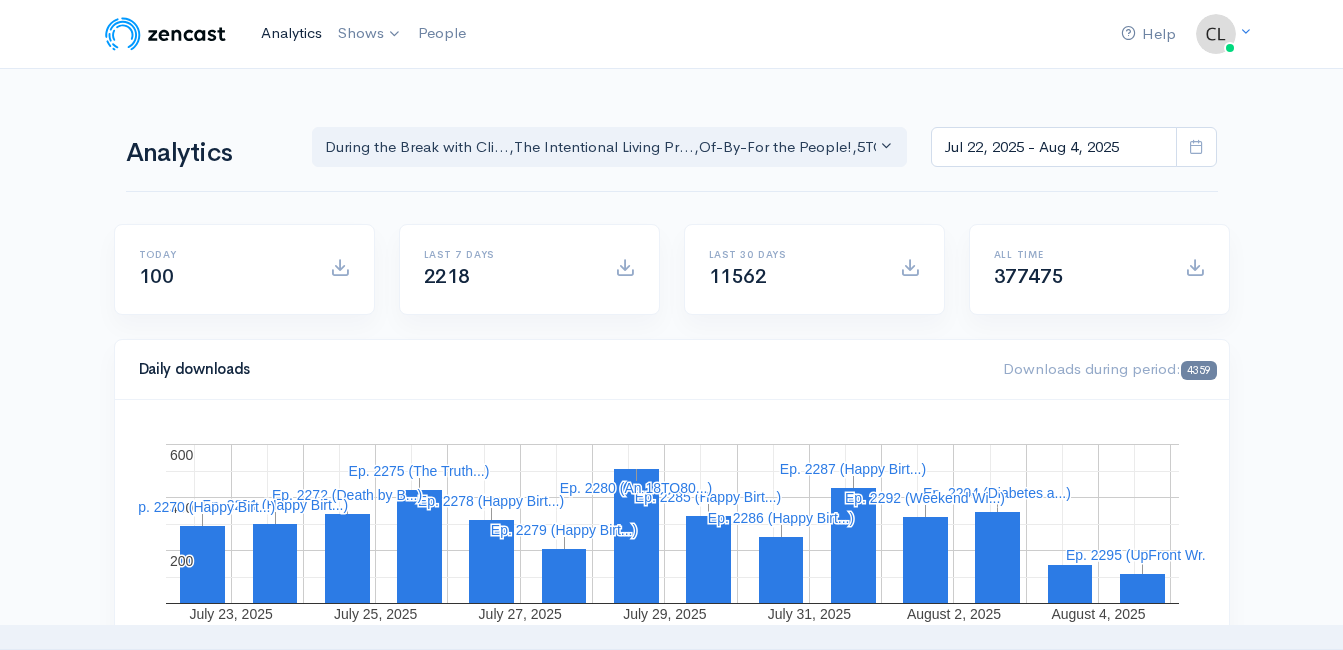 click on "Analytics" at bounding box center [291, 33] 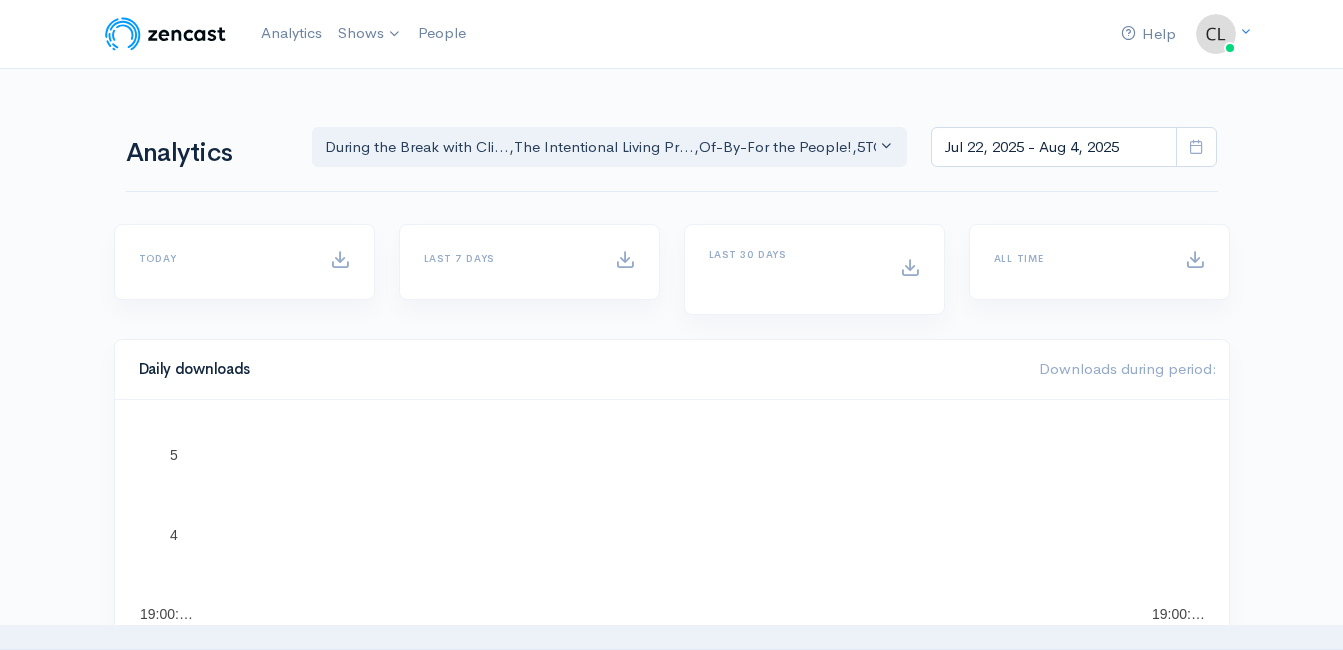 scroll, scrollTop: 0, scrollLeft: 0, axis: both 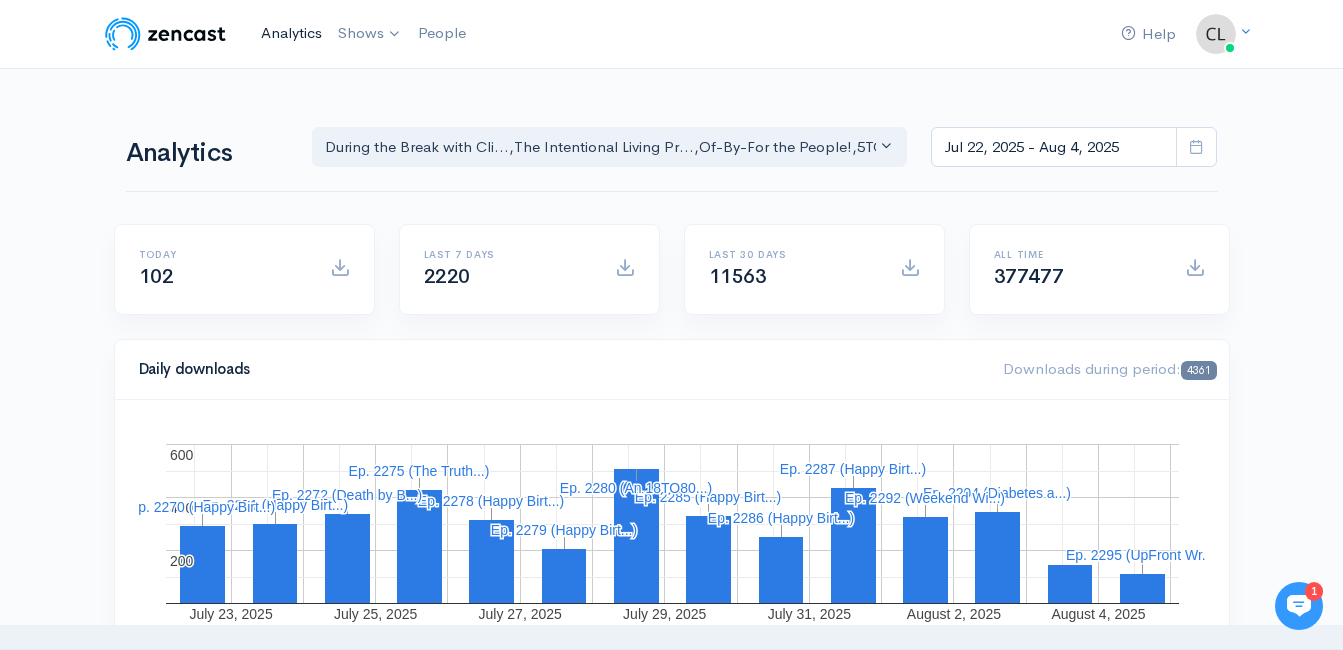 click on "Analytics" at bounding box center [291, 33] 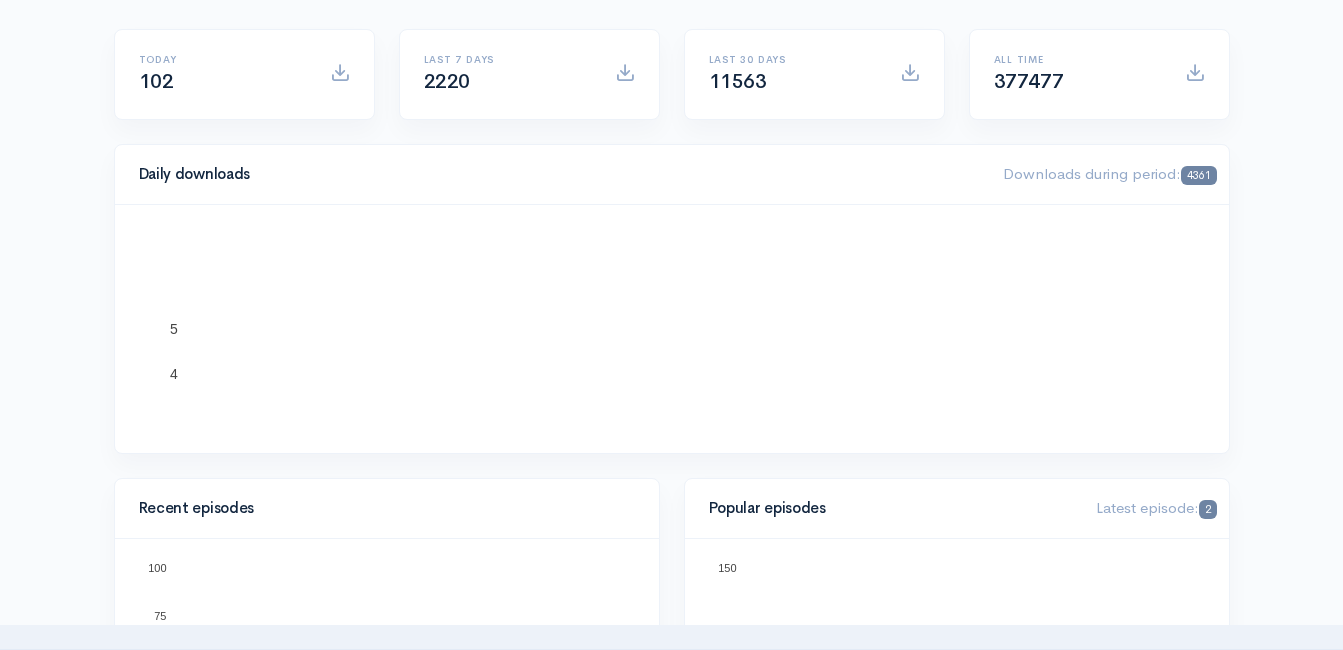 scroll, scrollTop: 600, scrollLeft: 0, axis: vertical 